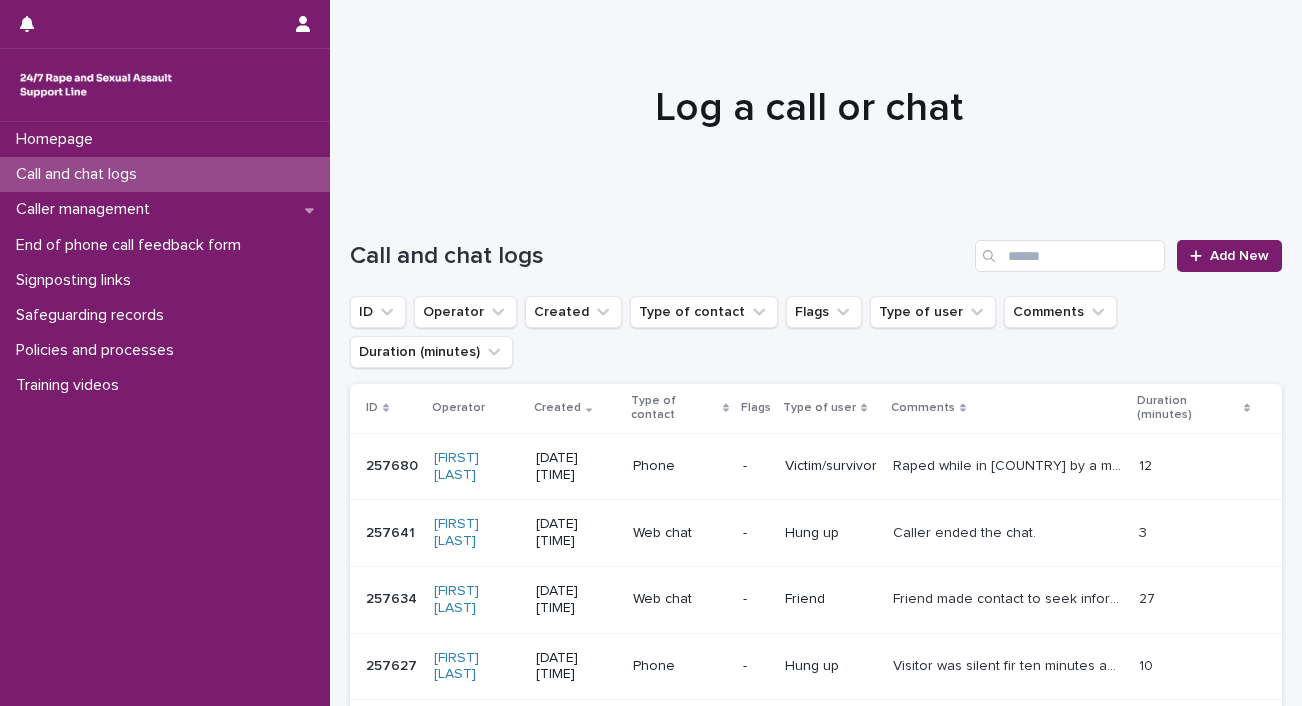 scroll, scrollTop: 0, scrollLeft: 0, axis: both 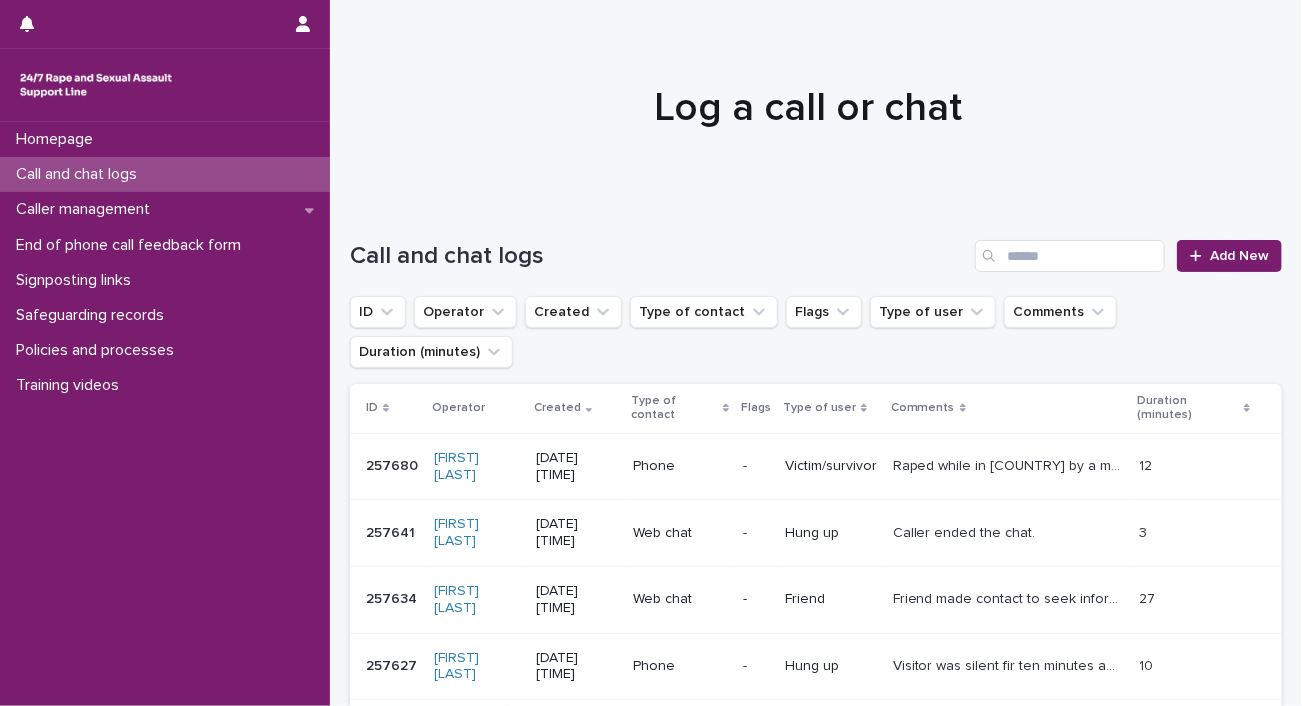 click on "Homepage Call and chat logs Caller management End of phone call feedback form Signposting links Safeguarding records Policies and processes Training videos" at bounding box center (165, 414) 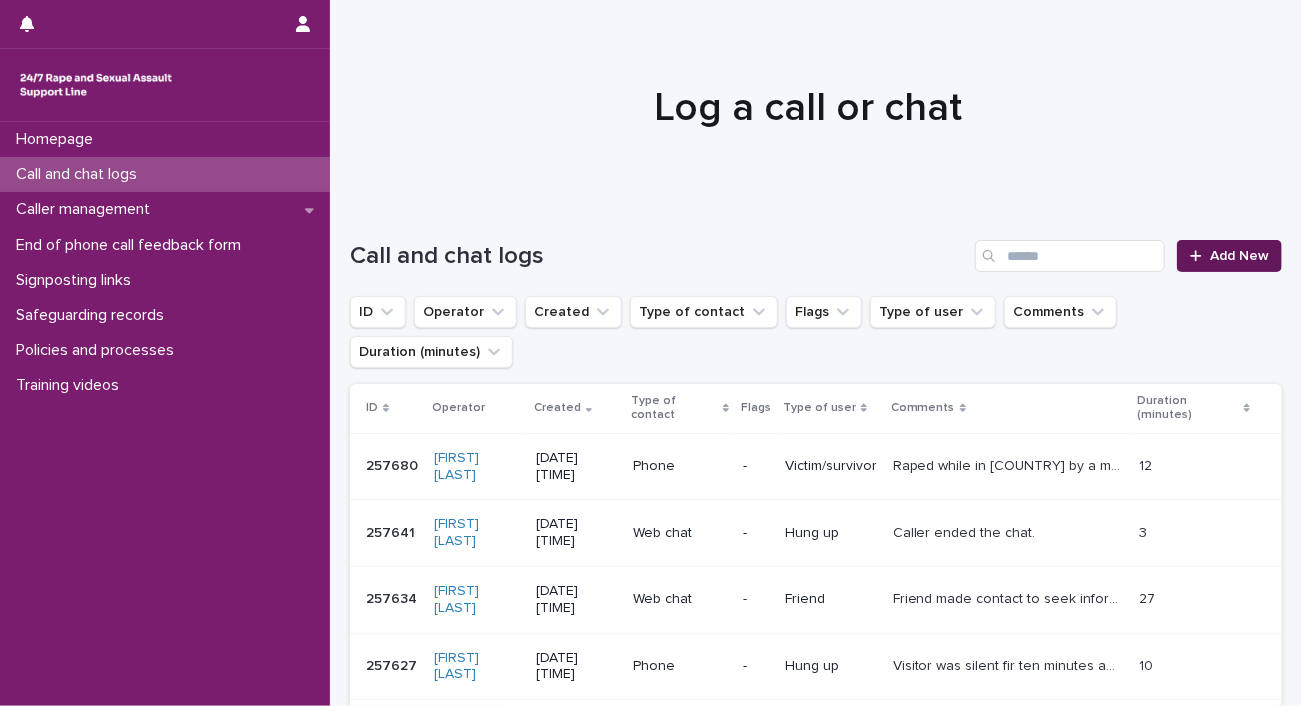click on "Add New" at bounding box center [1239, 256] 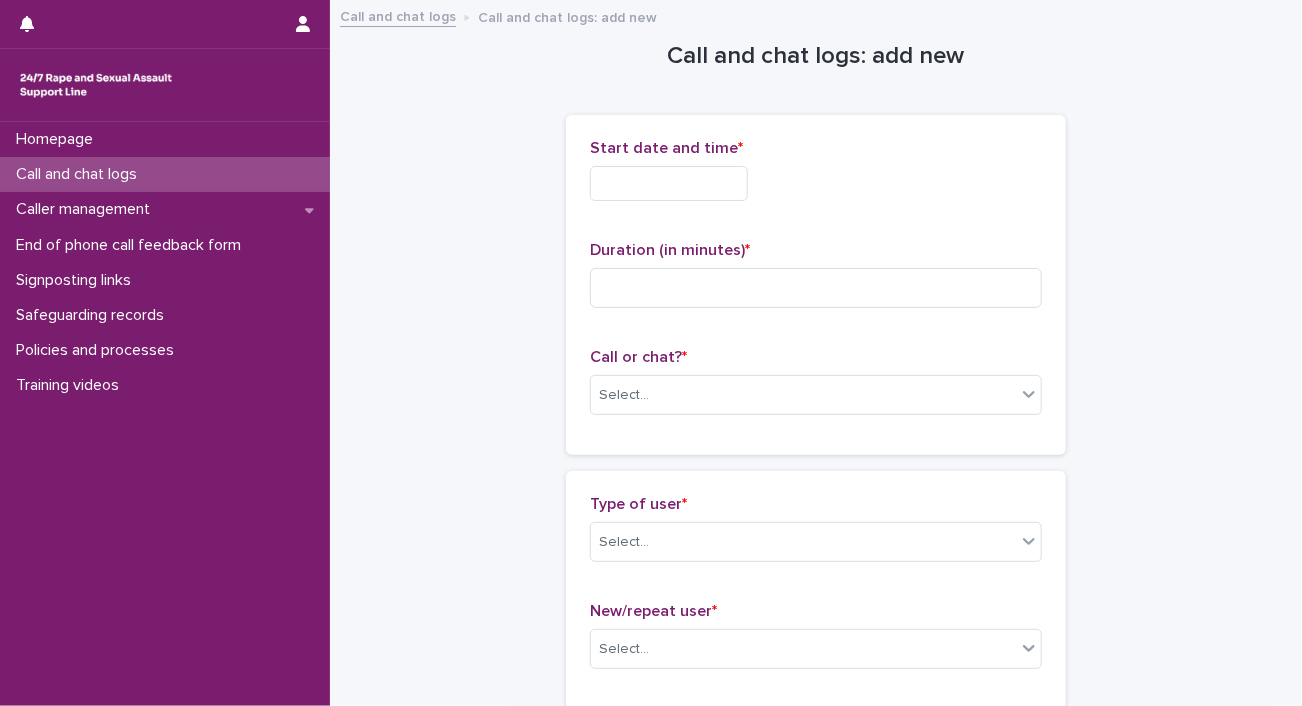 click at bounding box center [669, 183] 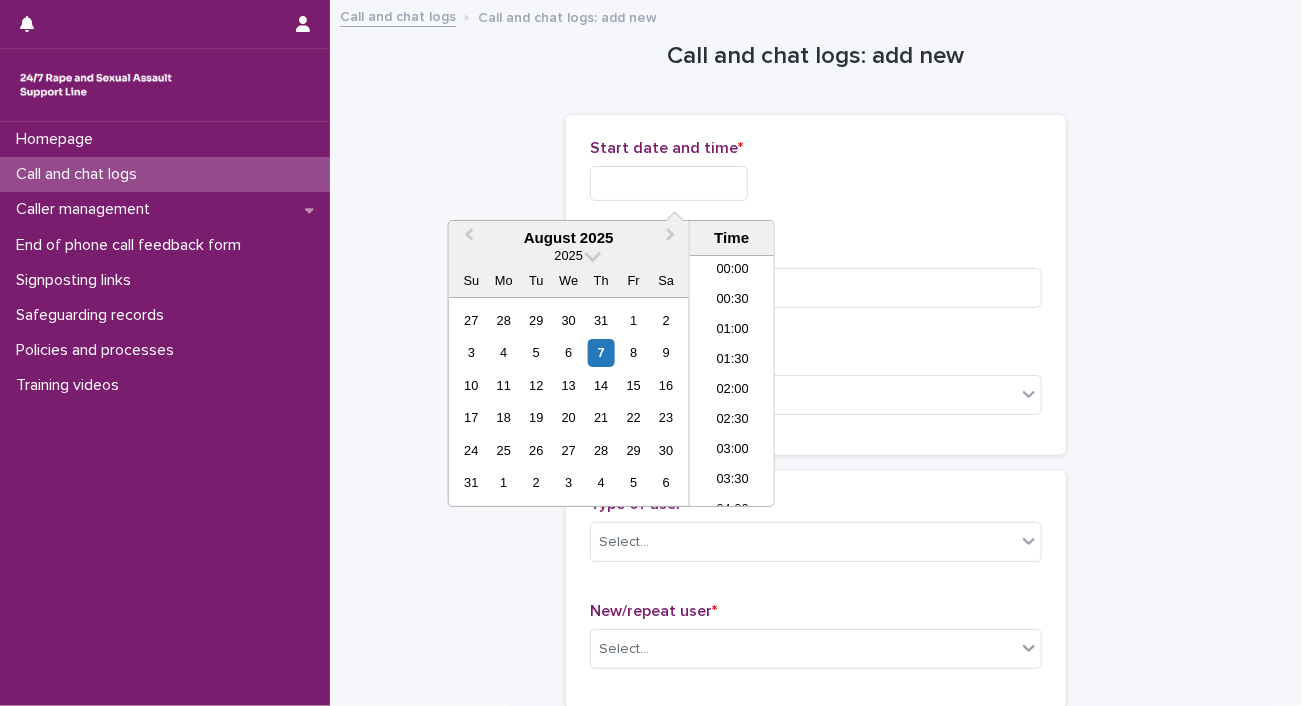 scroll, scrollTop: 1030, scrollLeft: 0, axis: vertical 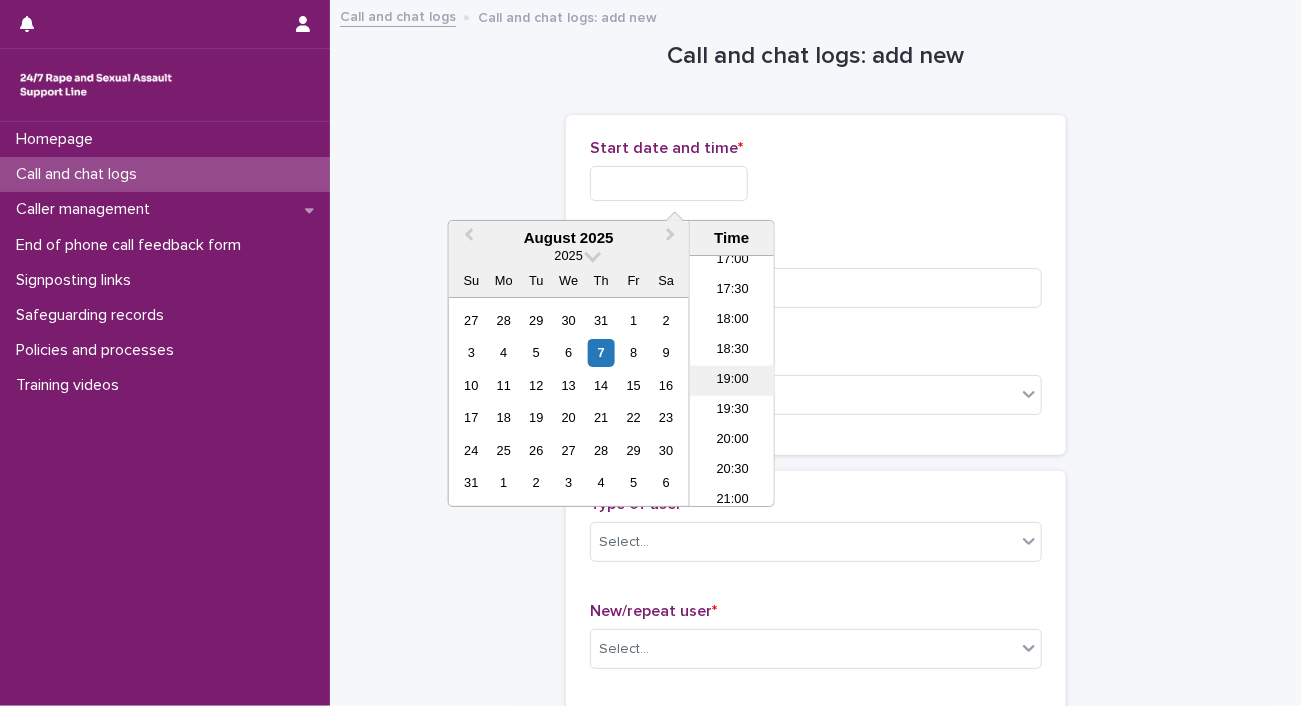 click on "19:00" at bounding box center [732, 381] 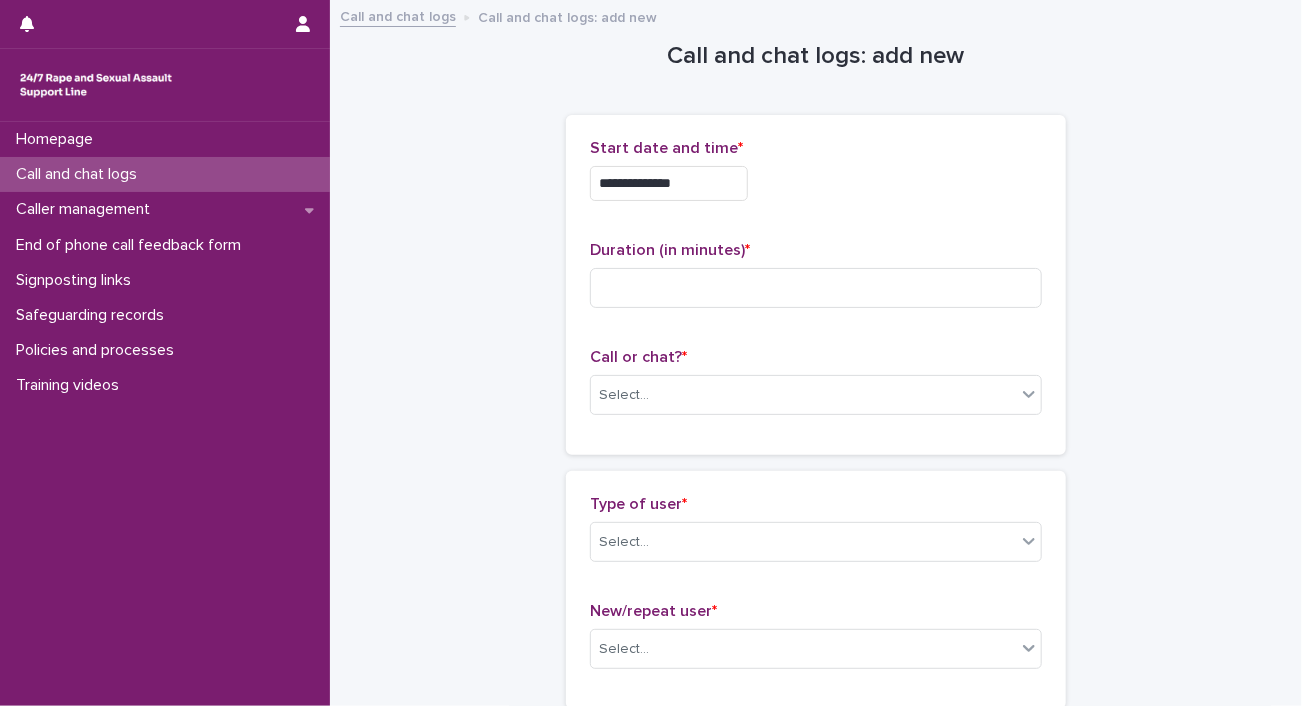 click on "**********" at bounding box center (816, 178) 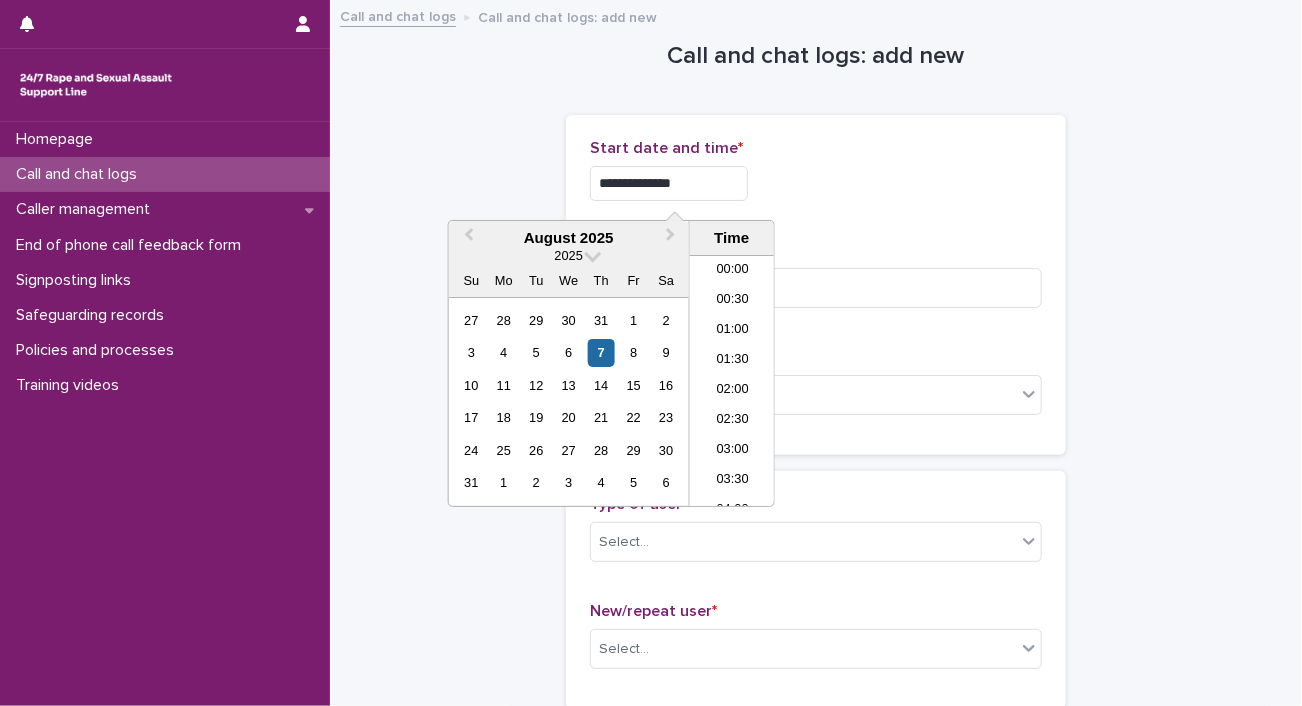scroll, scrollTop: 1030, scrollLeft: 0, axis: vertical 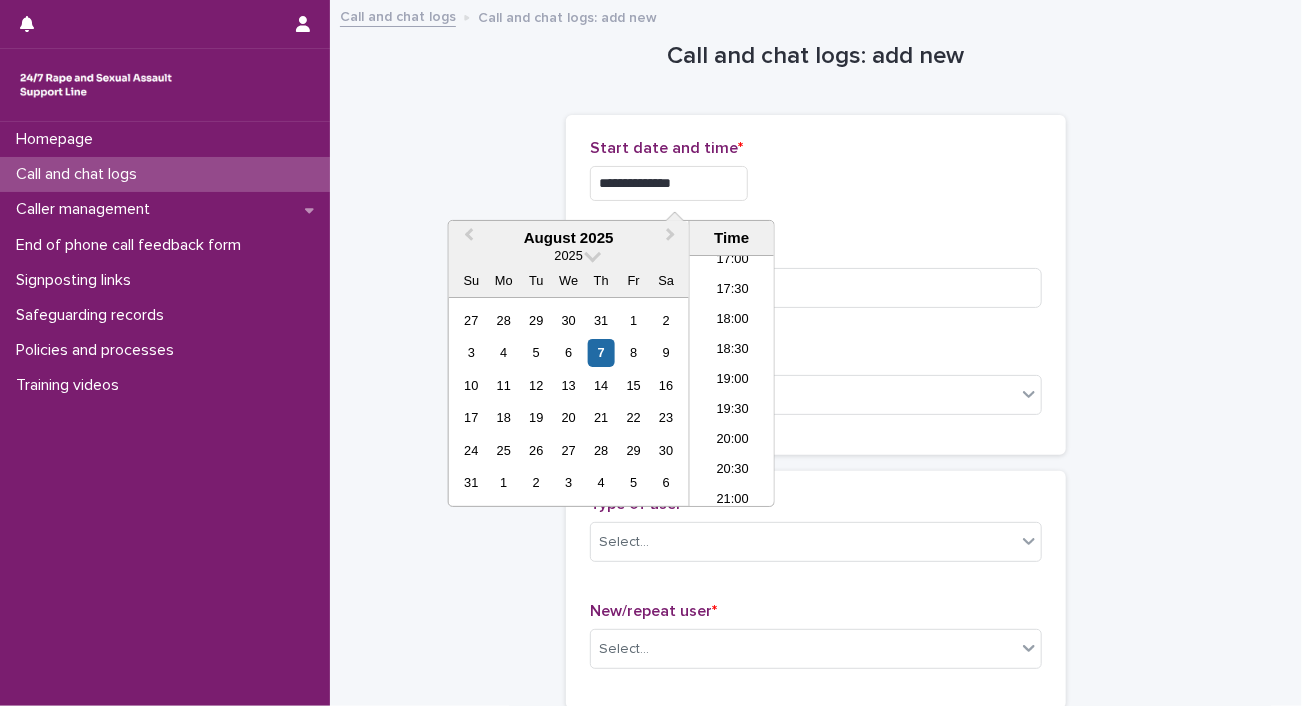 type on "**********" 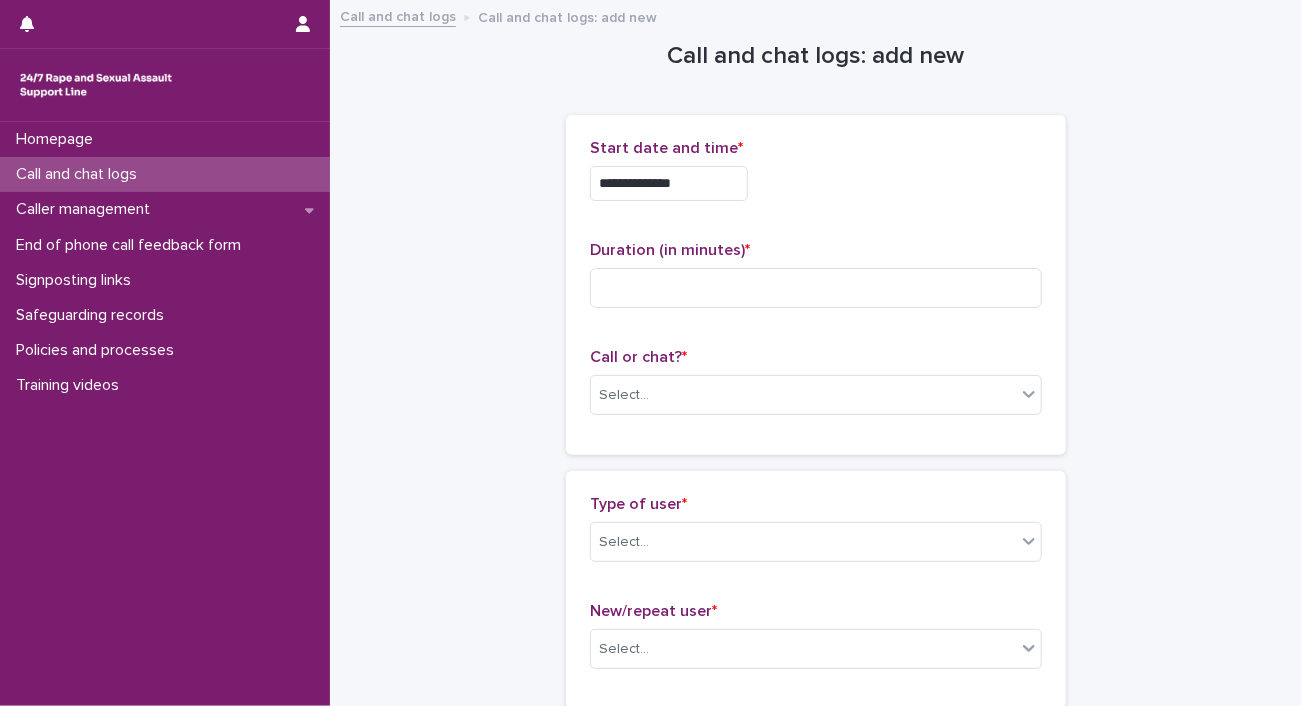 click on "**********" at bounding box center [816, 183] 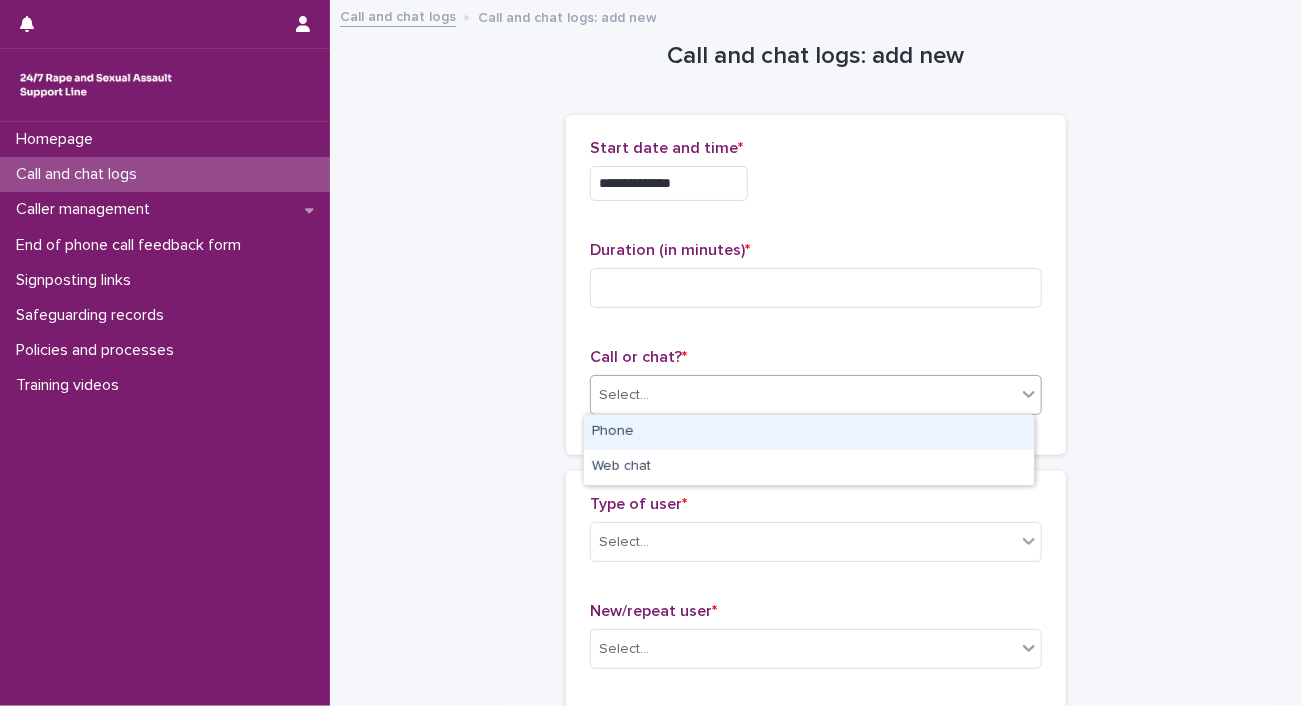 click 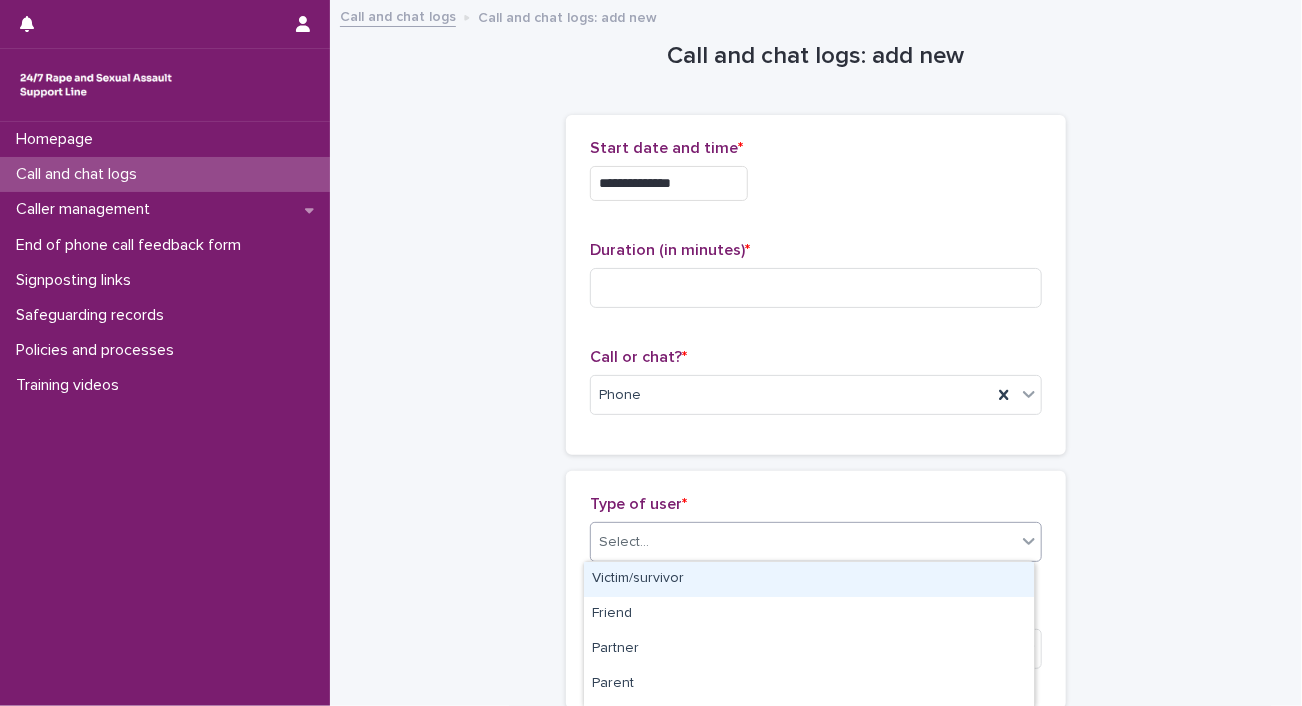 click 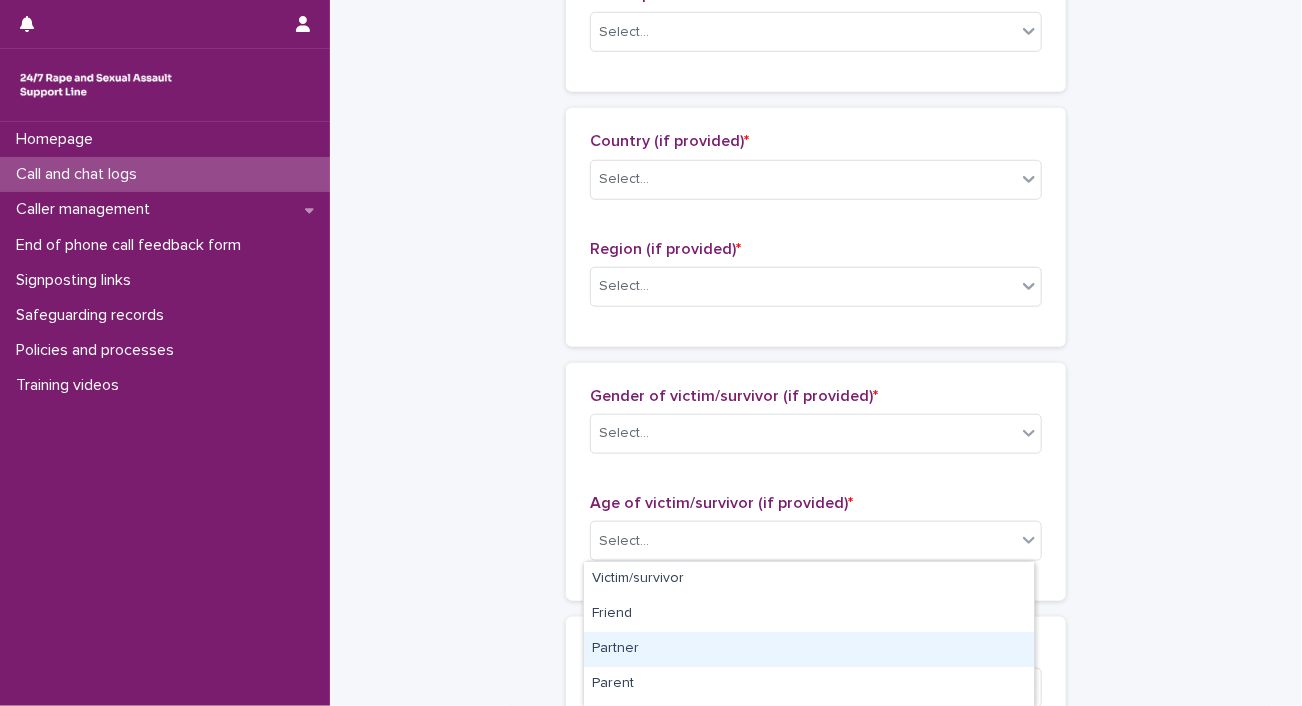 scroll, scrollTop: 1220, scrollLeft: 0, axis: vertical 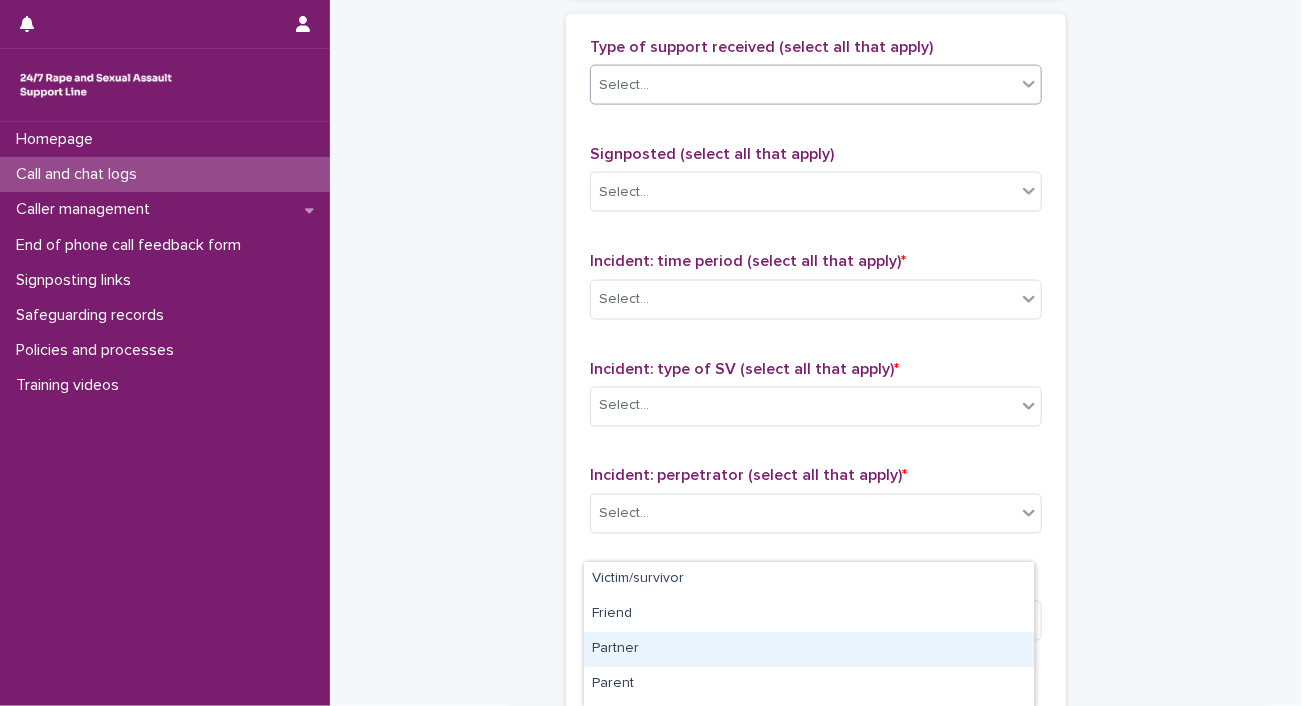 click 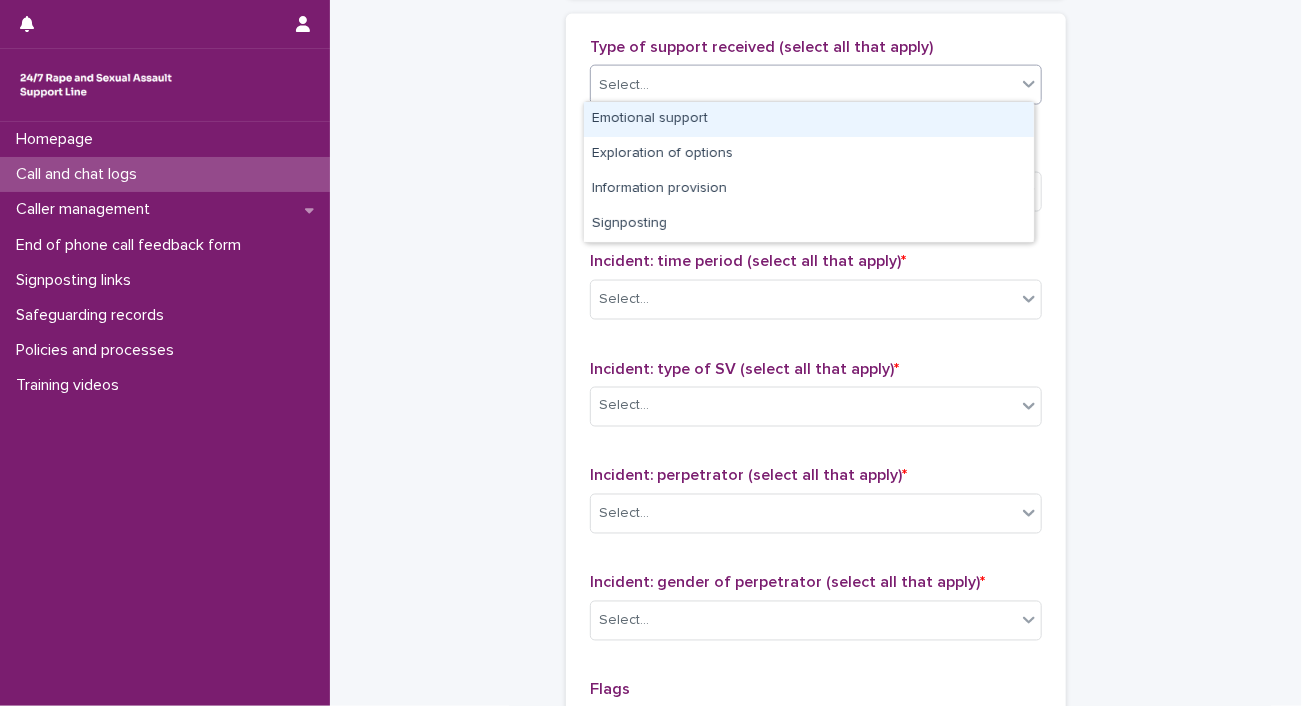 click on "Emotional support" at bounding box center [809, 119] 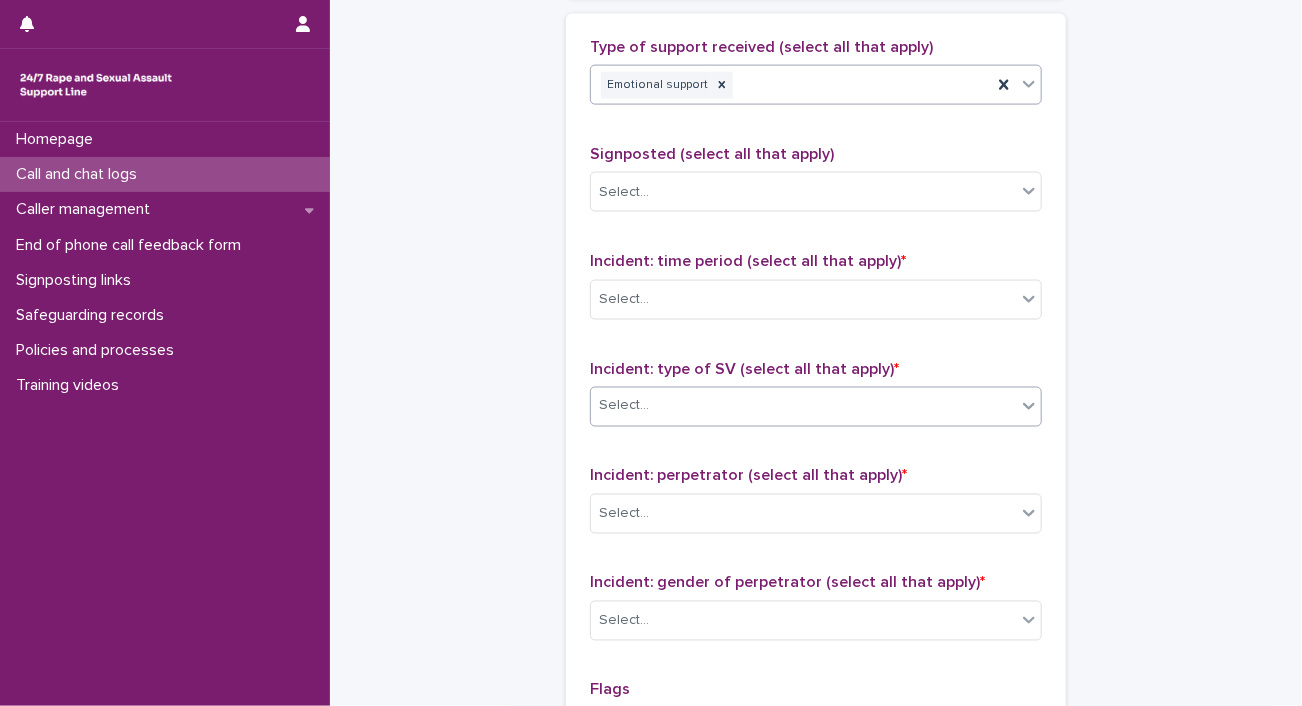 click 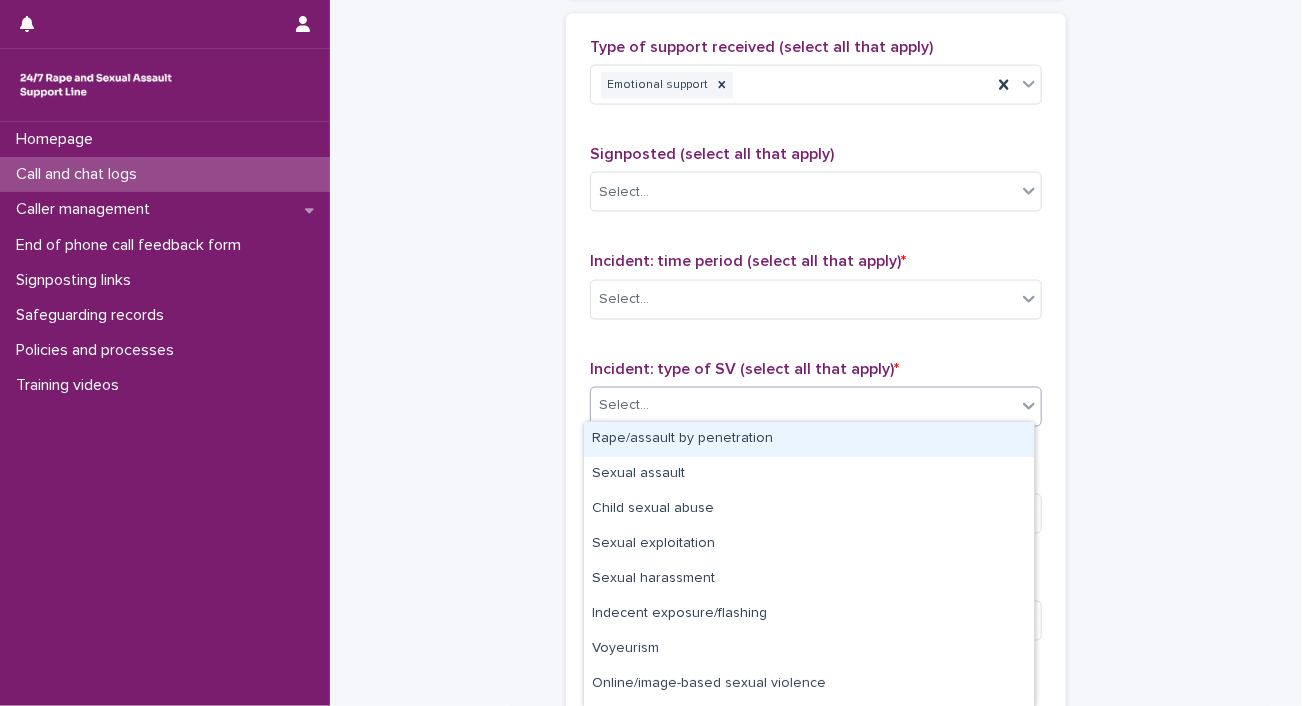 click on "Rape/assault by penetration" at bounding box center [809, 439] 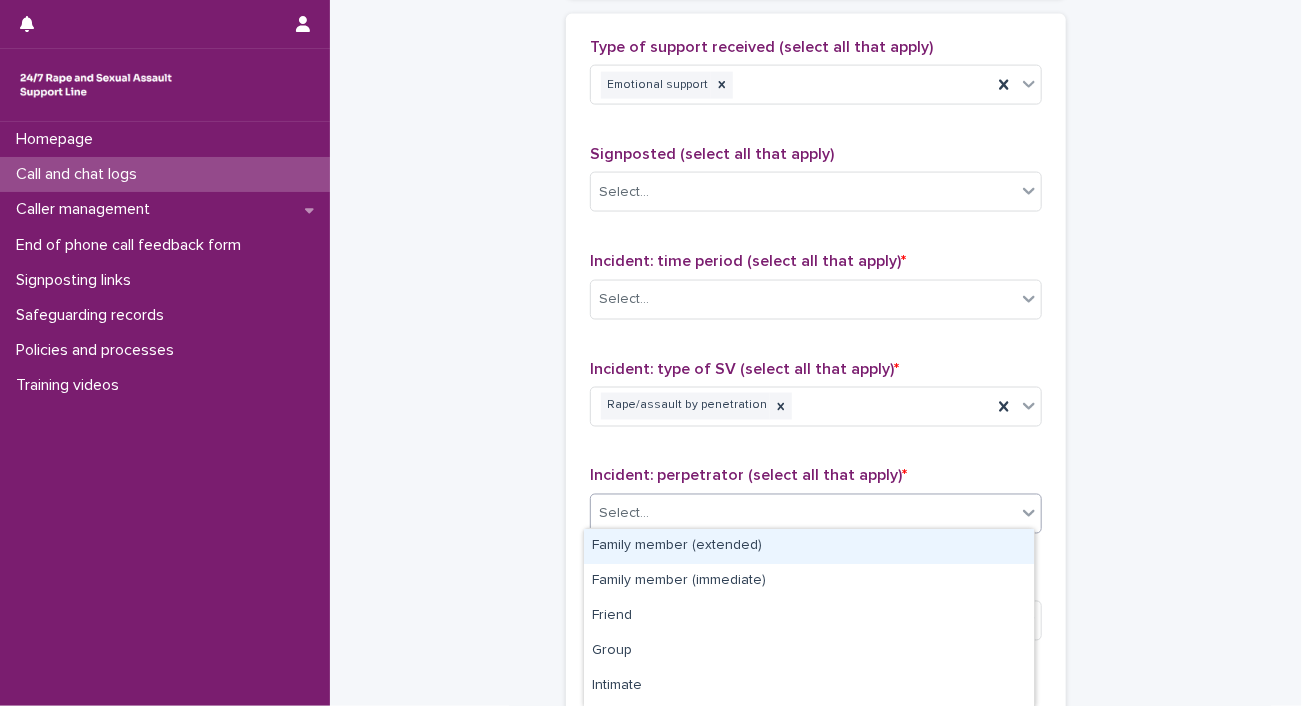 click 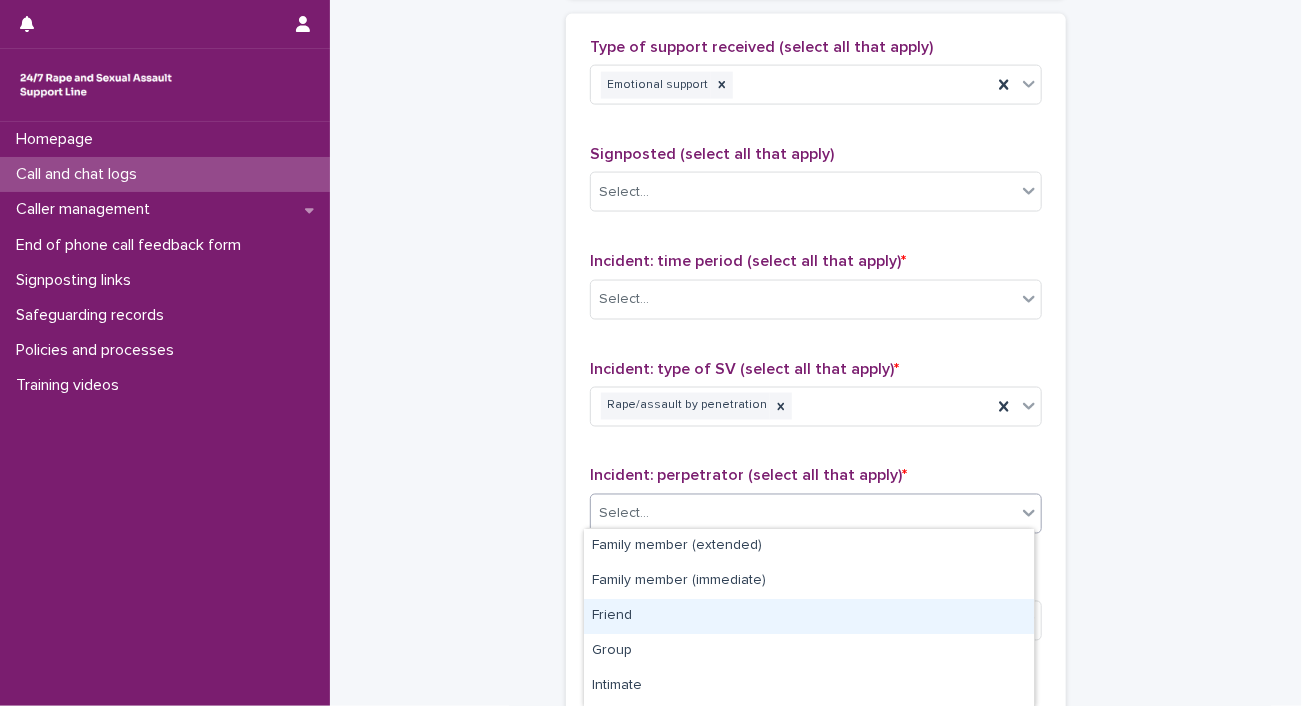 click on "Friend" at bounding box center (809, 616) 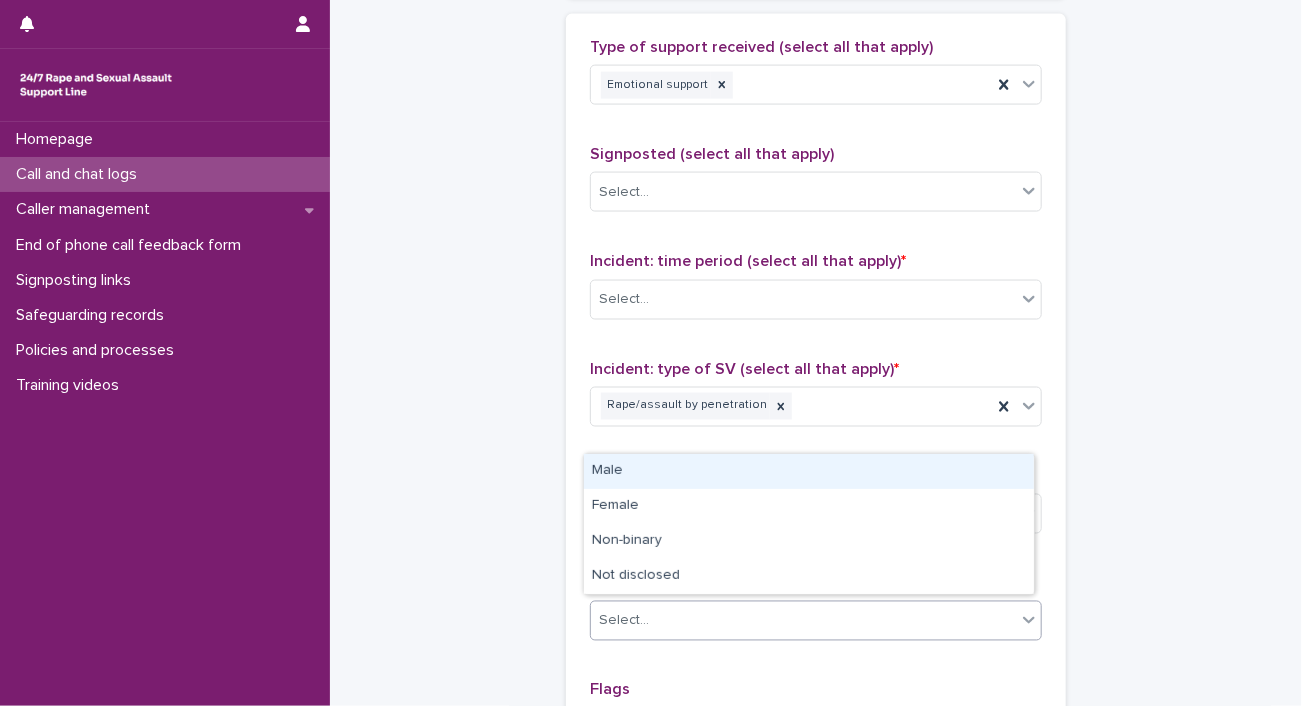 click 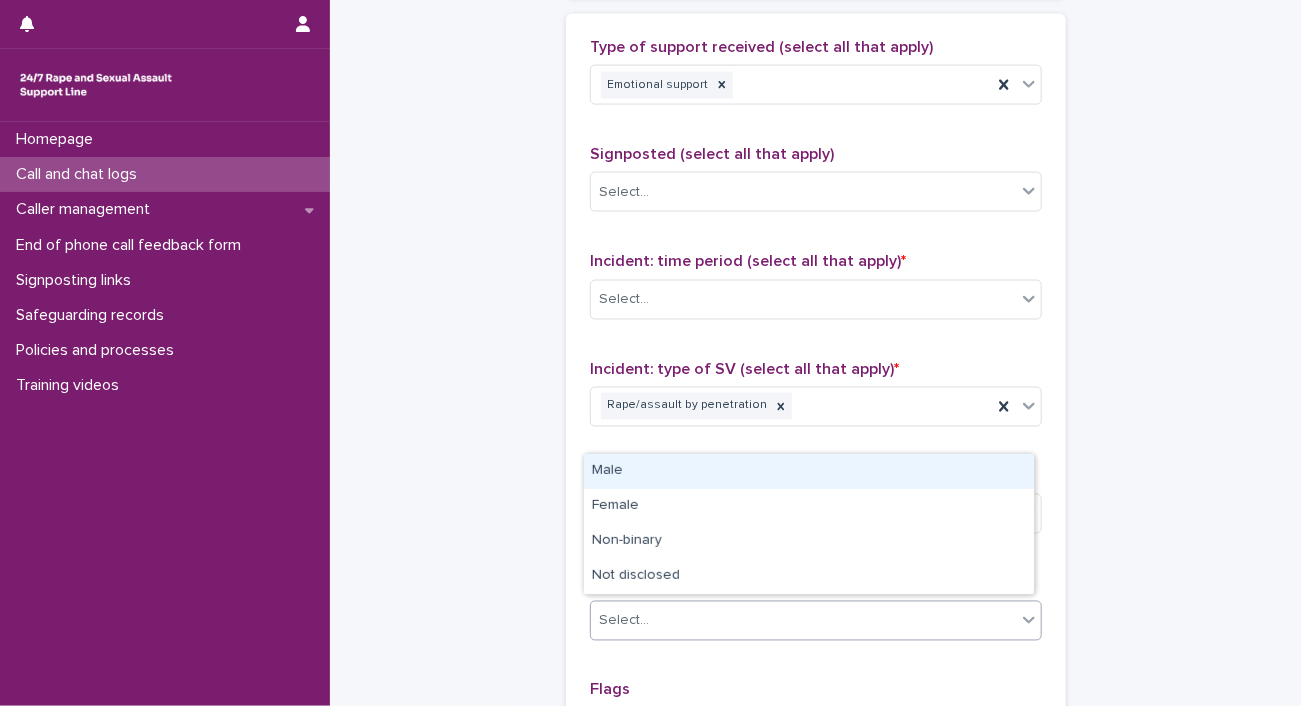 click on "Male" at bounding box center (809, 471) 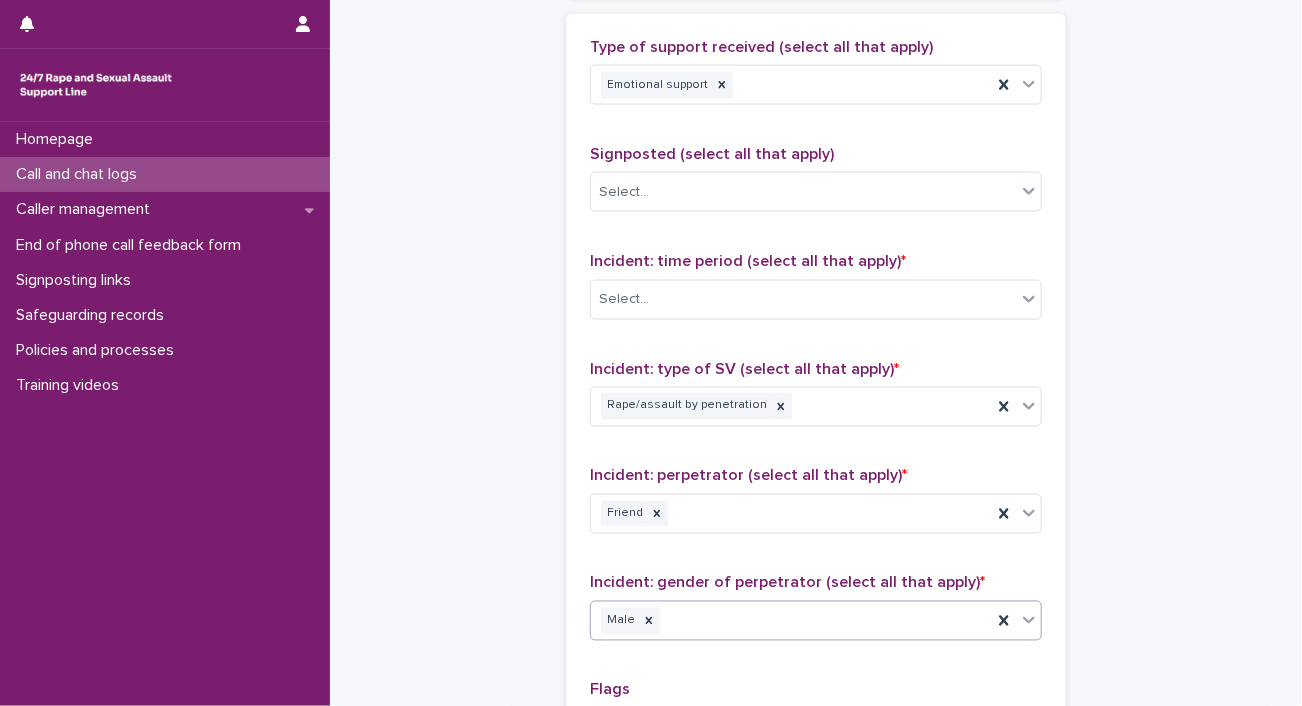 scroll, scrollTop: 1610, scrollLeft: 0, axis: vertical 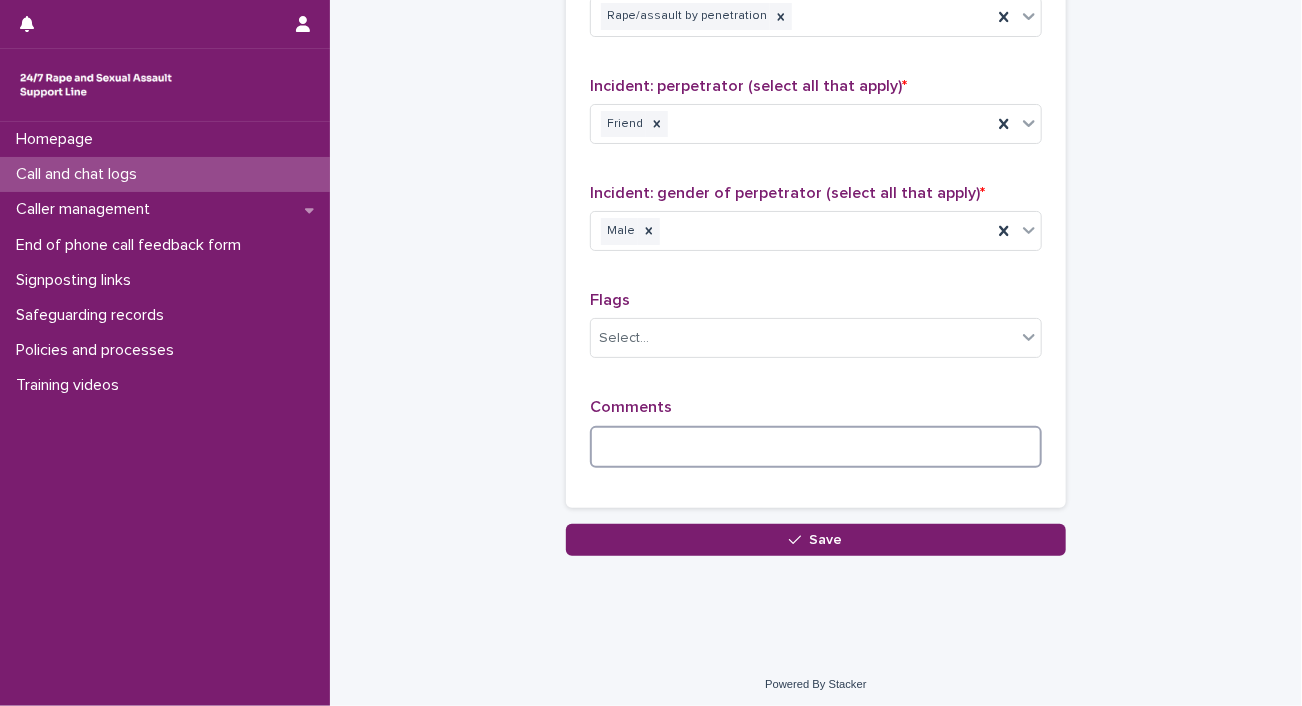 click at bounding box center [816, 447] 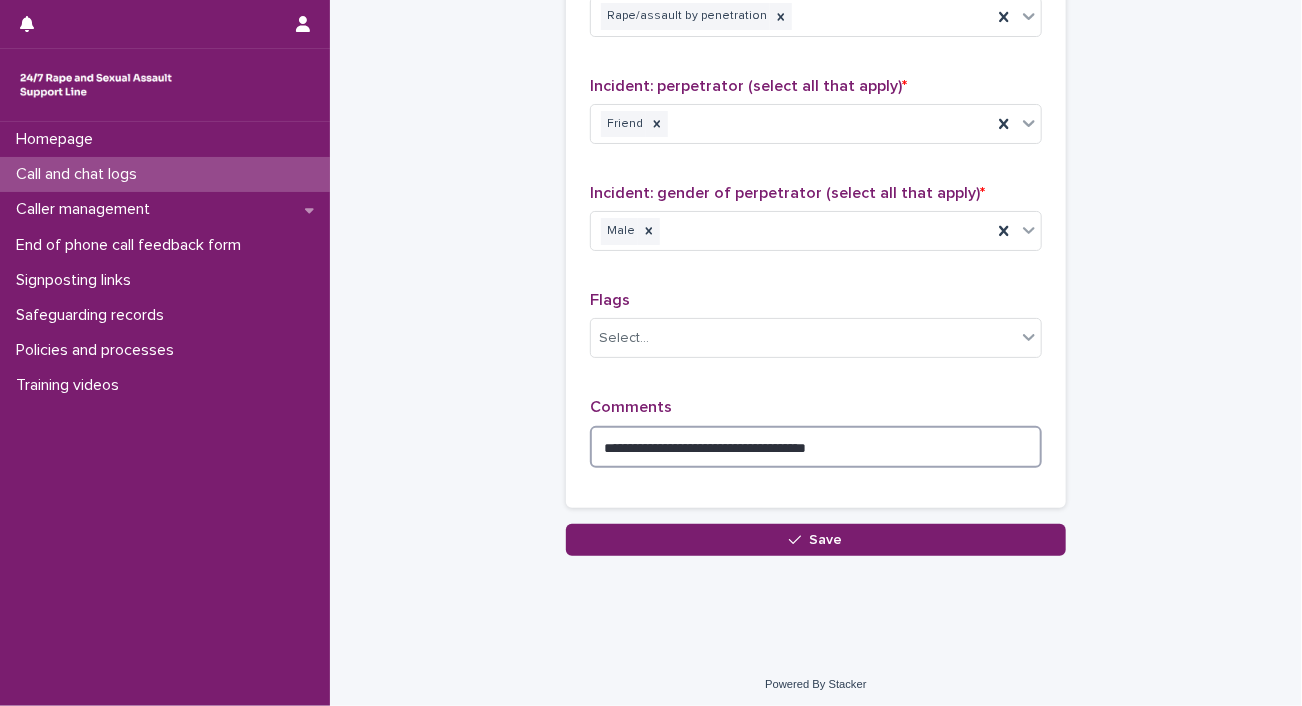 click on "**********" at bounding box center (816, 447) 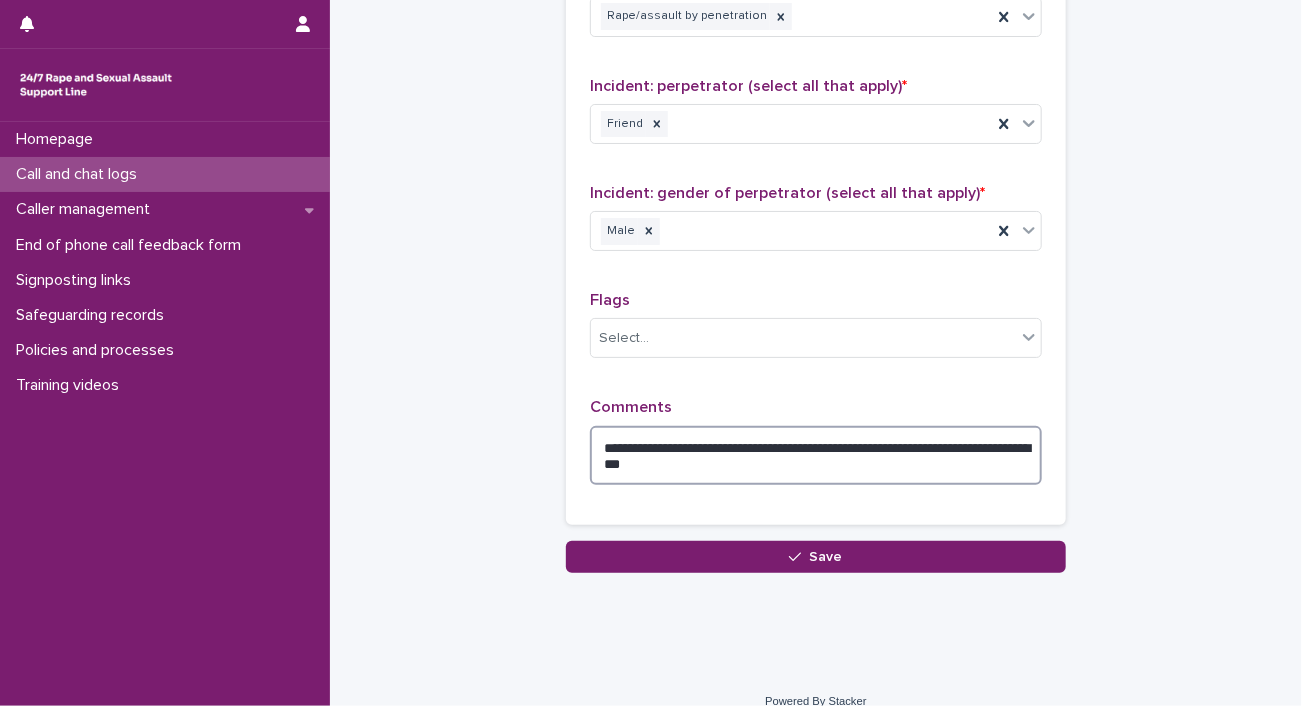 click on "**********" at bounding box center [816, 456] 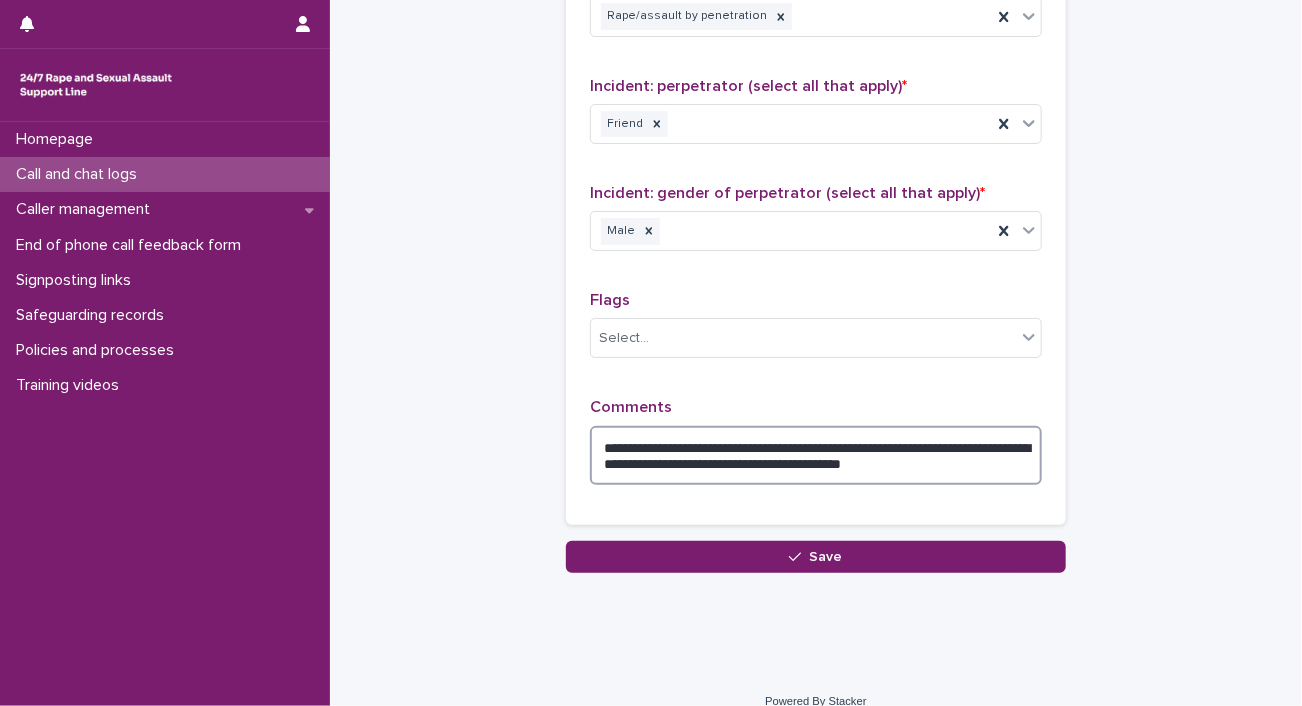 click on "**********" at bounding box center [816, 456] 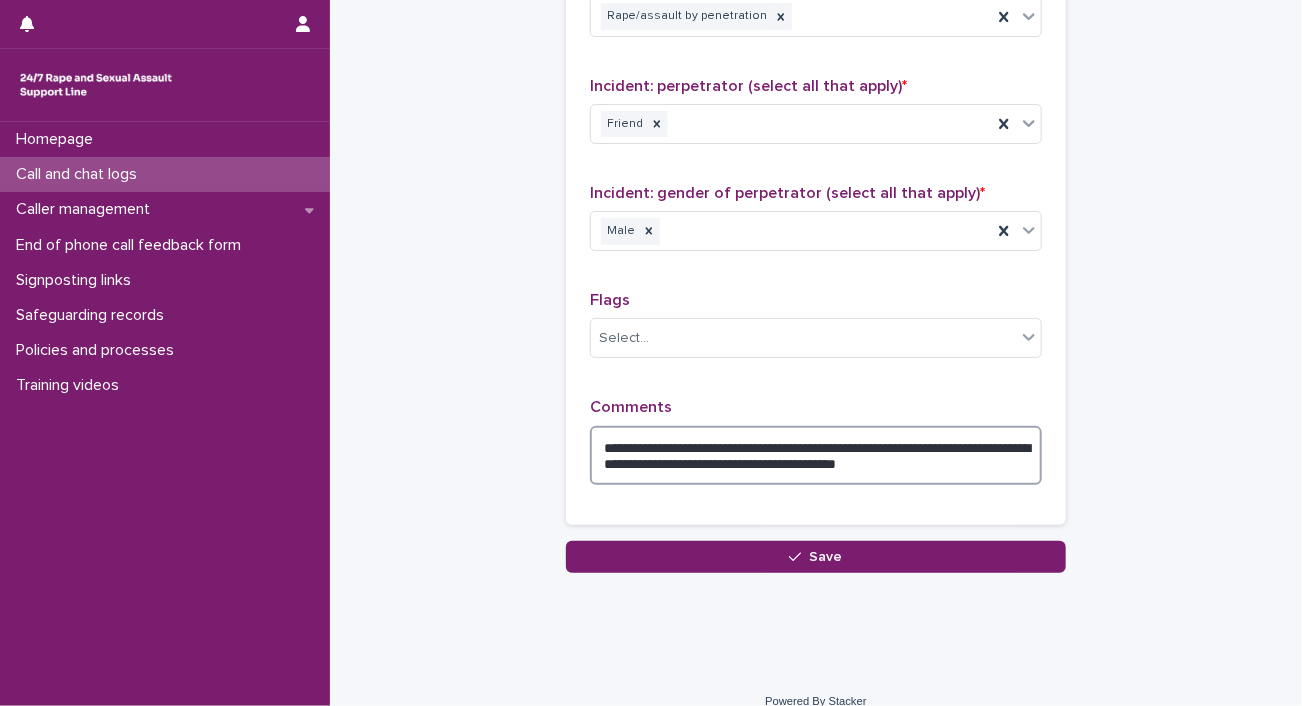 click on "**********" at bounding box center (816, 456) 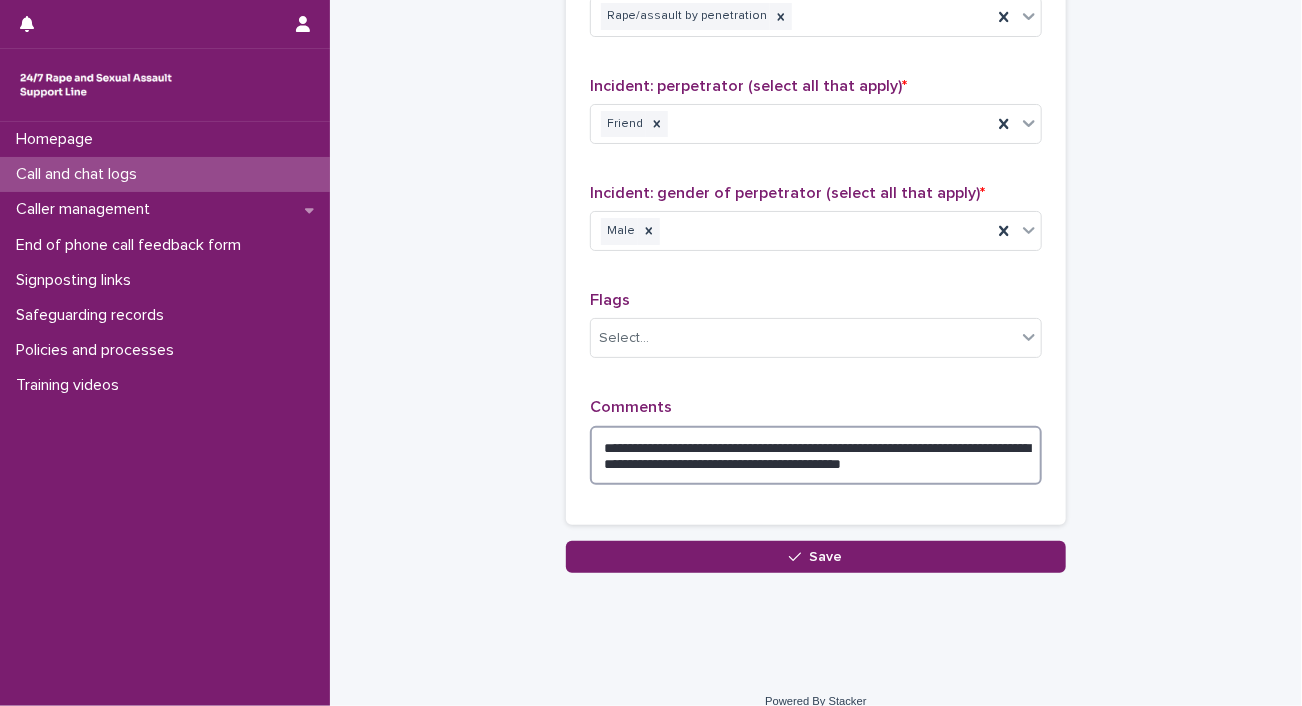 click on "**********" at bounding box center (816, 456) 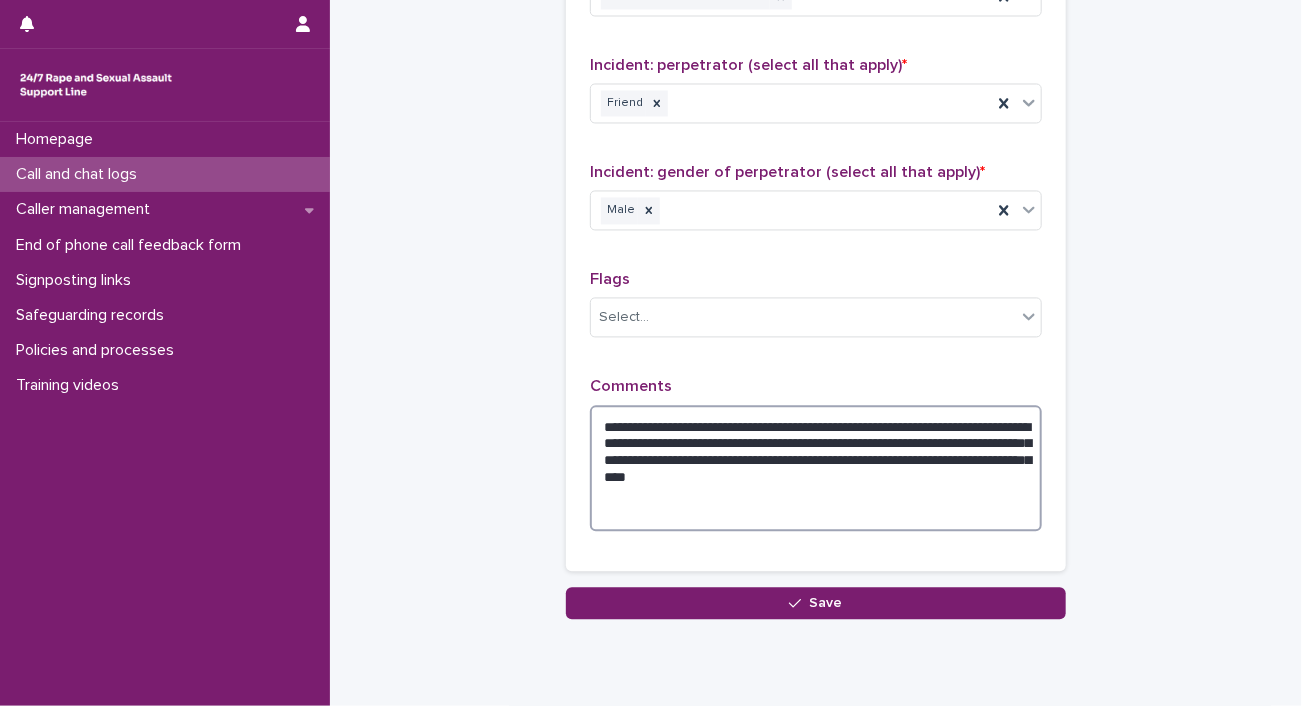 scroll, scrollTop: 1630, scrollLeft: 0, axis: vertical 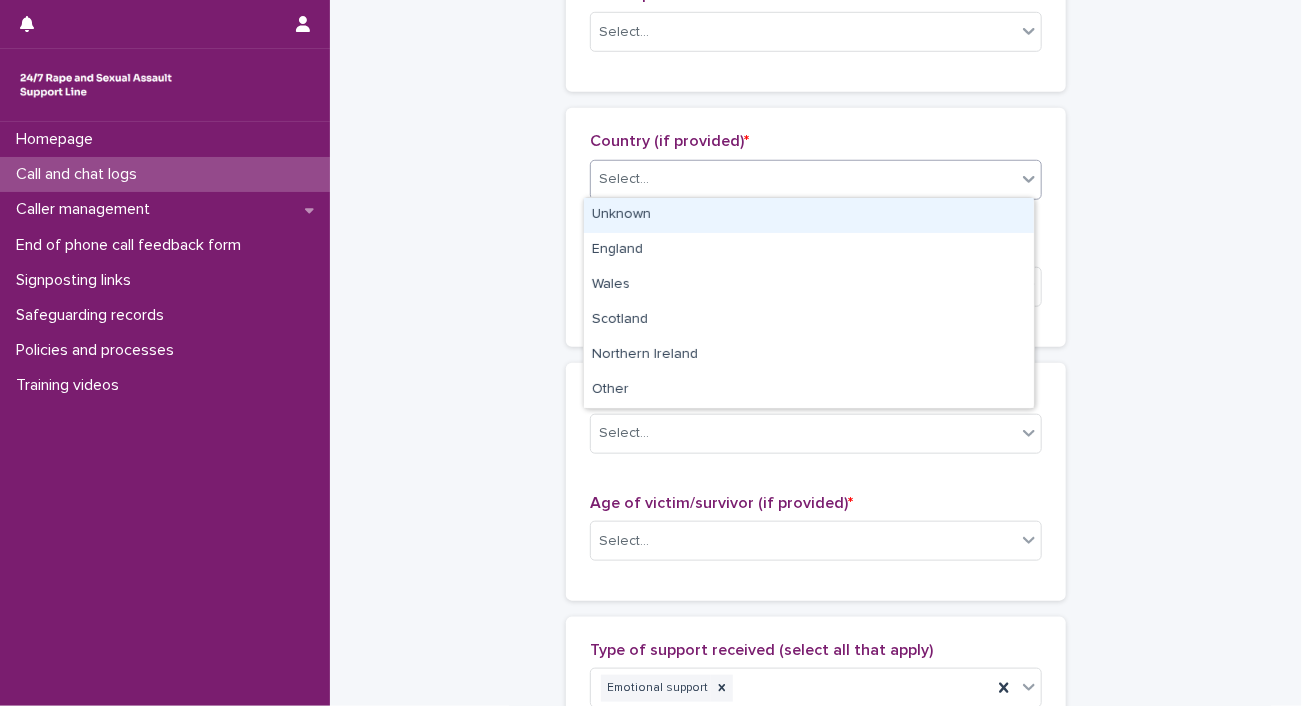 click 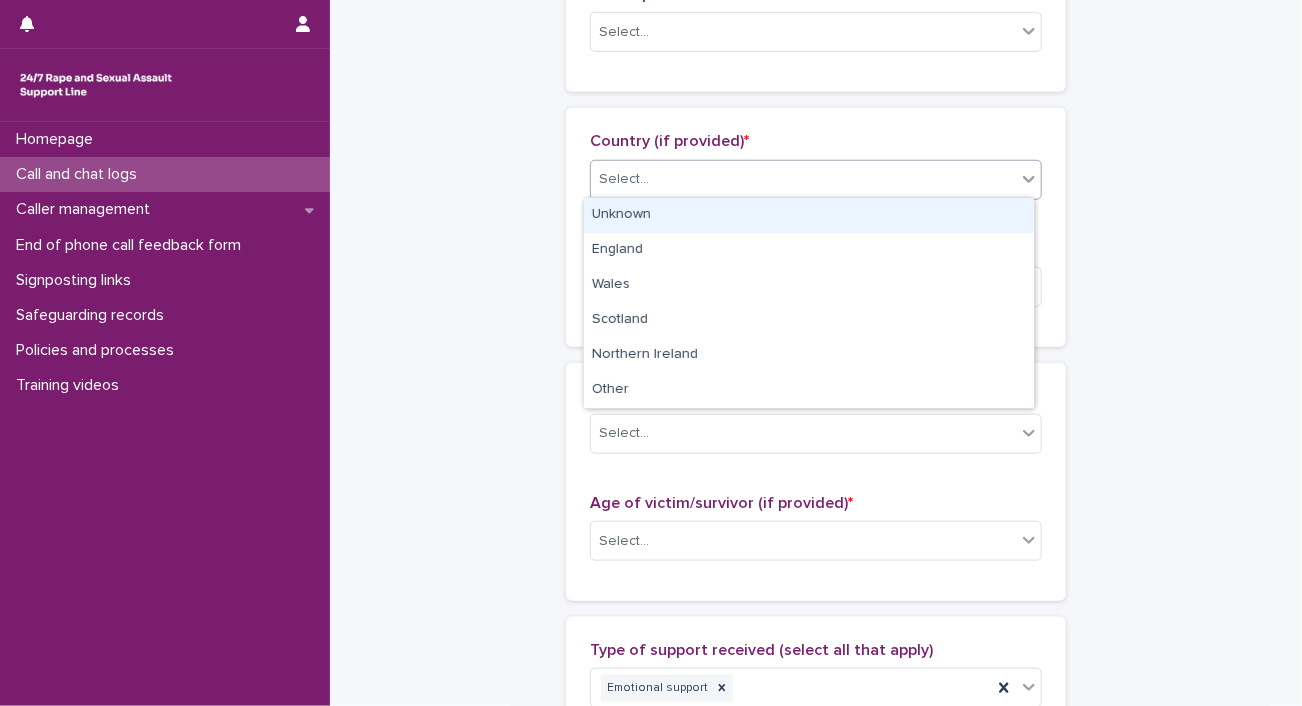 click on "Unknown" at bounding box center [809, 215] 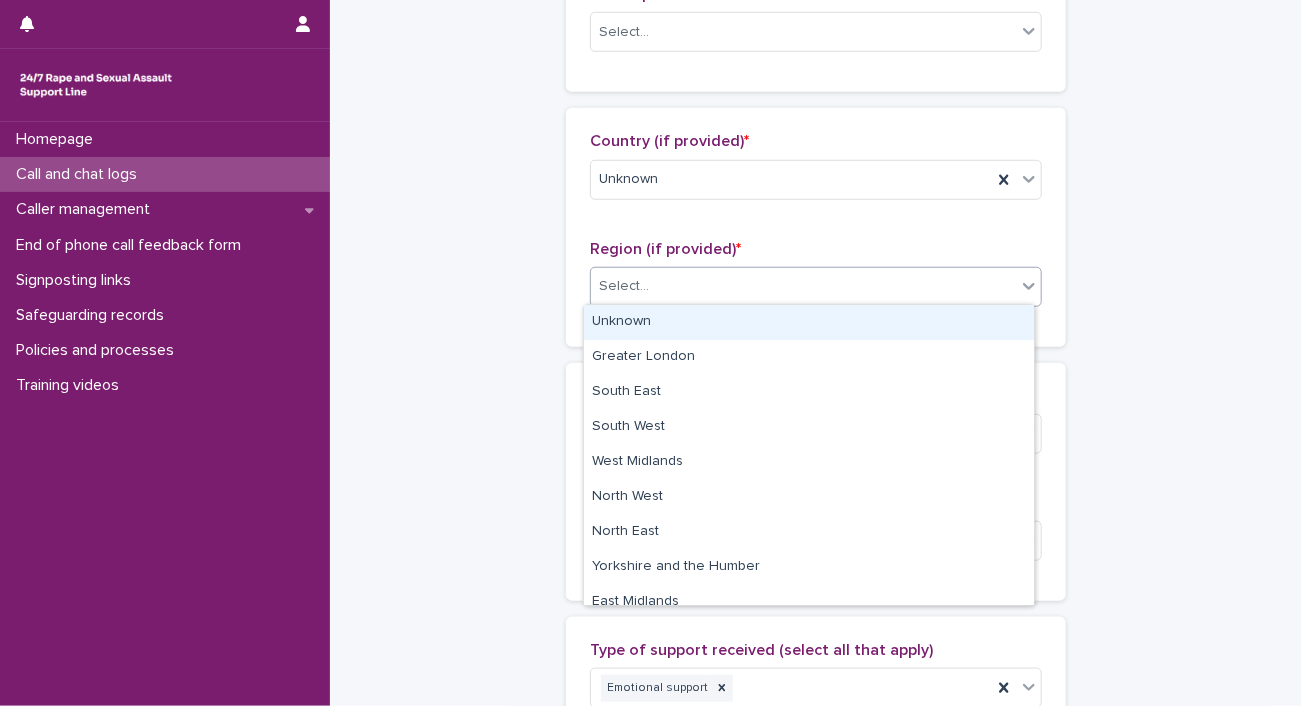 click 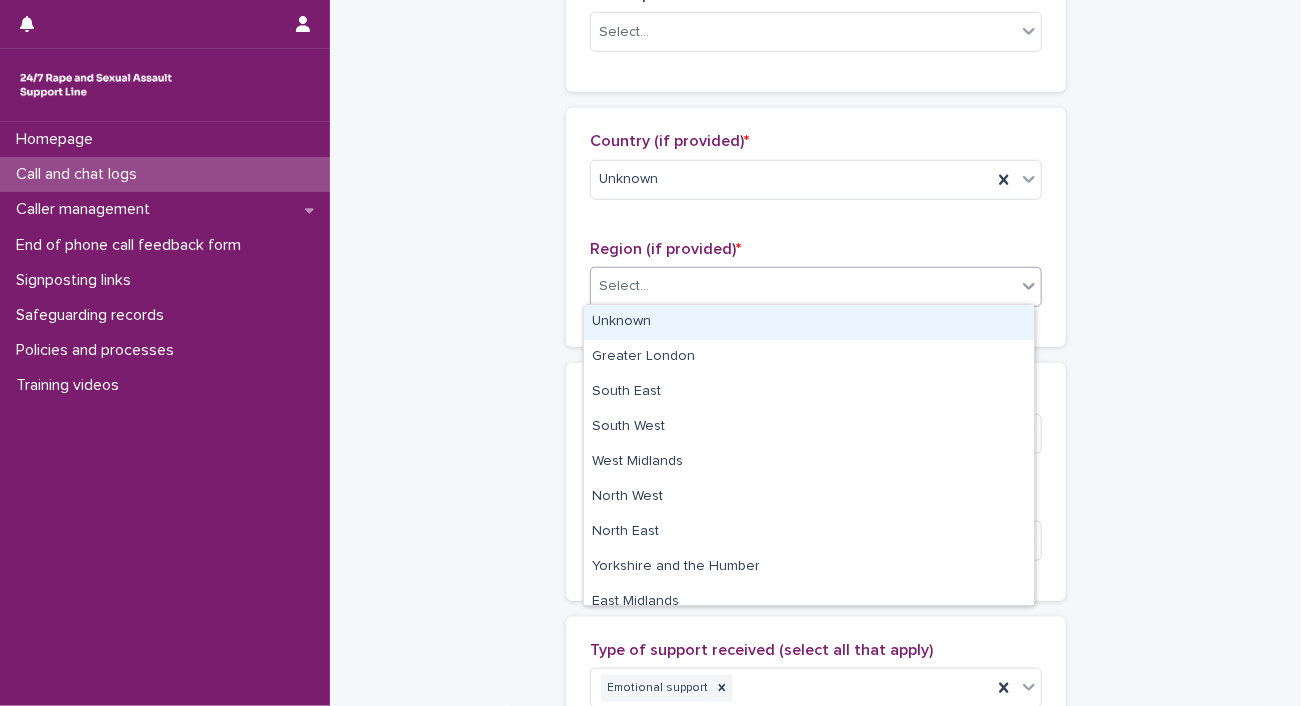 click on "Unknown" at bounding box center [809, 322] 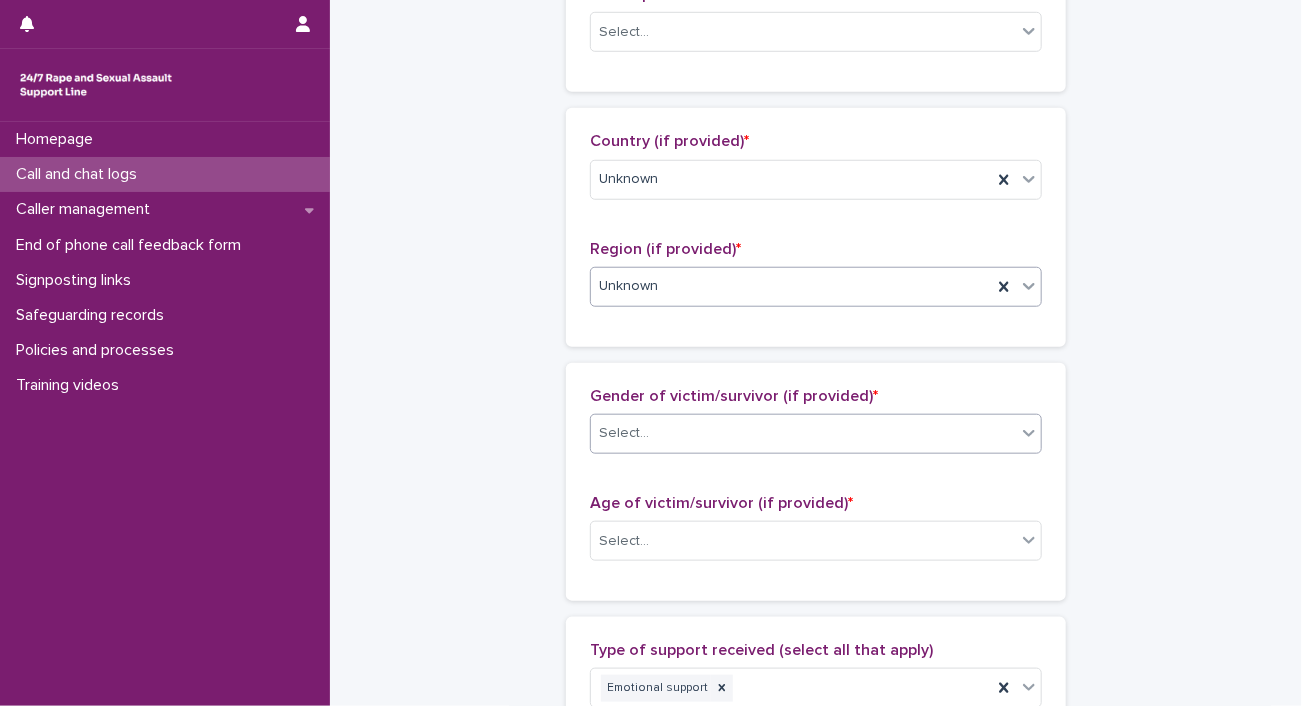 click 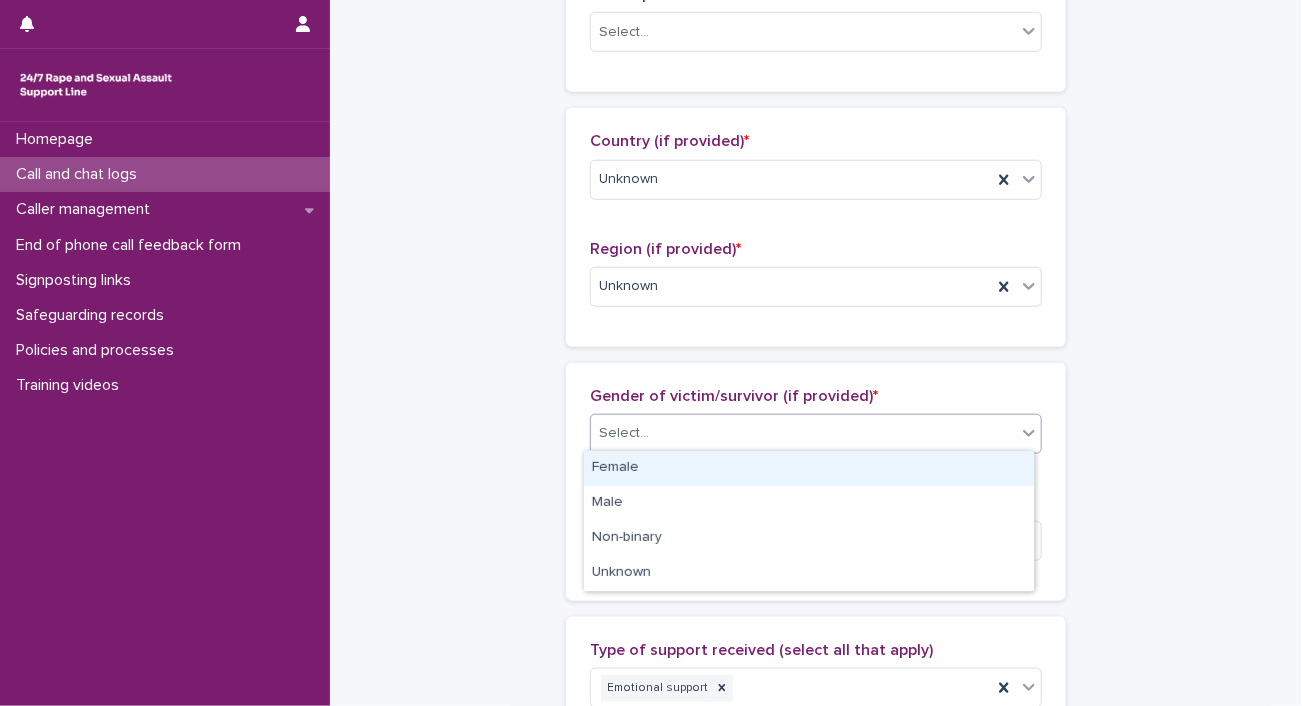 click on "Female" at bounding box center (809, 468) 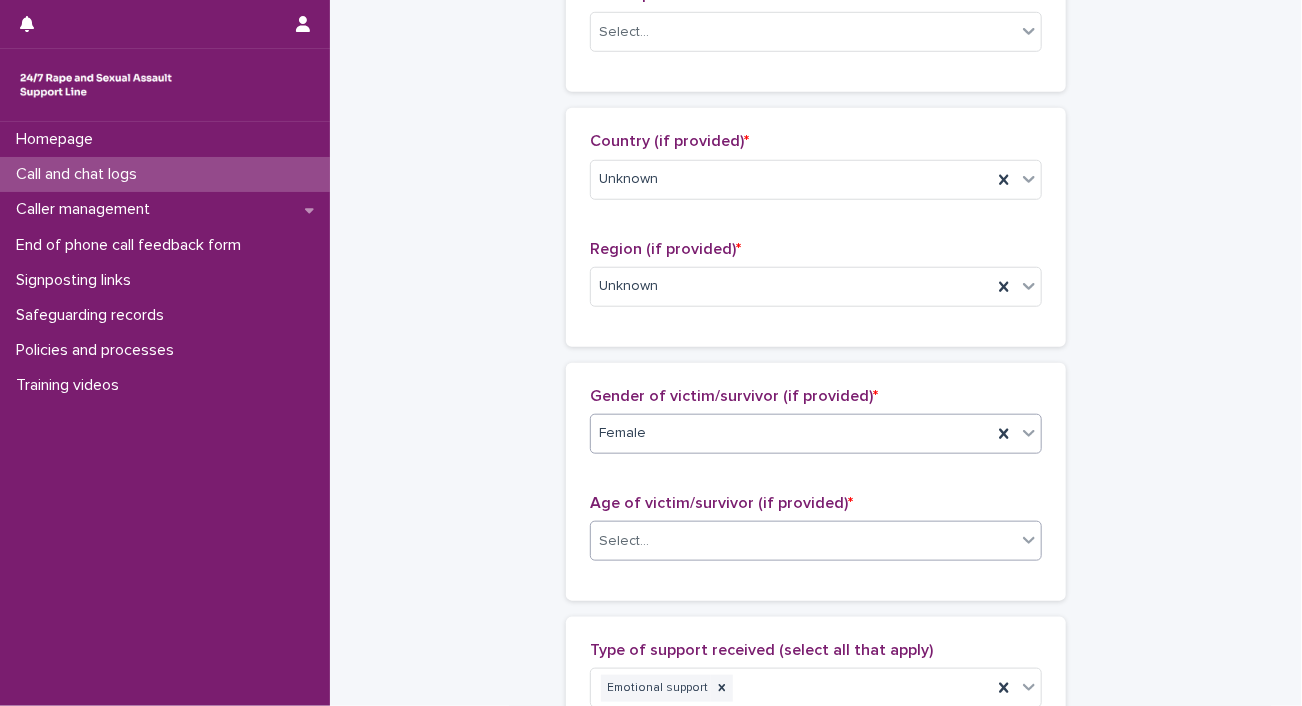 click 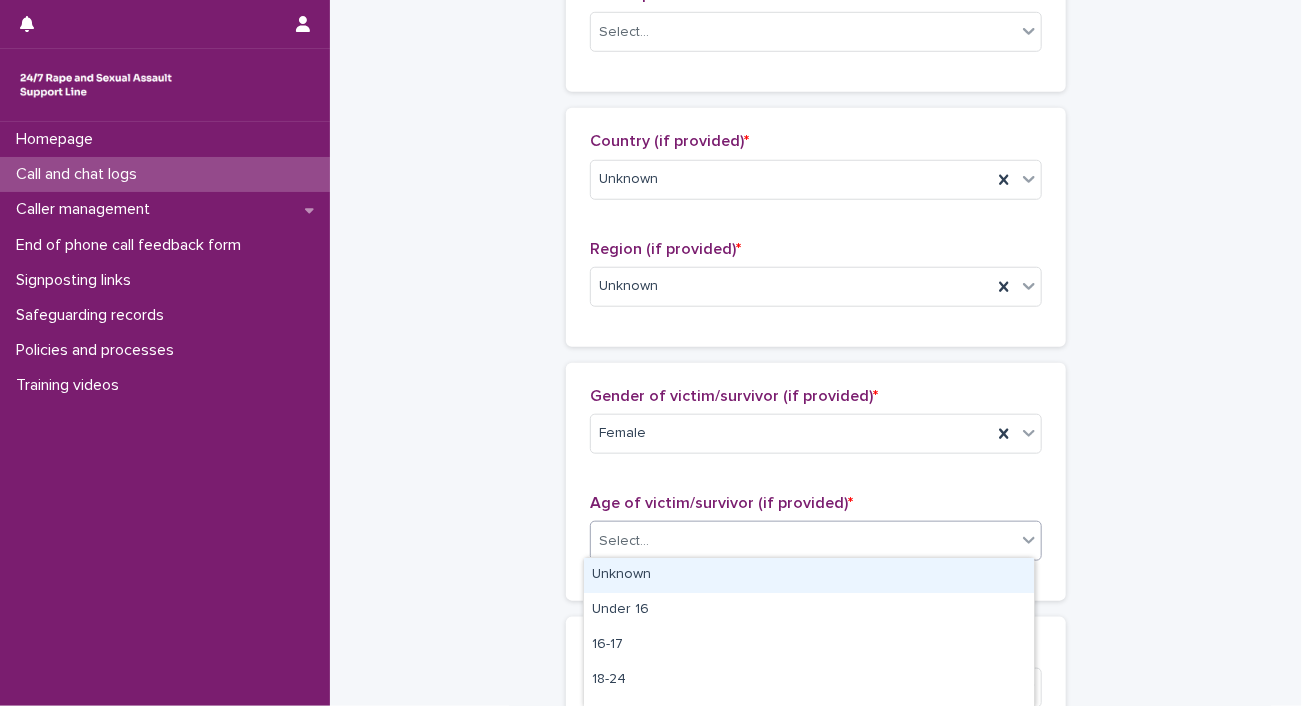 click on "Unknown" at bounding box center [809, 575] 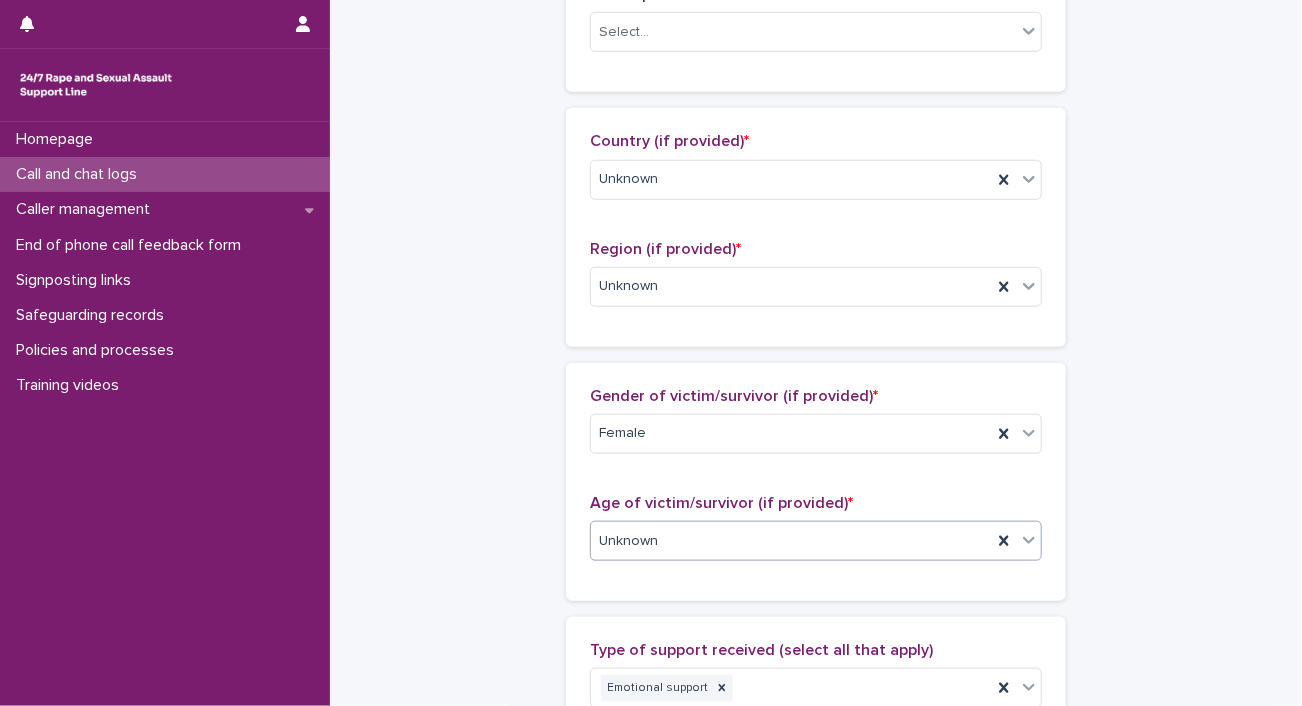 scroll, scrollTop: 1235, scrollLeft: 0, axis: vertical 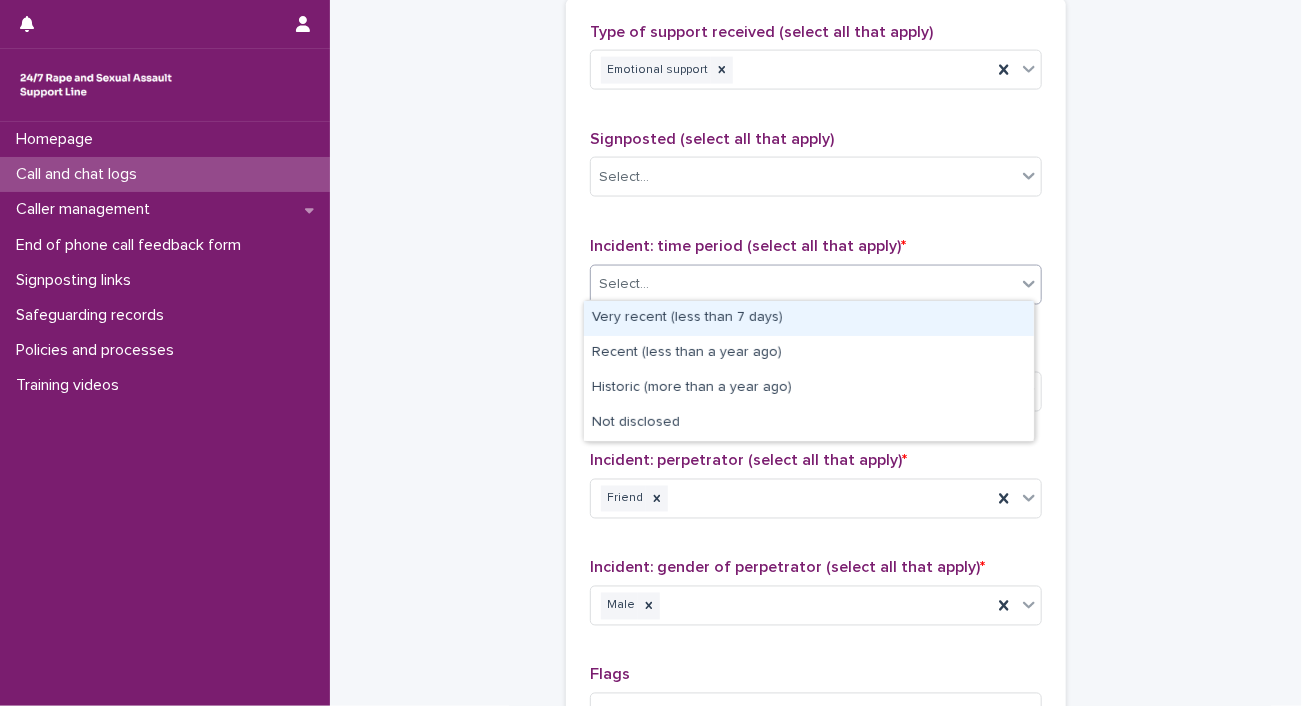 click 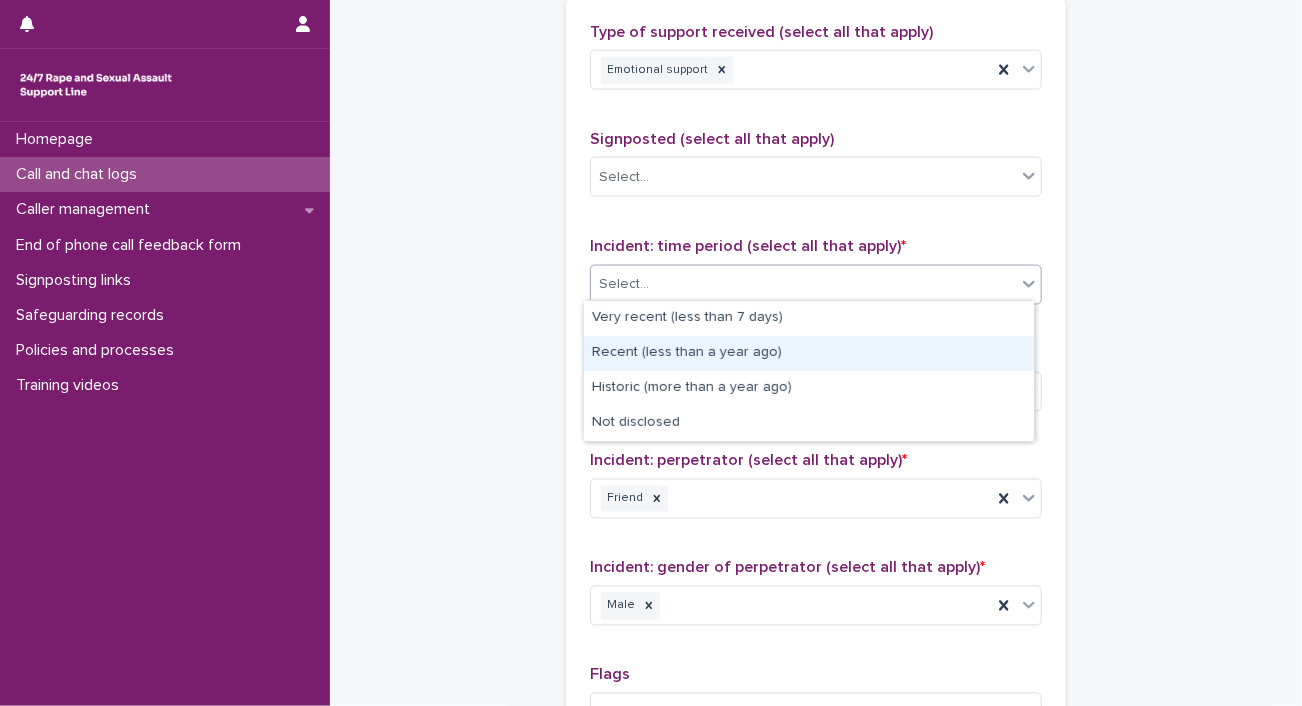 click on "Recent (less than a year ago)" at bounding box center [809, 353] 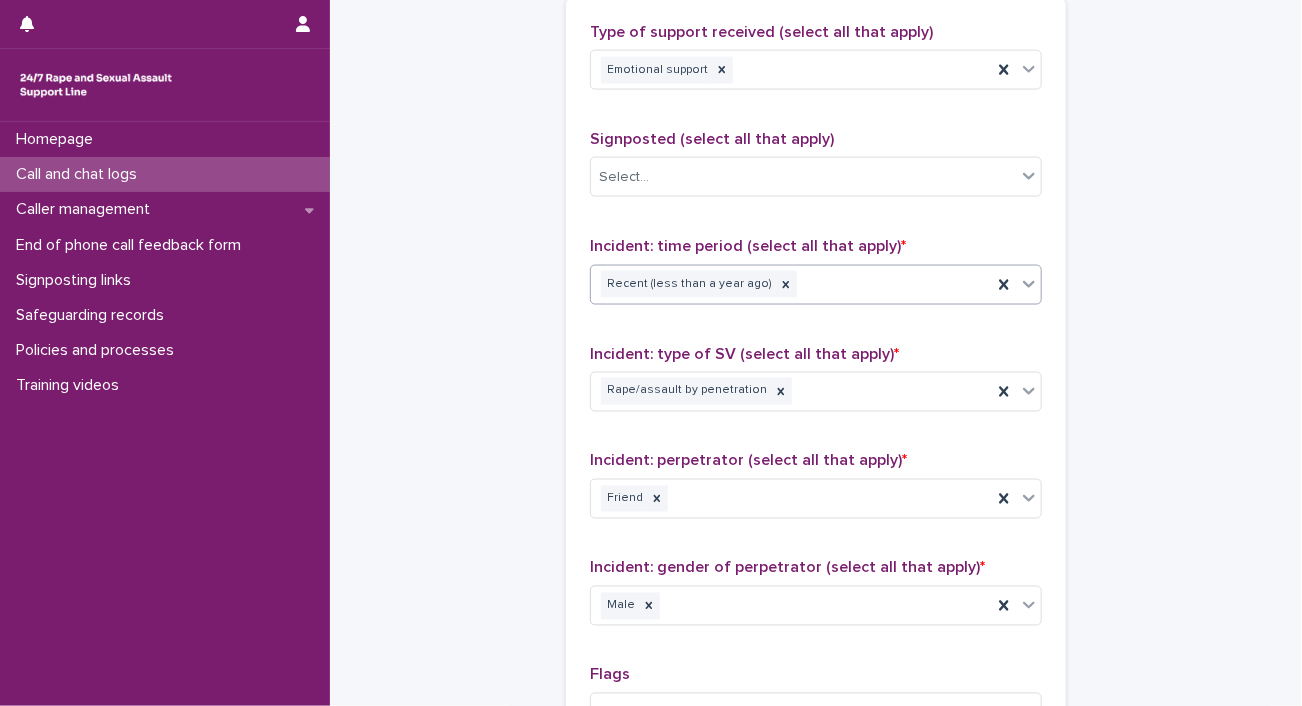 scroll, scrollTop: 1694, scrollLeft: 0, axis: vertical 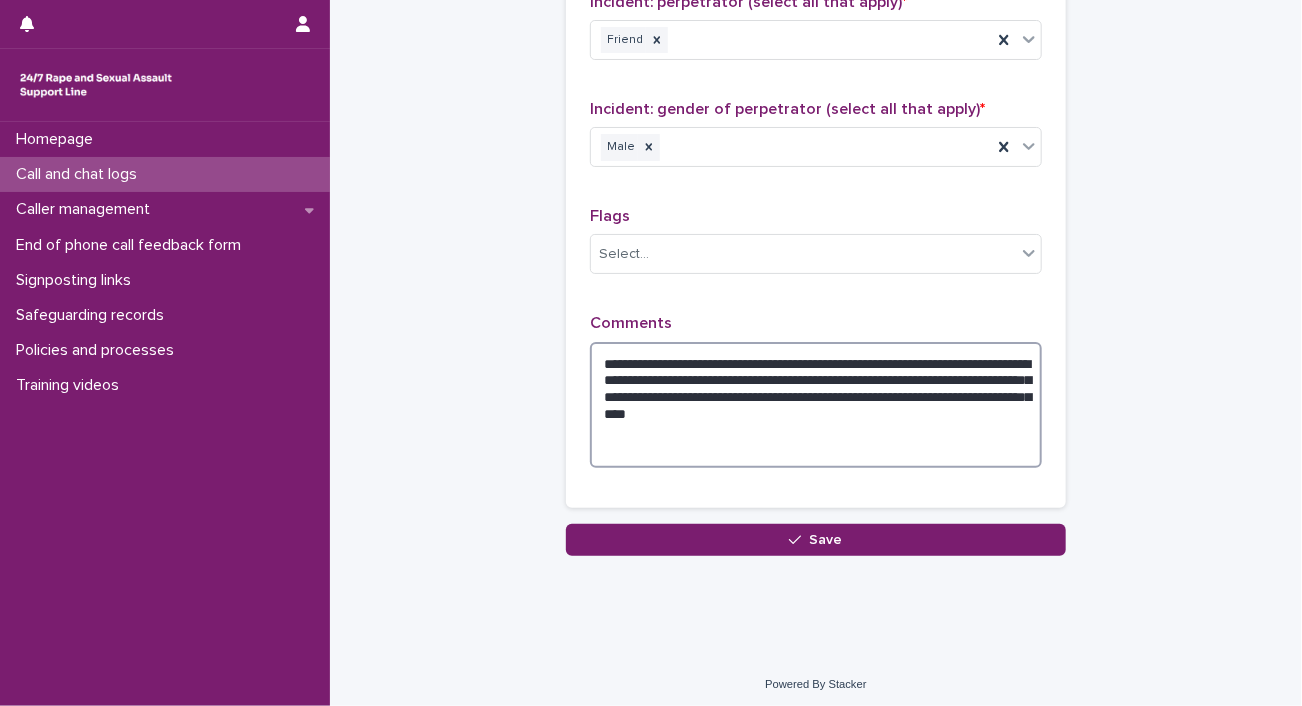 click on "**********" at bounding box center (816, 405) 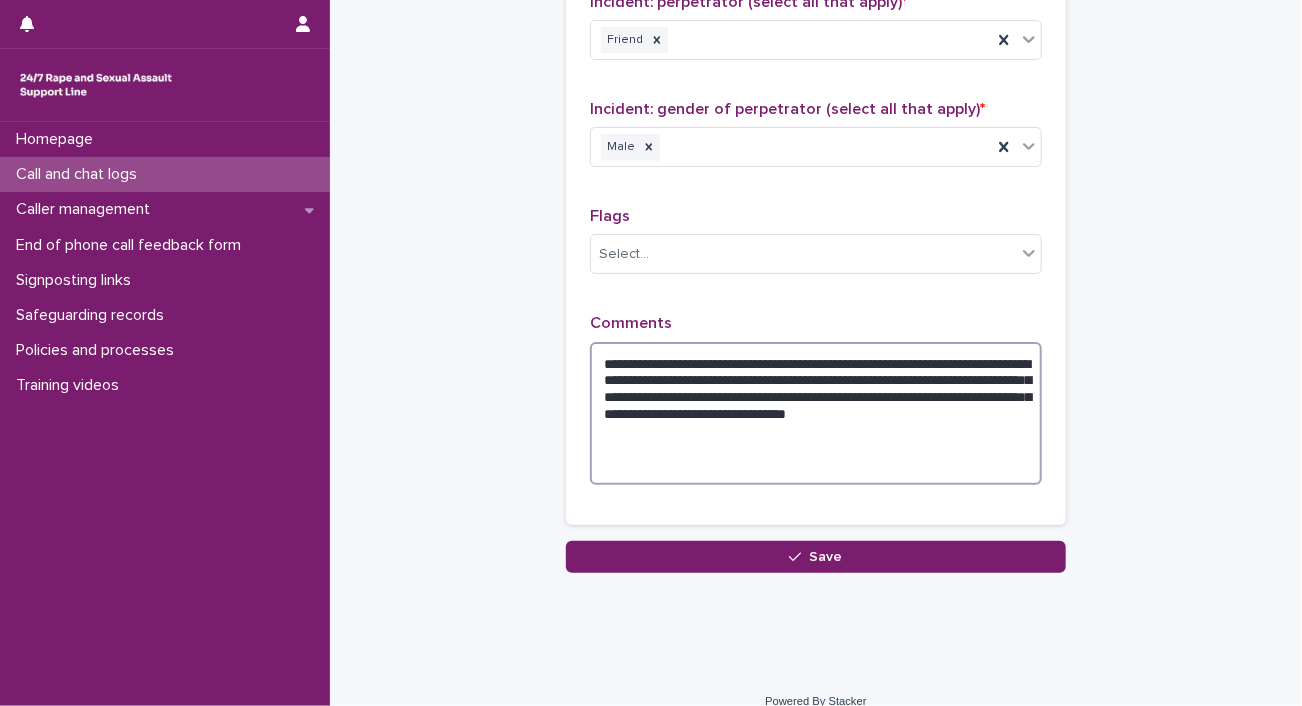 click on "**********" at bounding box center [816, 414] 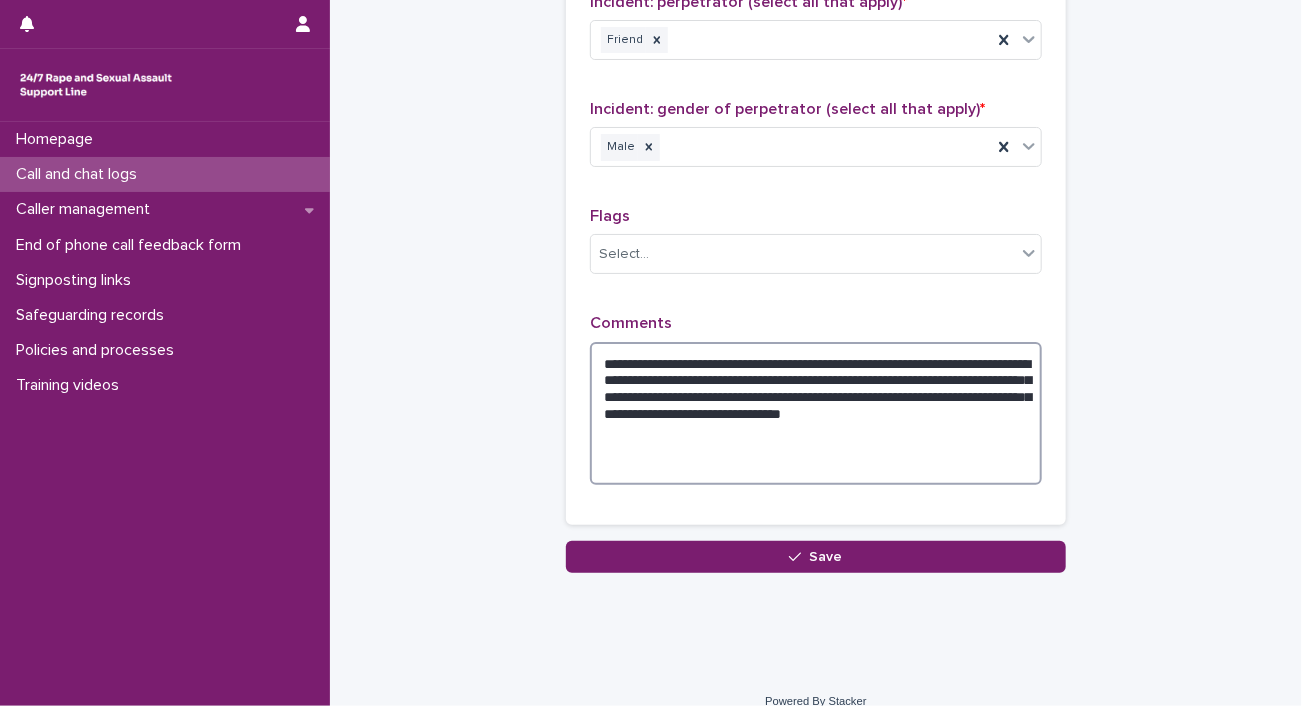 click on "**********" at bounding box center (816, 414) 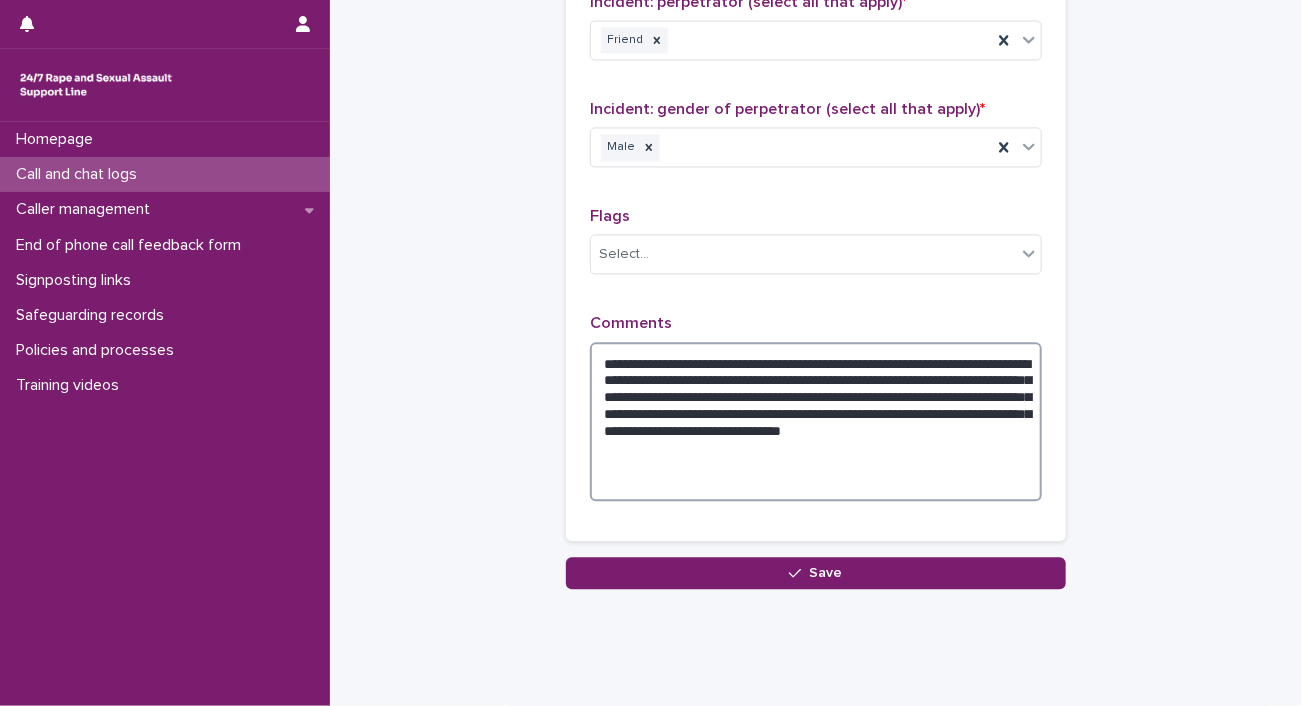 click on "**********" at bounding box center [816, 422] 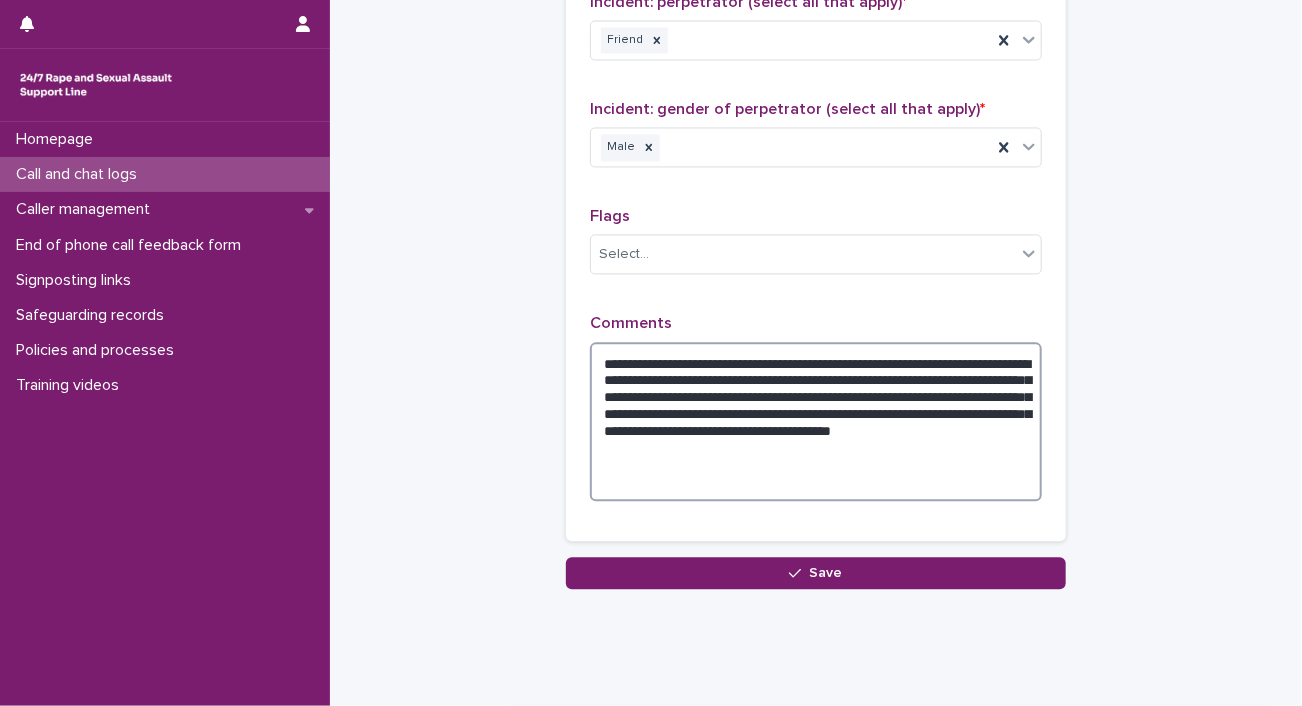 click on "**********" at bounding box center (816, 422) 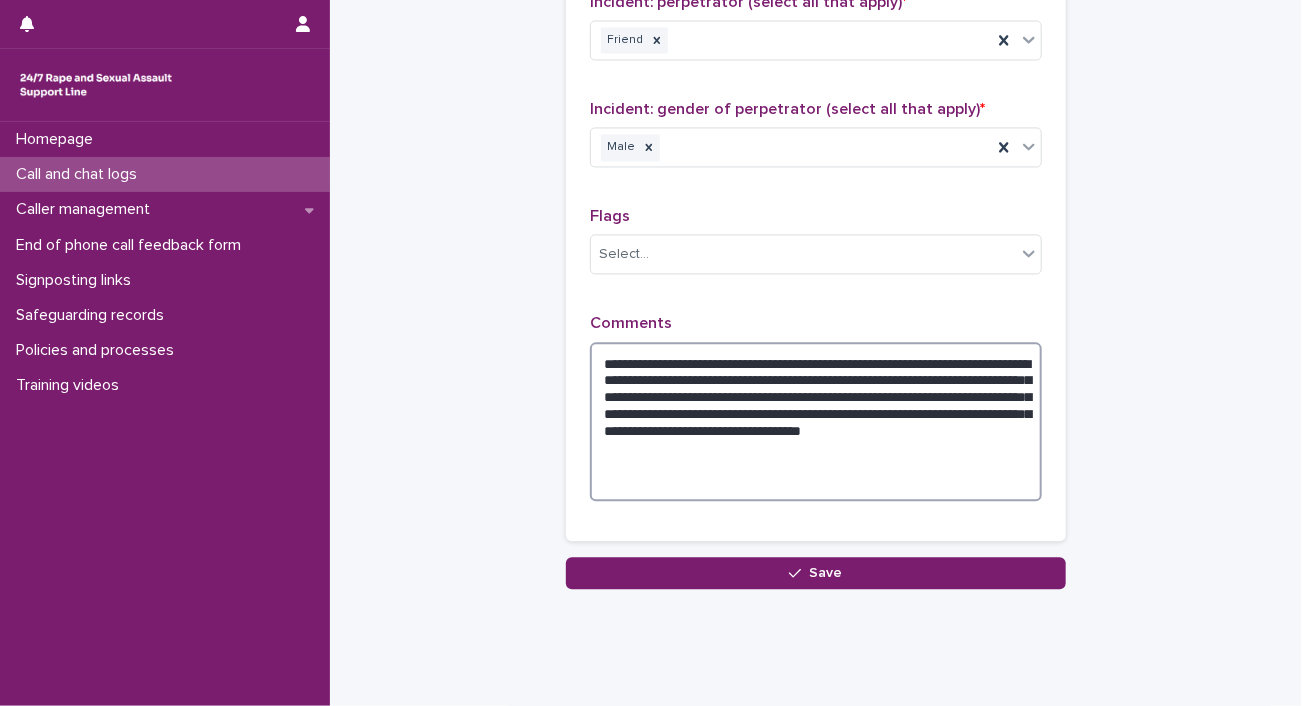 click on "**********" at bounding box center [816, 422] 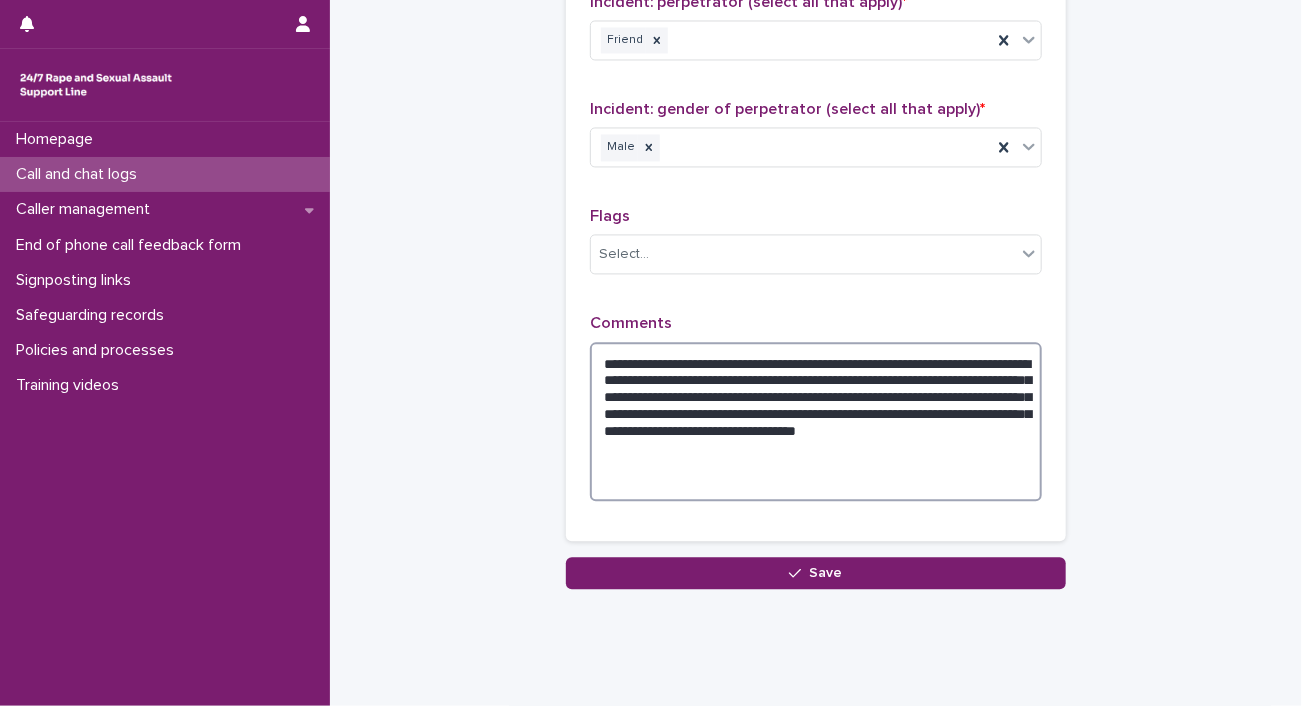 click on "**********" at bounding box center (816, 422) 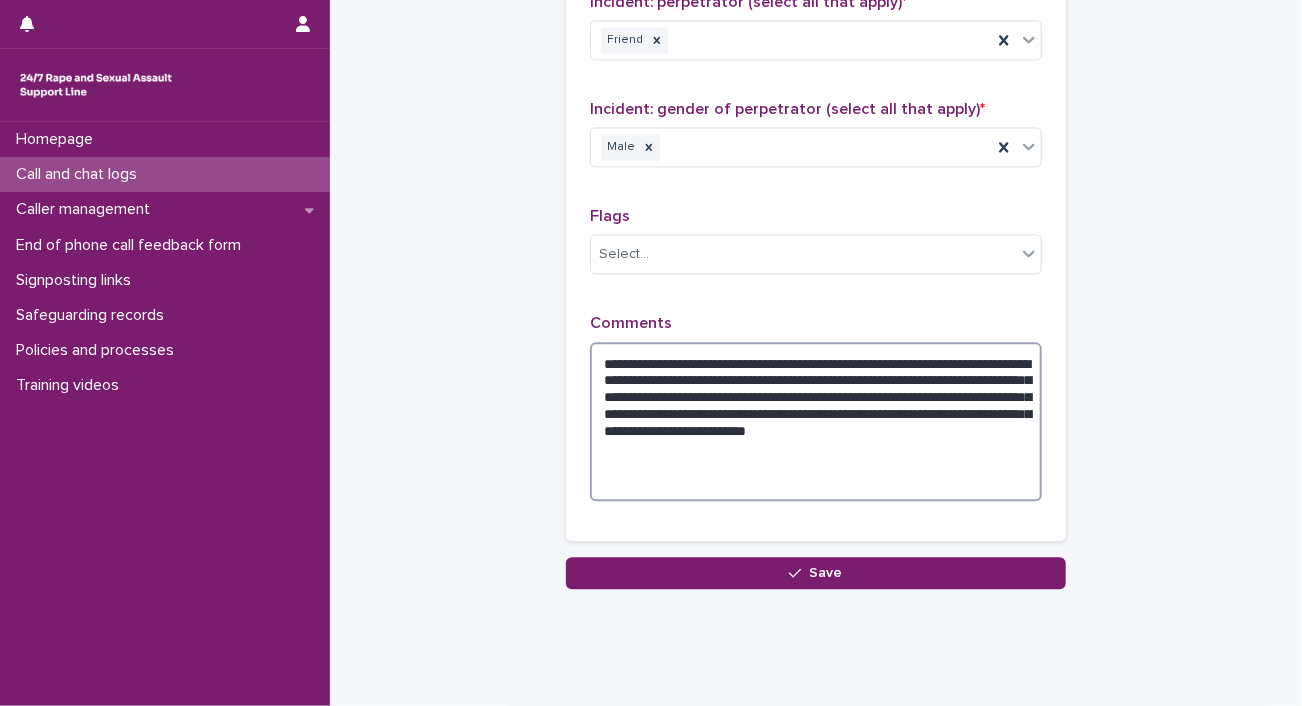click on "**********" at bounding box center [816, 422] 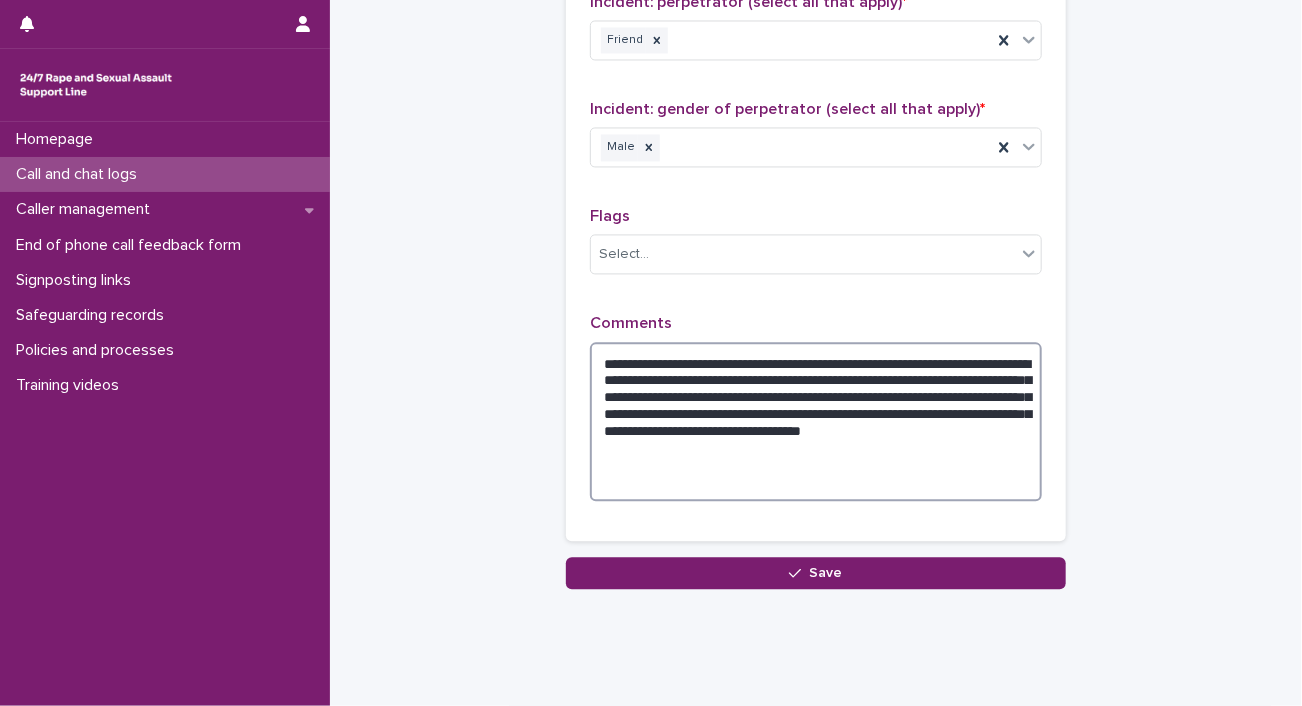 click on "**********" at bounding box center [816, 422] 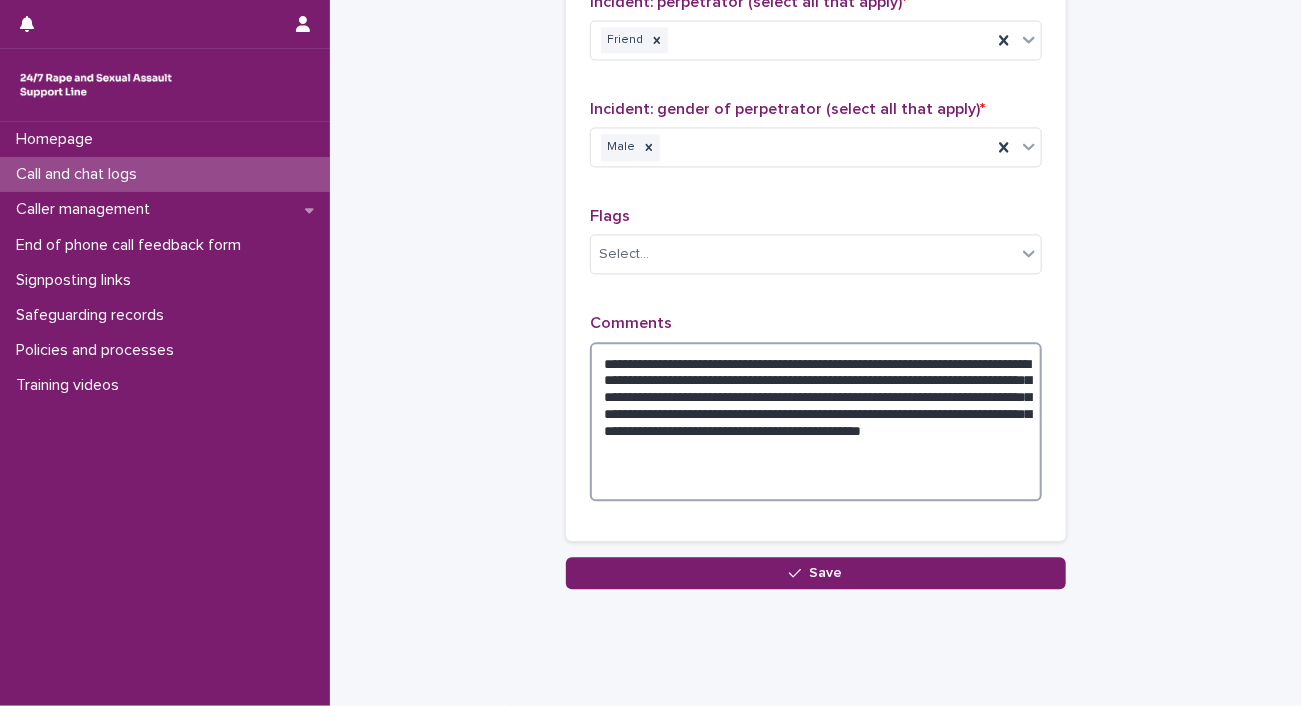 click on "**********" at bounding box center [816, 422] 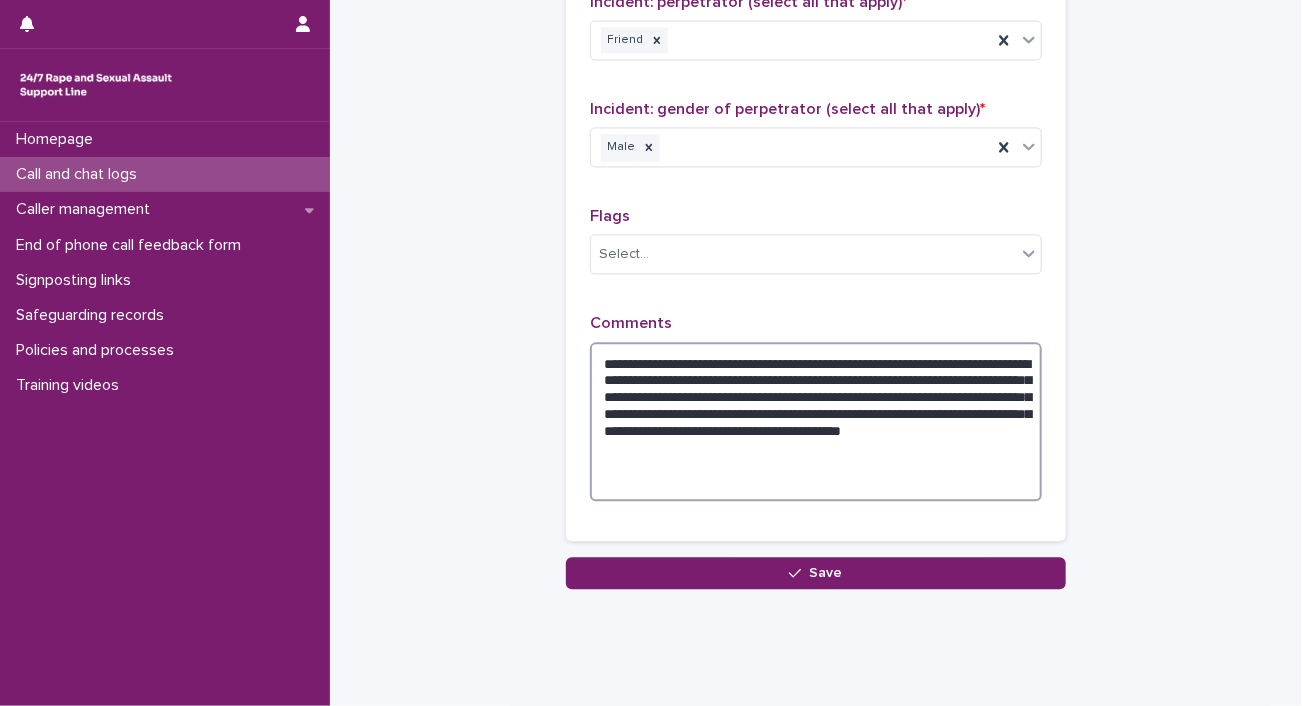 click on "**********" at bounding box center [816, 422] 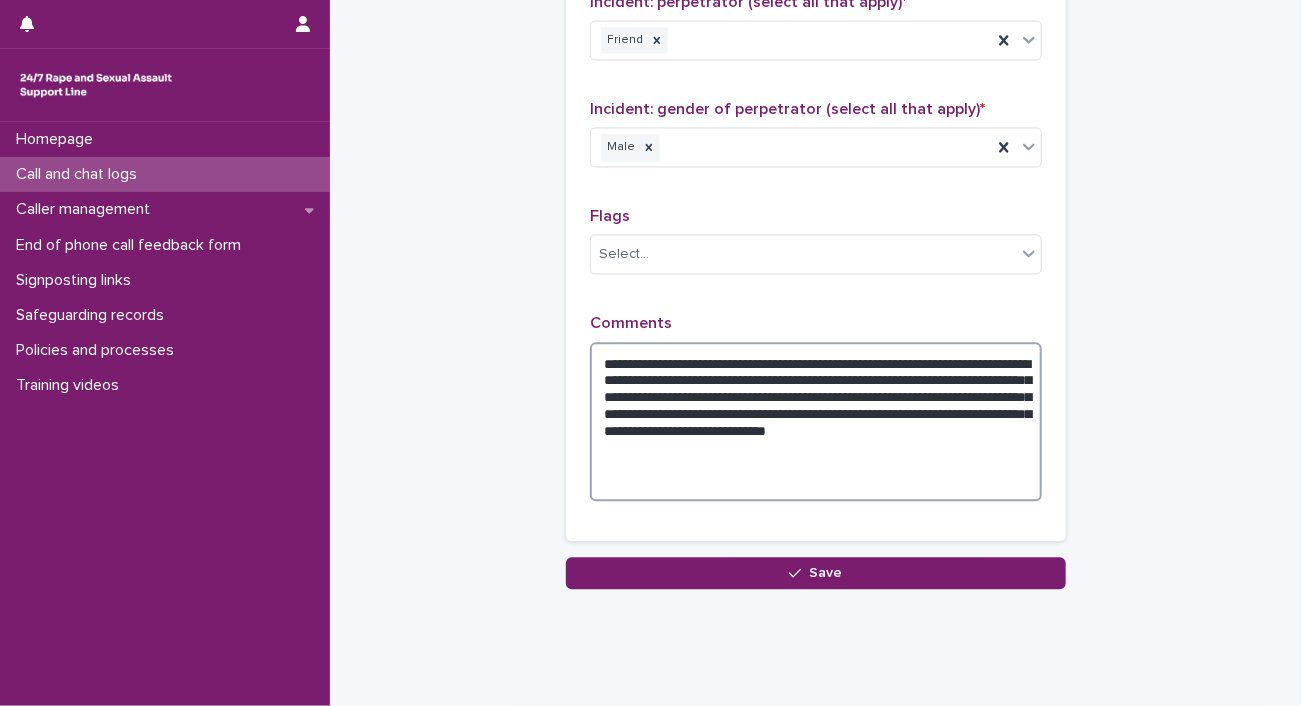 click on "**********" at bounding box center [816, 422] 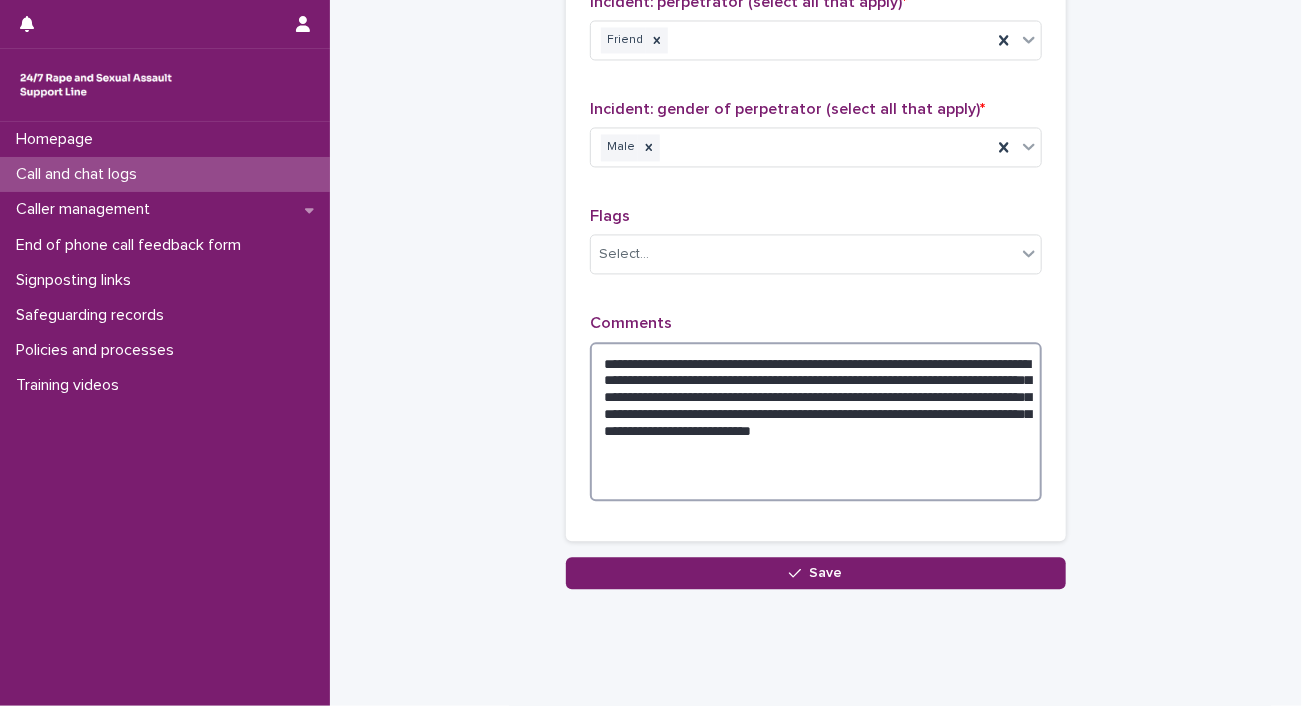 click on "**********" at bounding box center (816, 422) 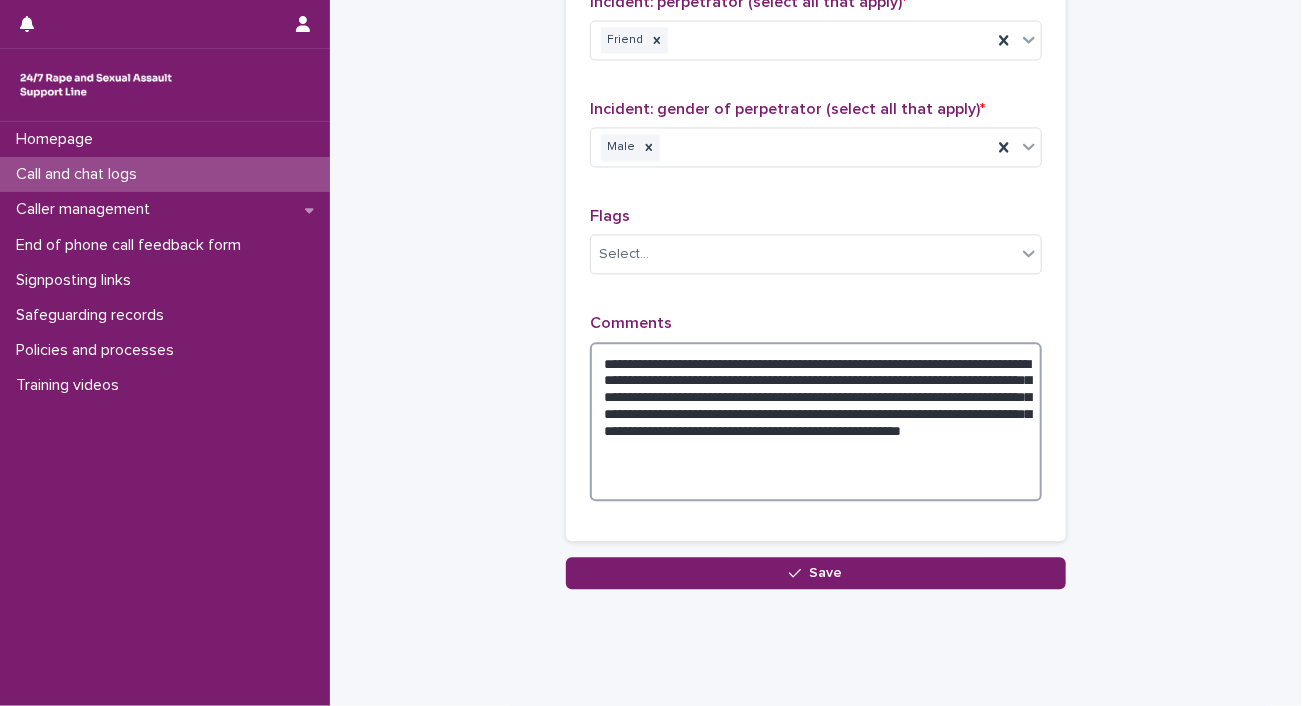 click on "**********" at bounding box center [816, 422] 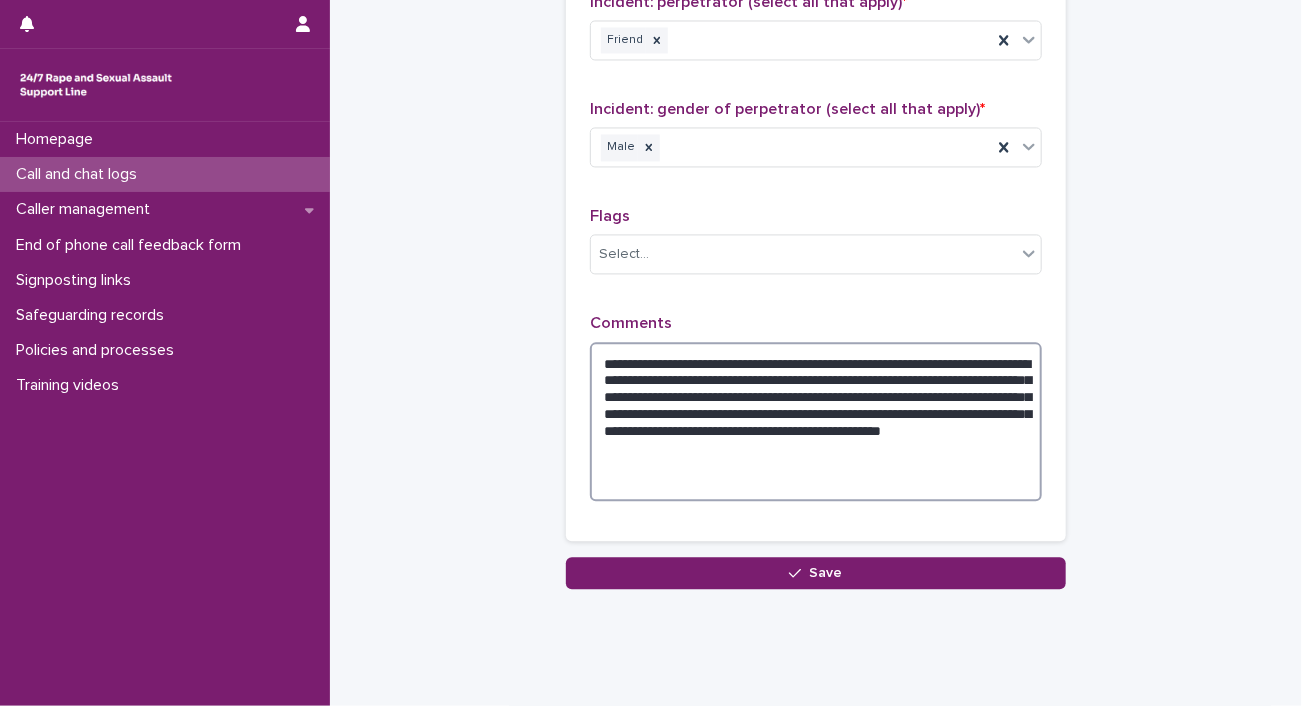 click on "**********" at bounding box center (816, 422) 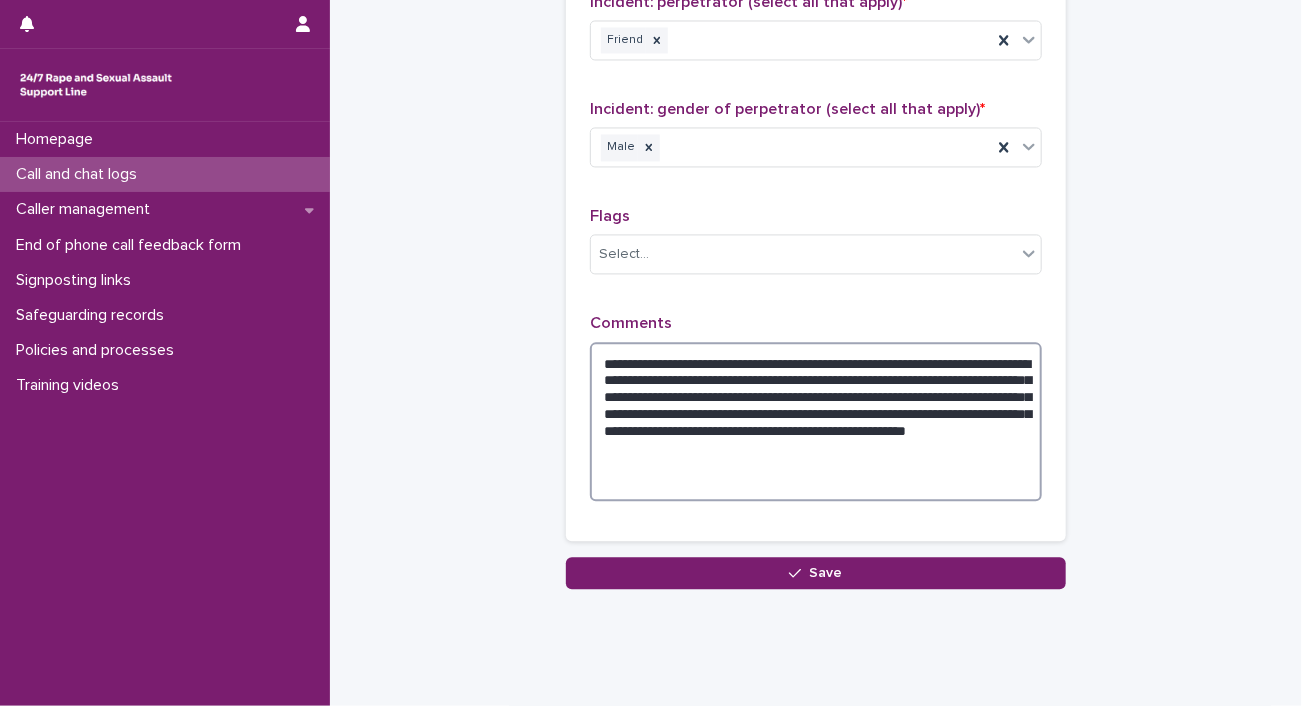 click on "**********" at bounding box center [816, 422] 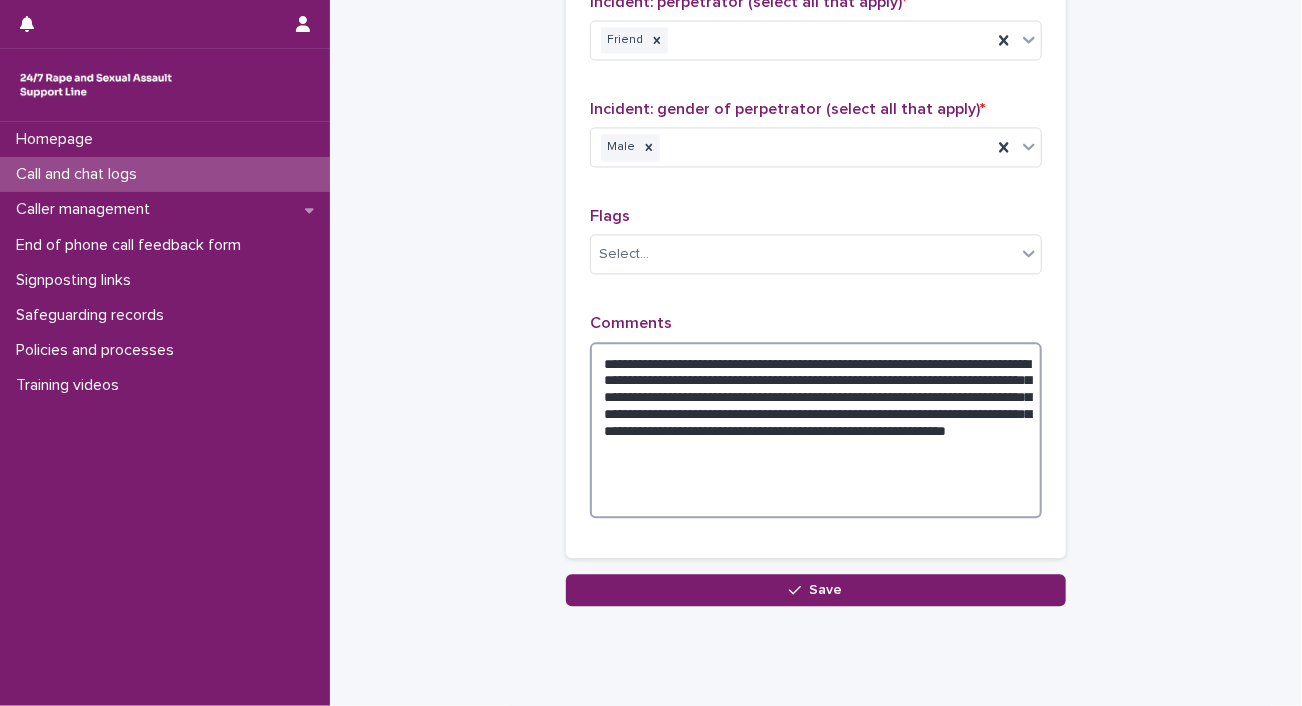 click on "**********" at bounding box center [816, 430] 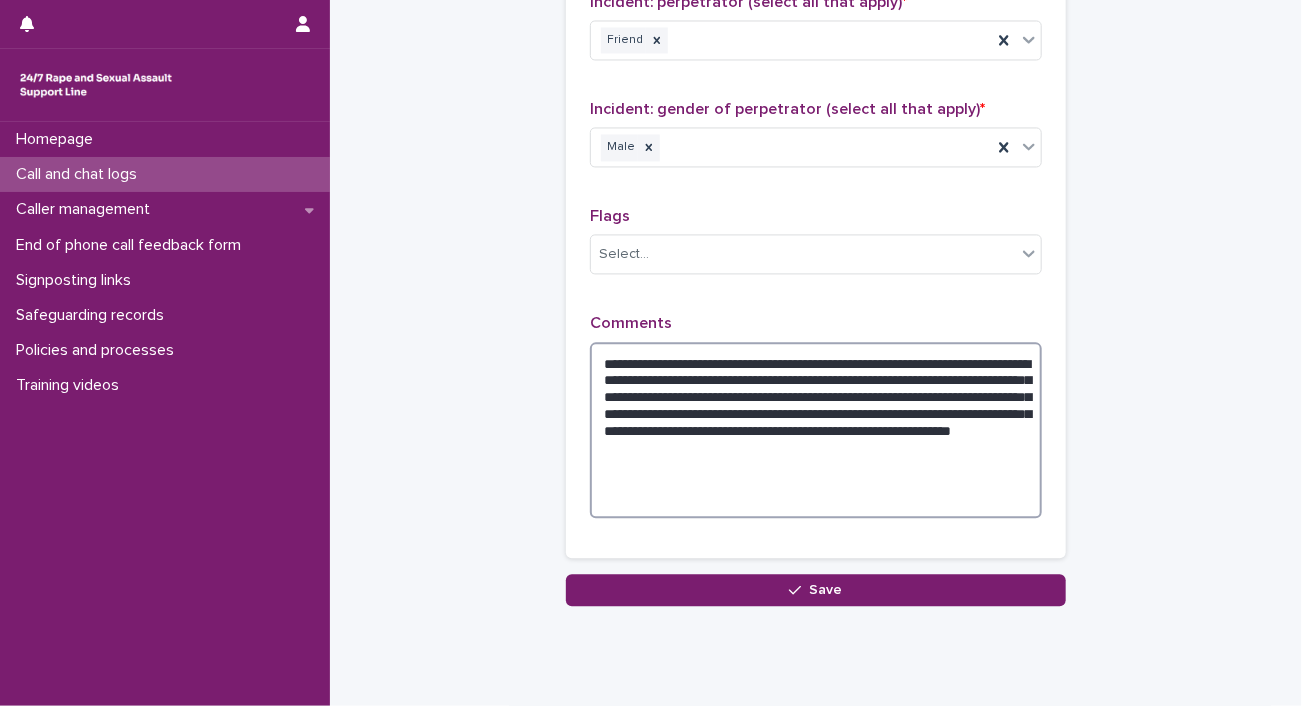 click on "**********" at bounding box center [816, 430] 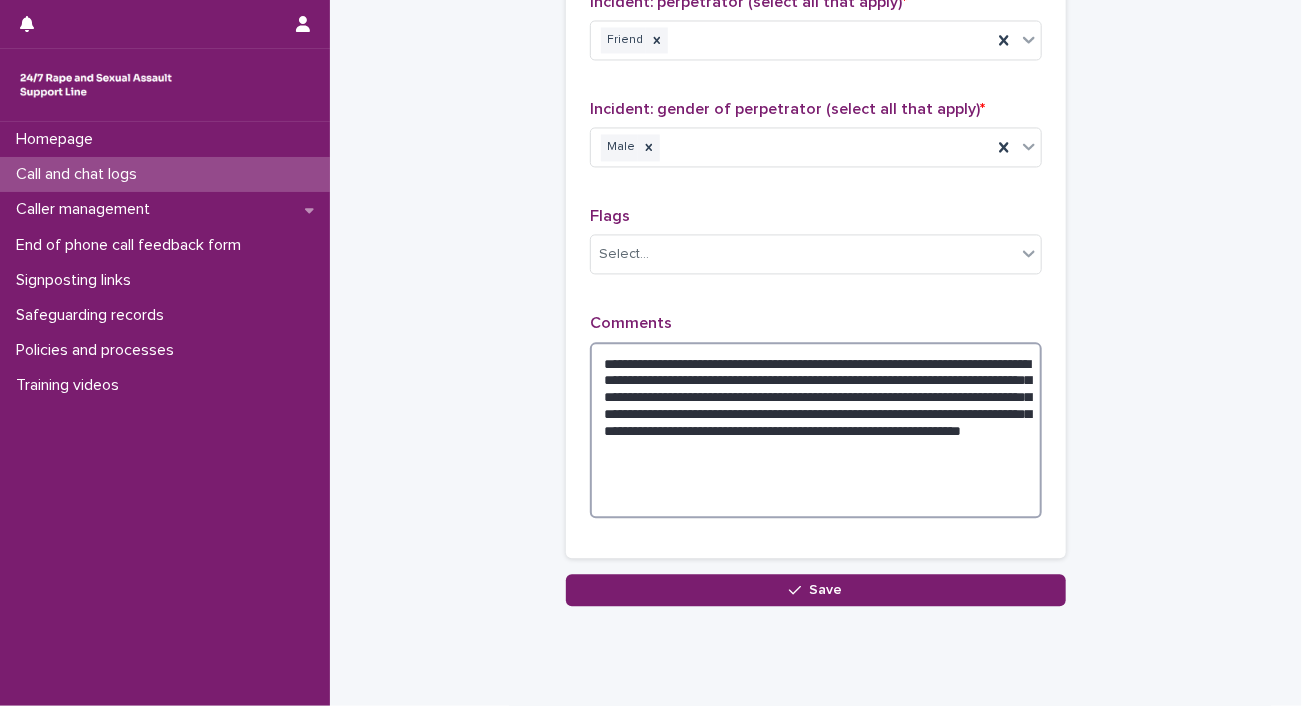 click on "**********" at bounding box center [816, 430] 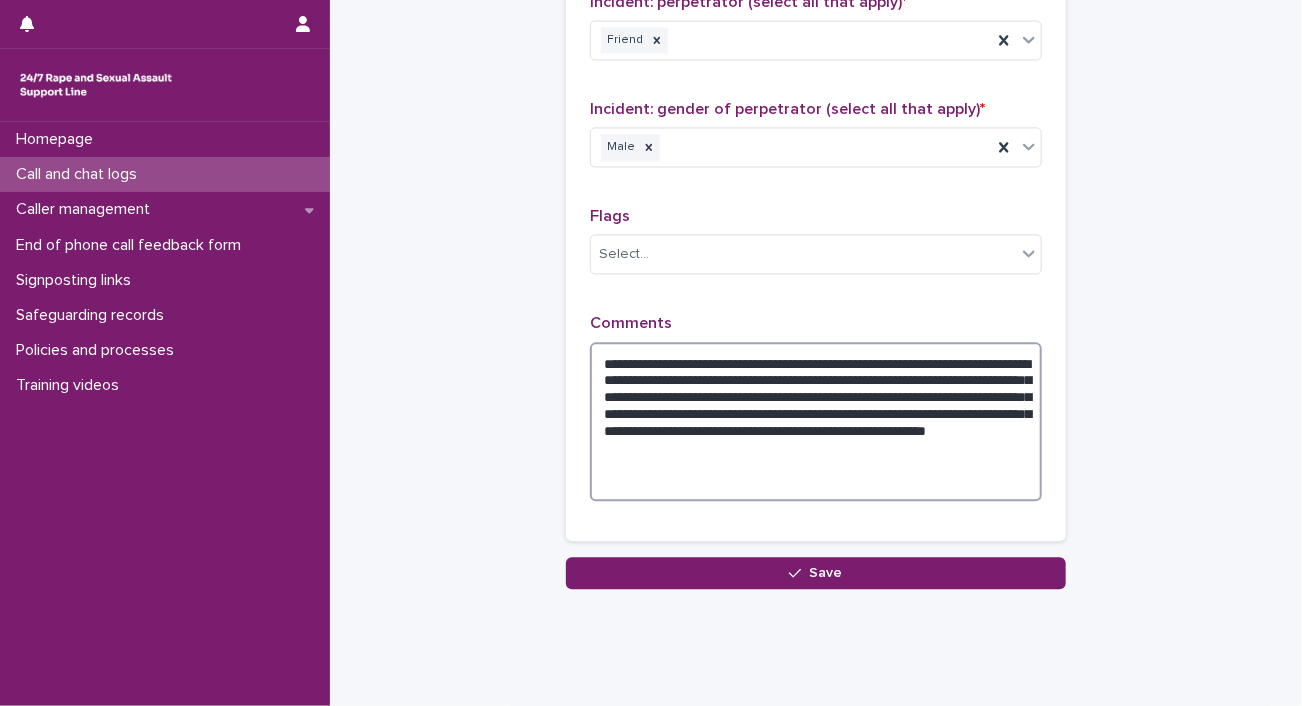 click on "**********" at bounding box center [816, 422] 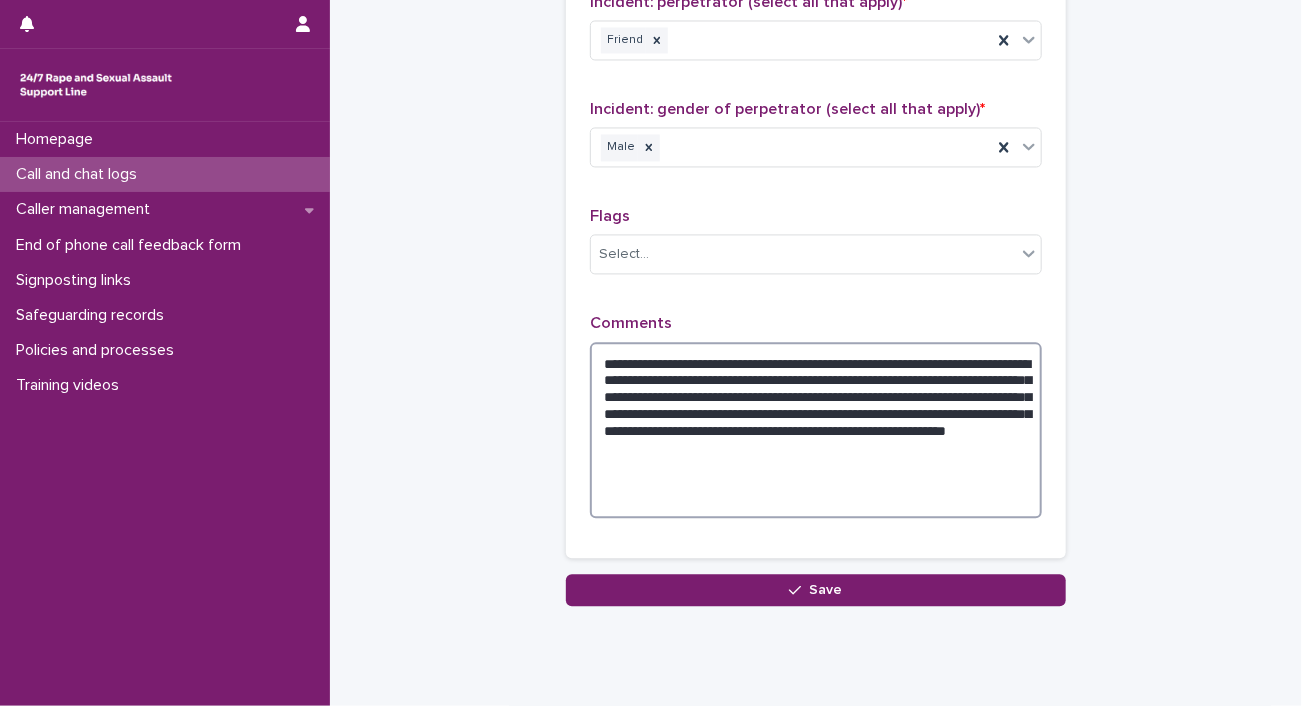 click on "**********" at bounding box center (816, 430) 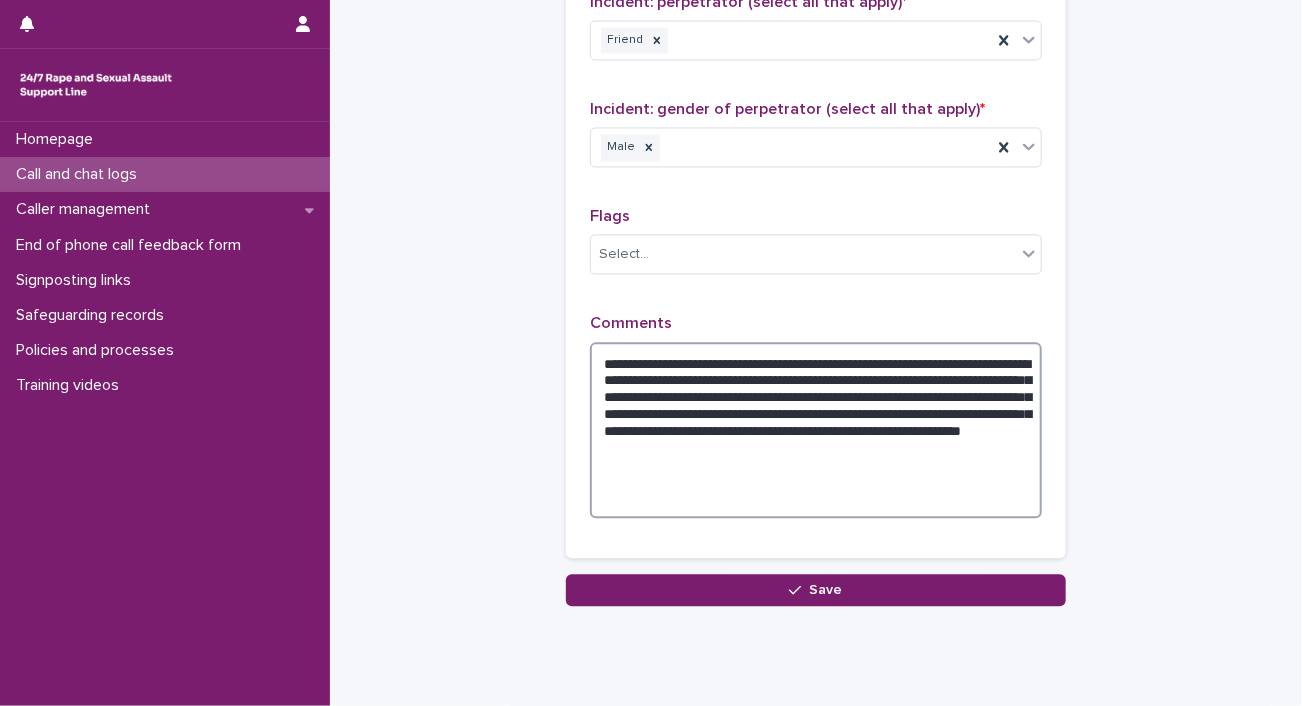 click on "**********" at bounding box center (816, 430) 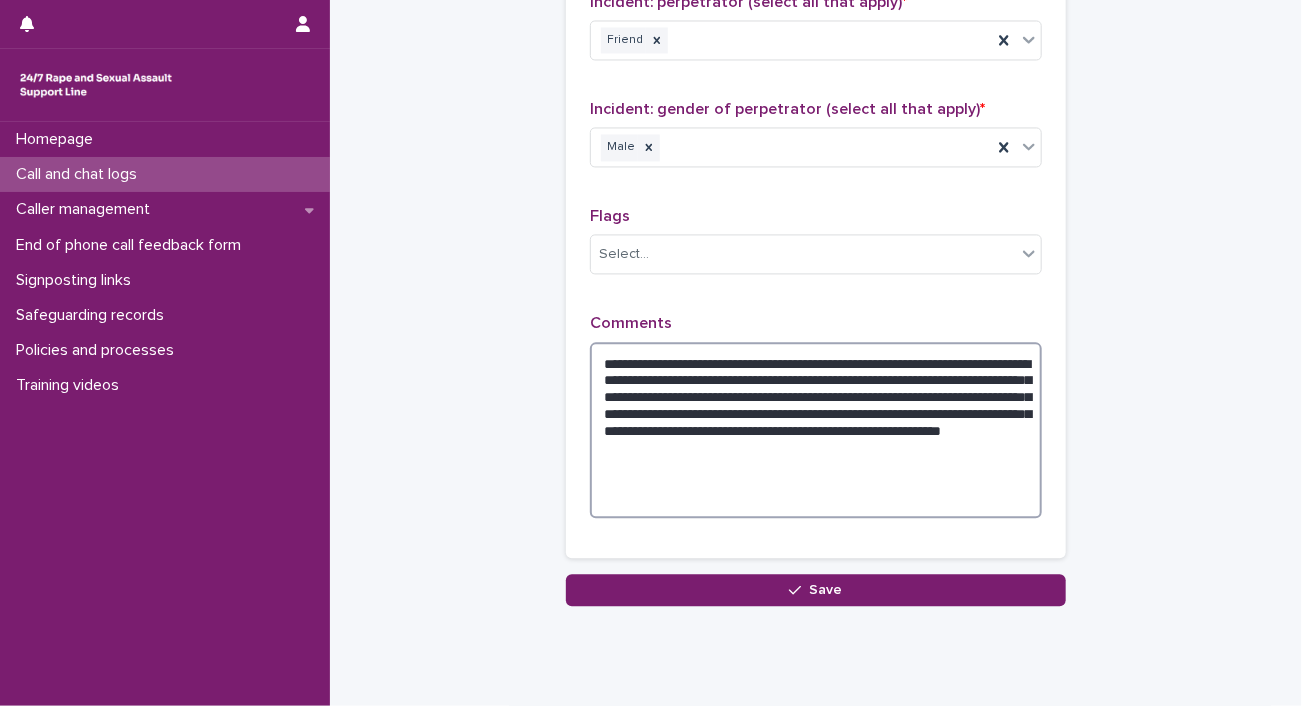 click on "**********" at bounding box center (816, 430) 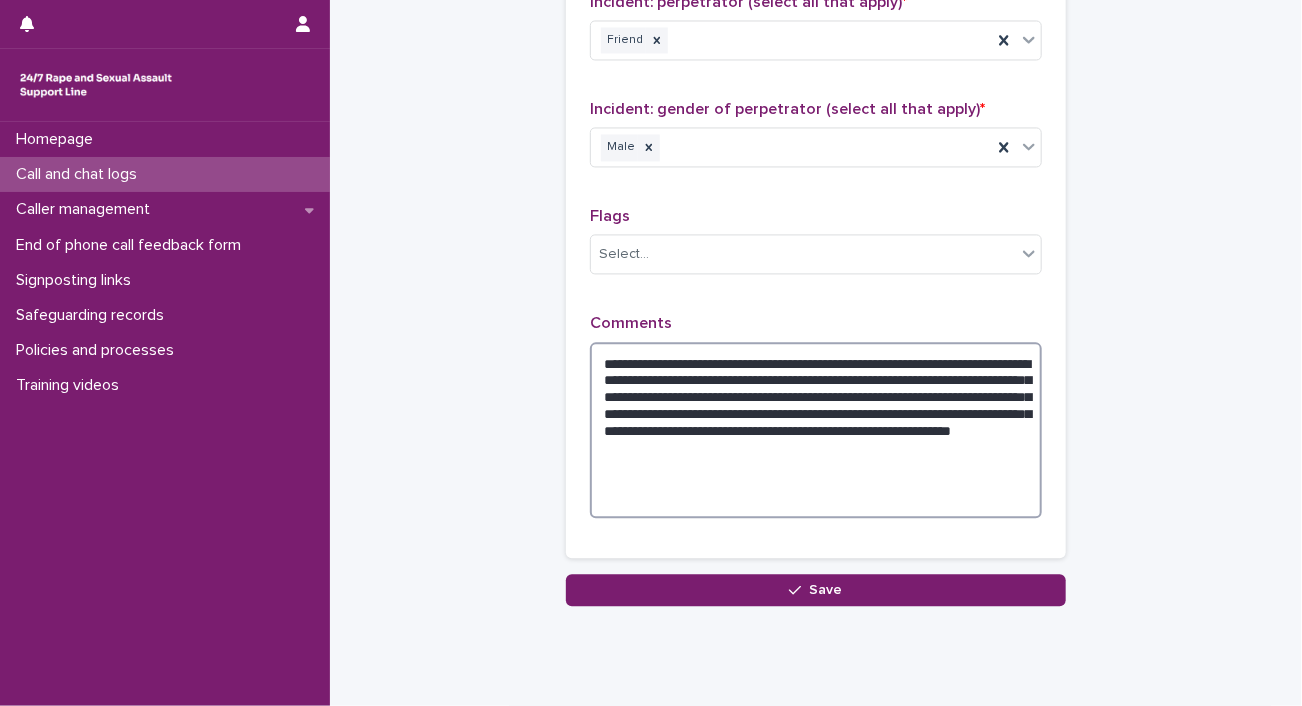 click on "**********" at bounding box center (816, 430) 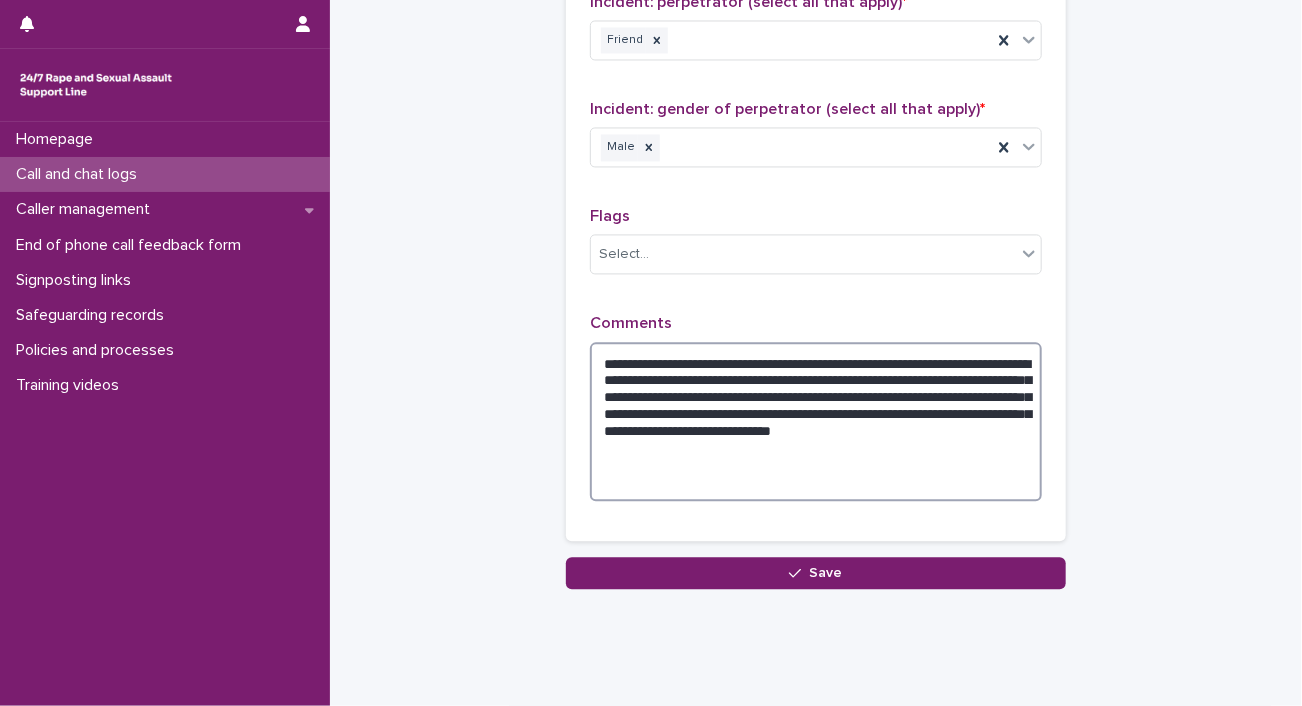 click on "**********" at bounding box center (816, 422) 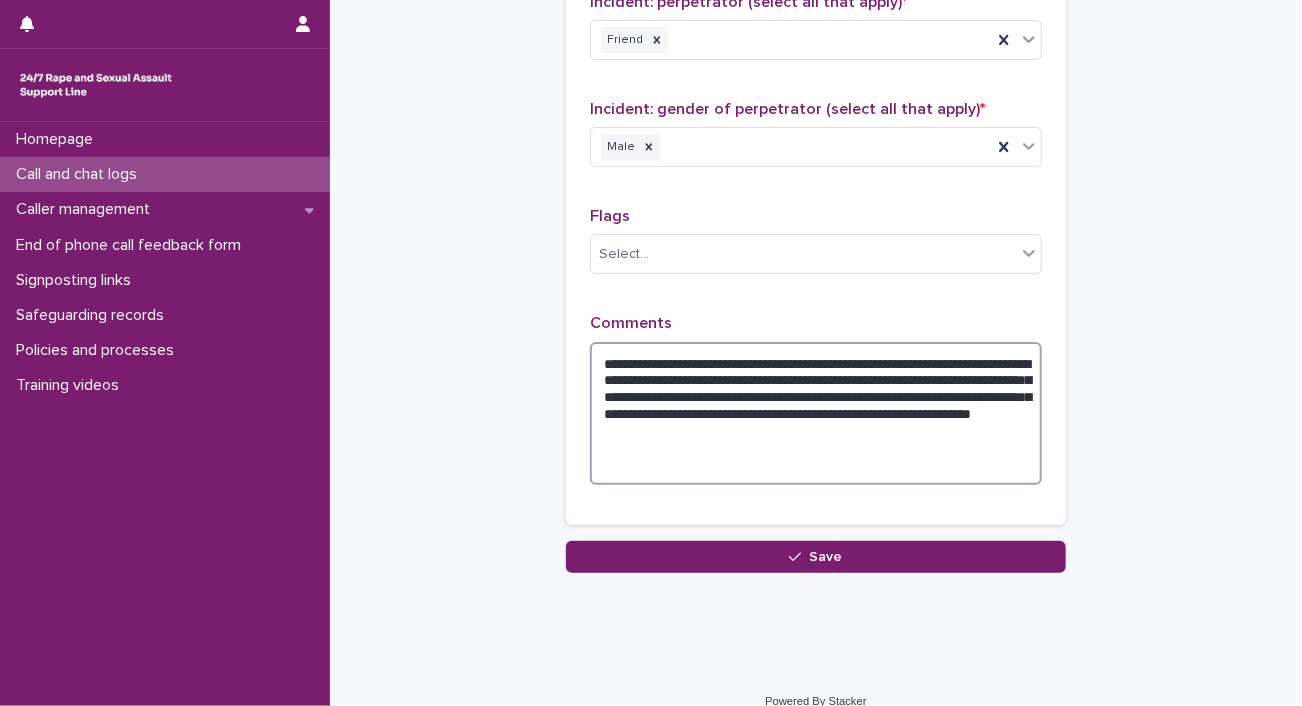 click on "**********" at bounding box center [816, 414] 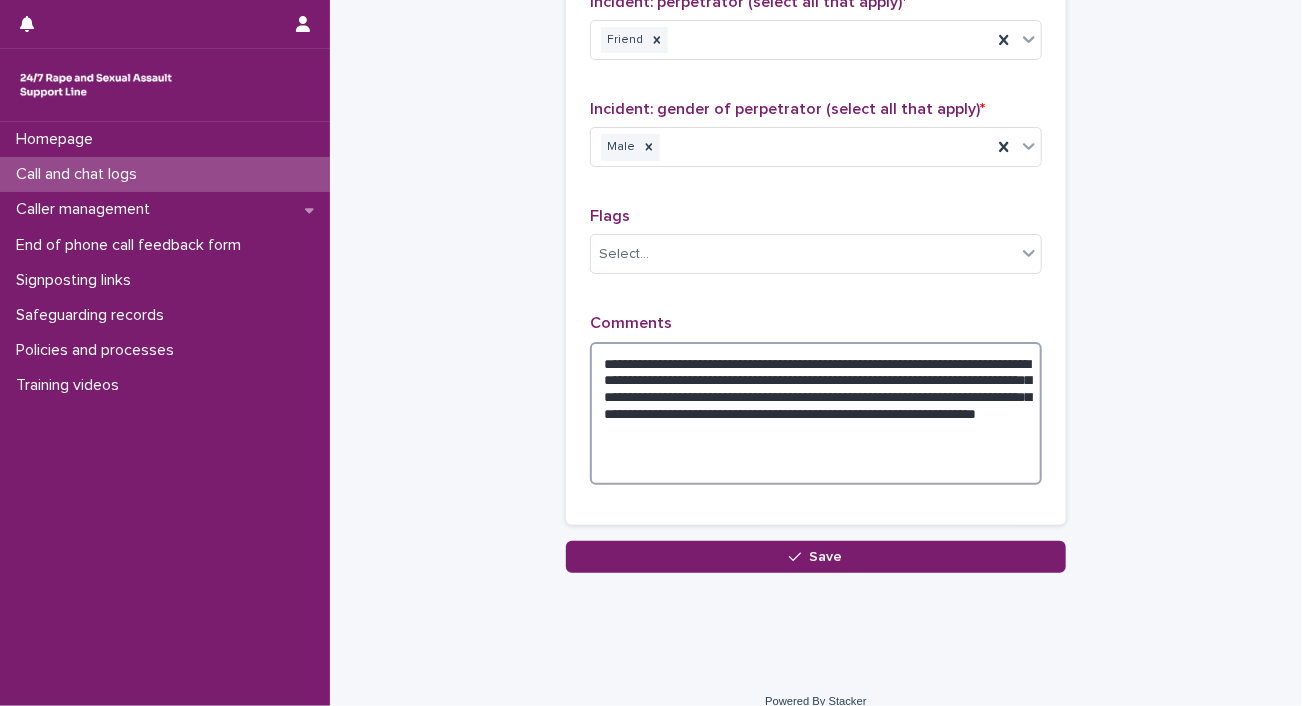 click on "**********" at bounding box center (816, 414) 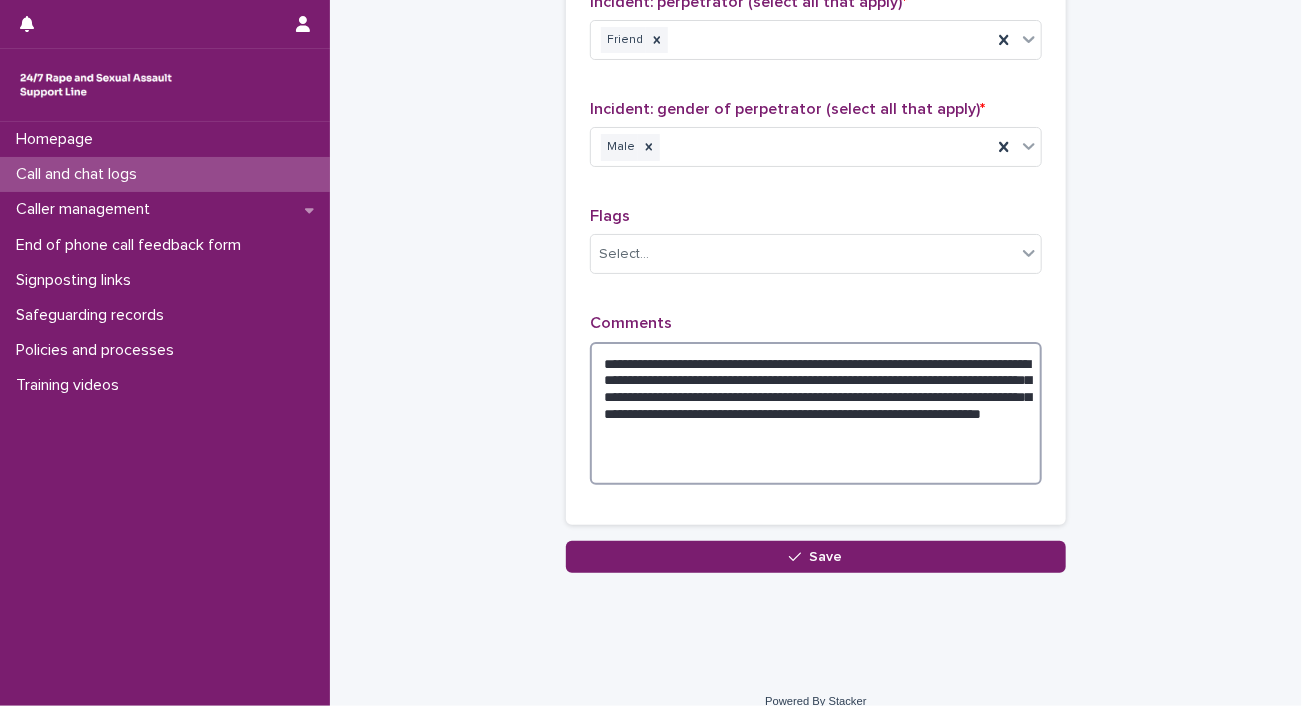 click on "**********" at bounding box center (816, 414) 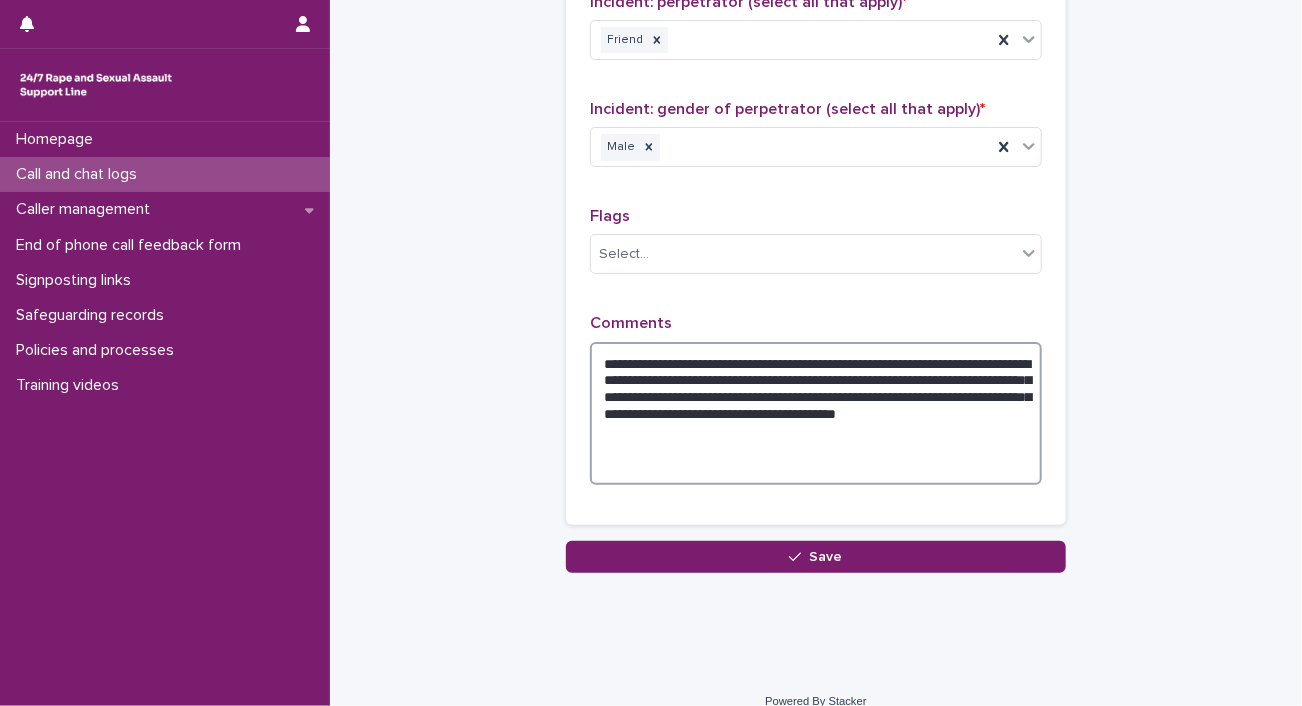 scroll, scrollTop: 1712, scrollLeft: 0, axis: vertical 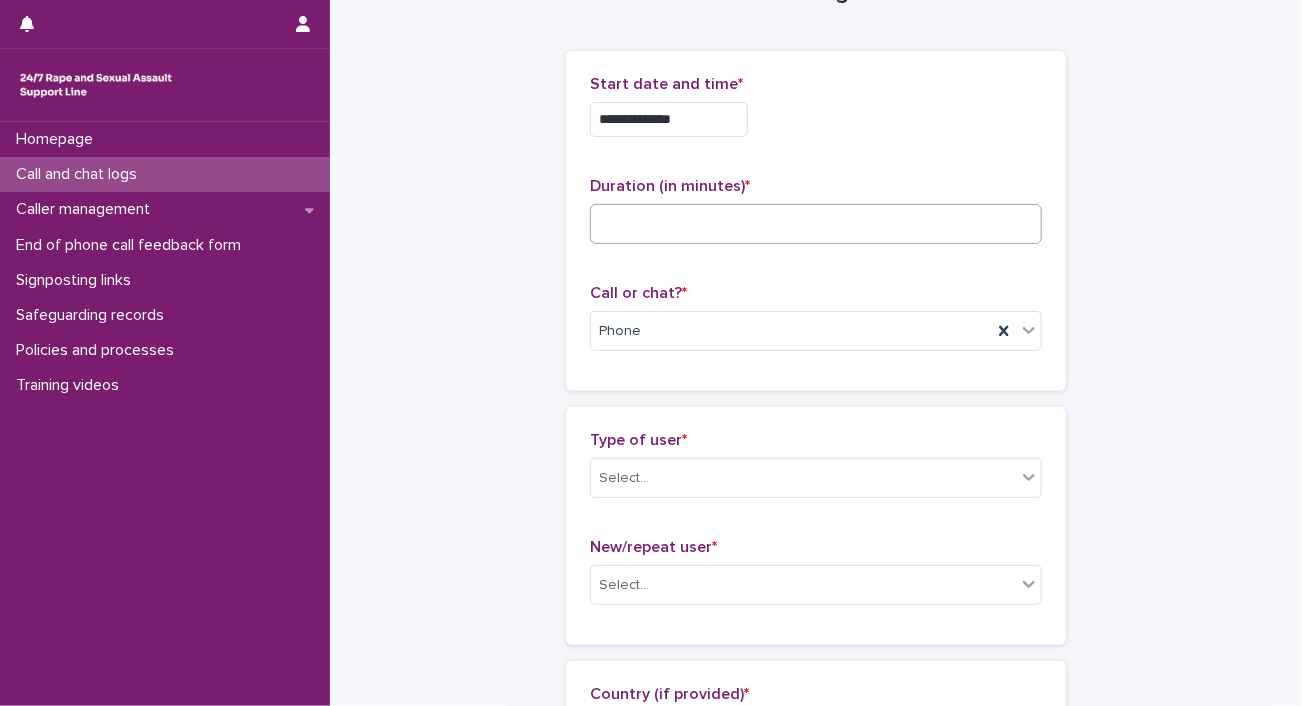 type on "**********" 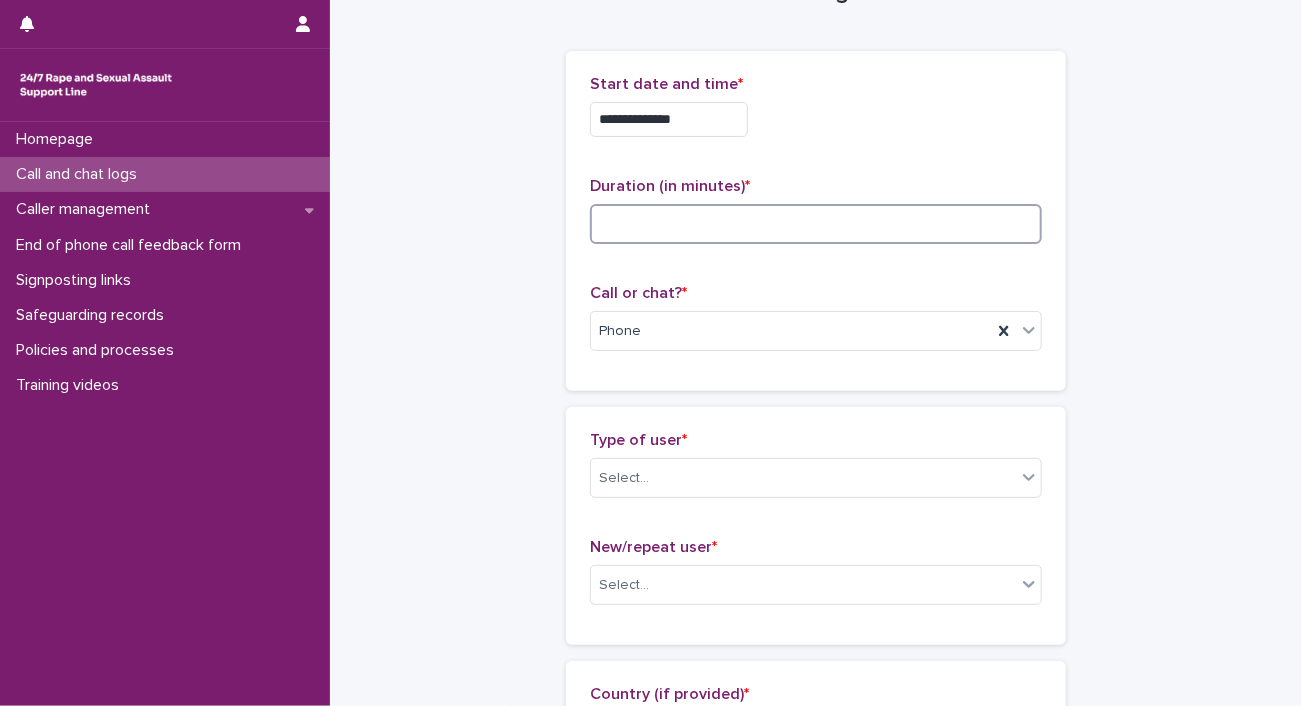 click at bounding box center (816, 224) 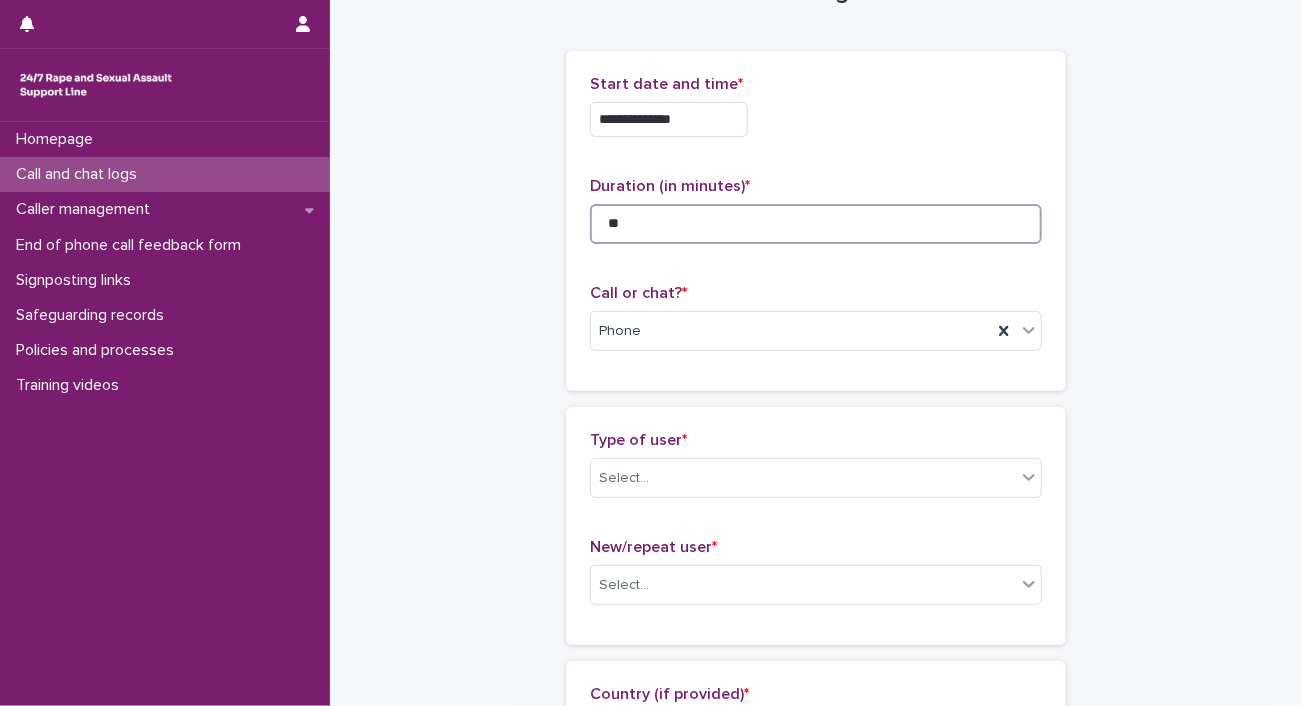 type on "**" 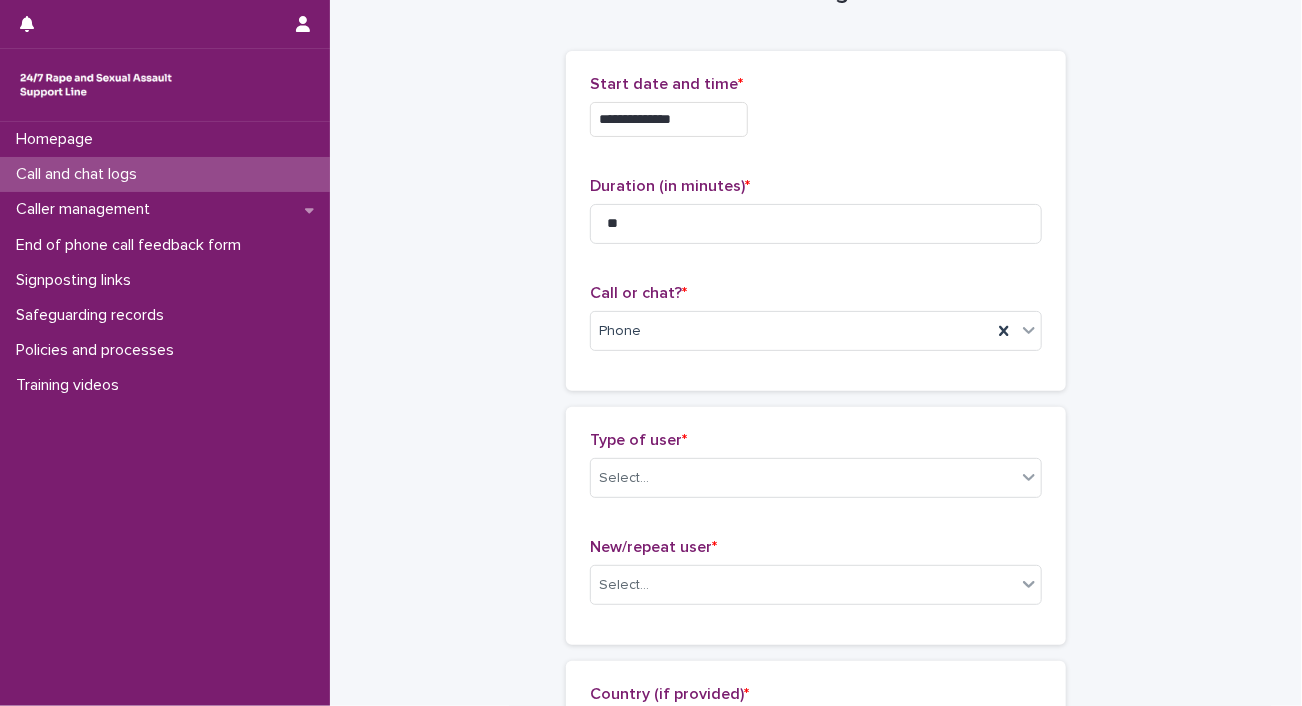 click on "Type of user * Select... New/repeat user * Select..." at bounding box center (816, 526) 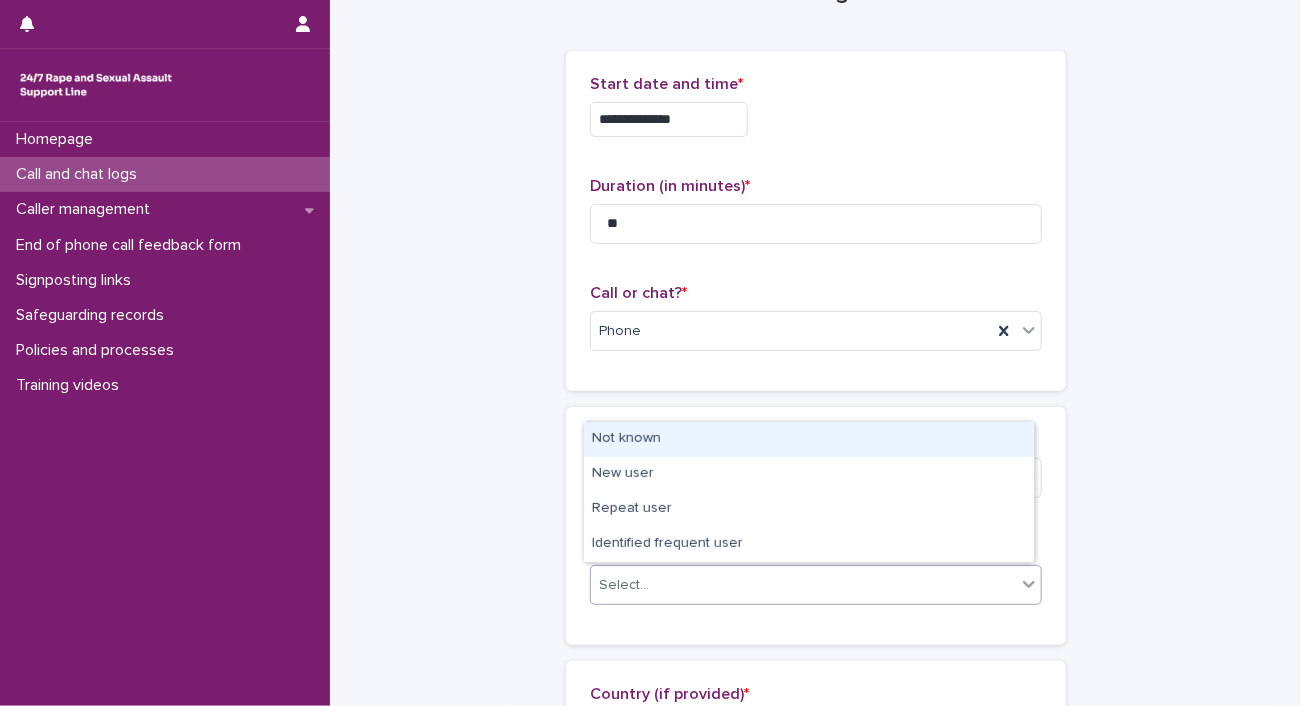 click 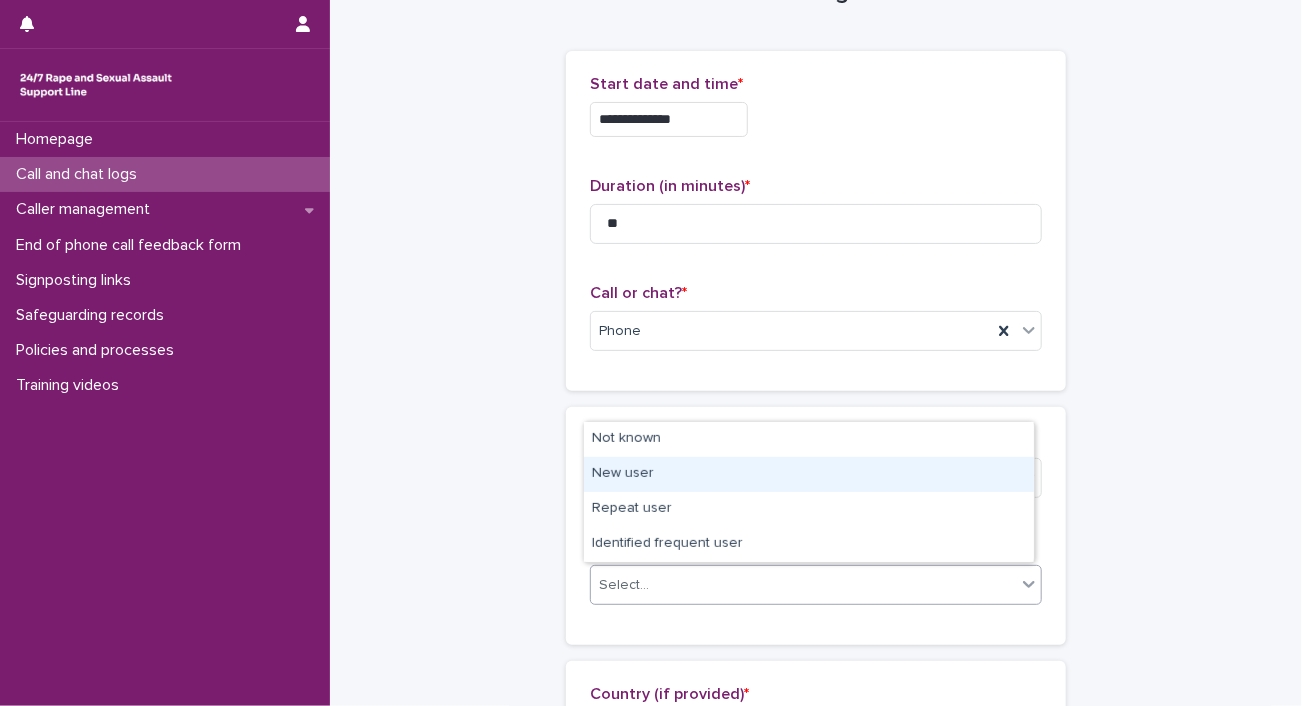 click on "New user" at bounding box center [809, 474] 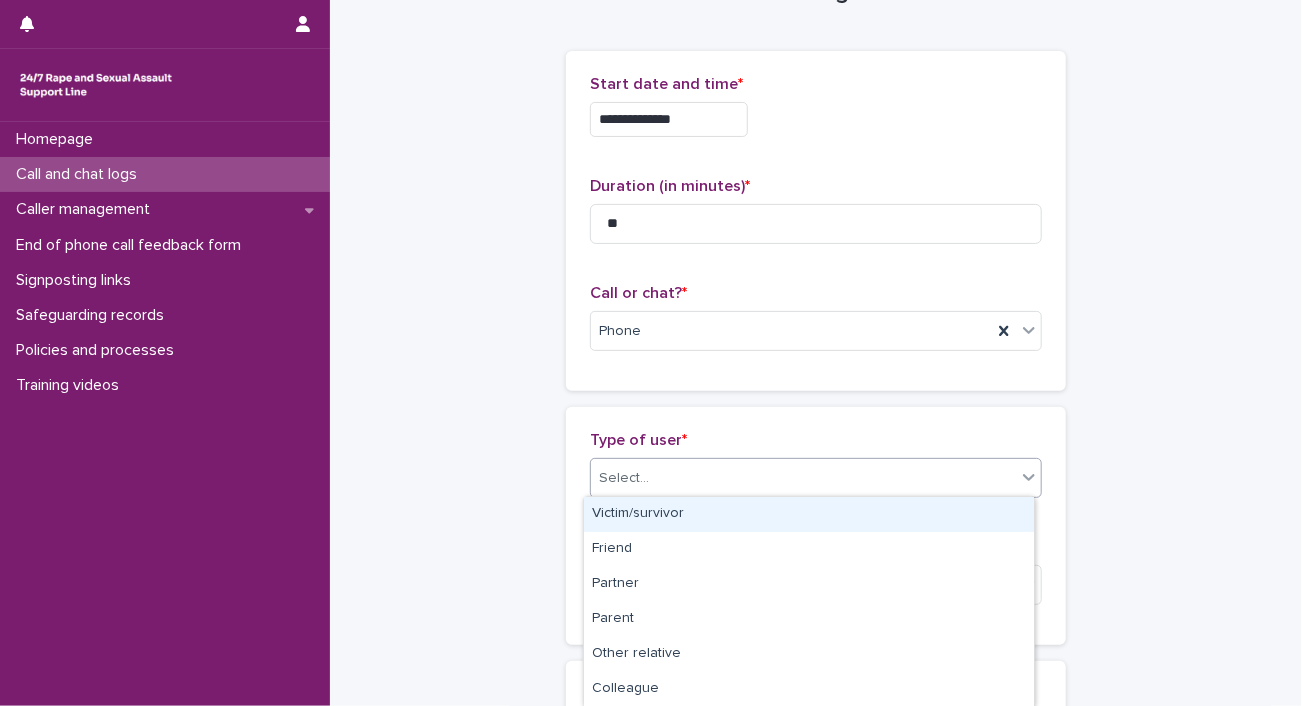 click 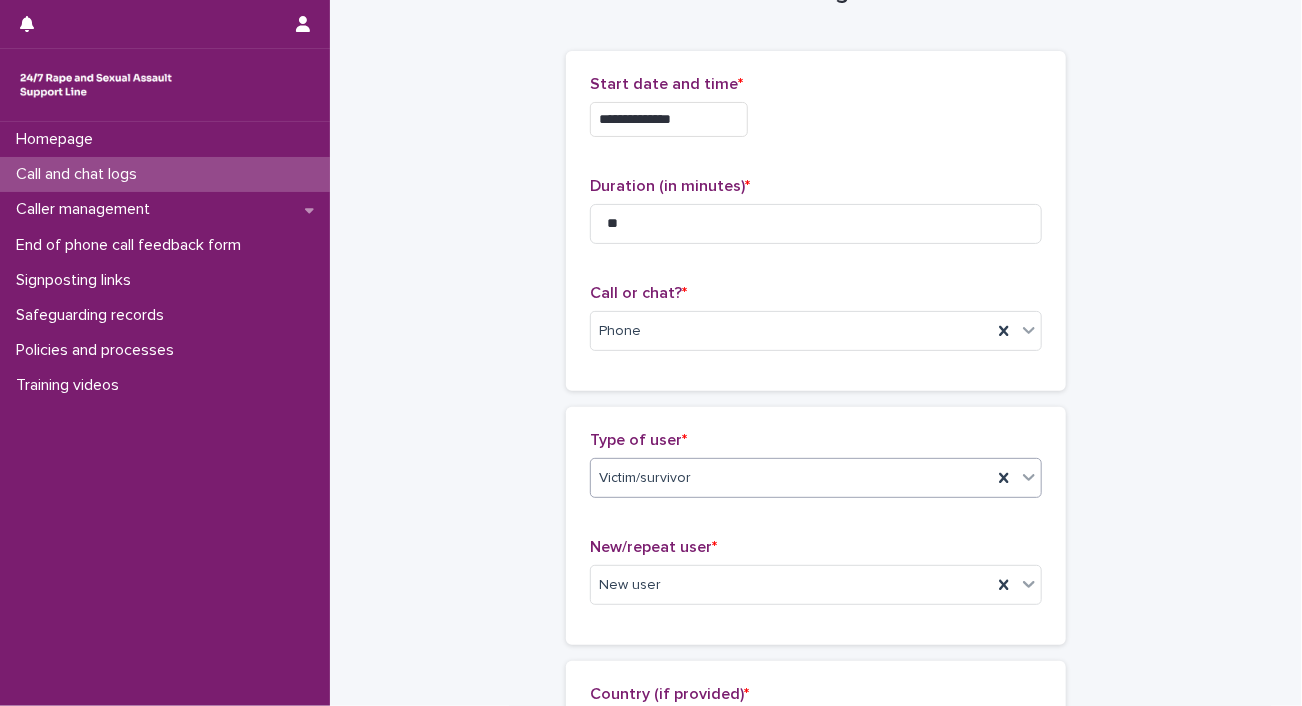 scroll, scrollTop: 682, scrollLeft: 0, axis: vertical 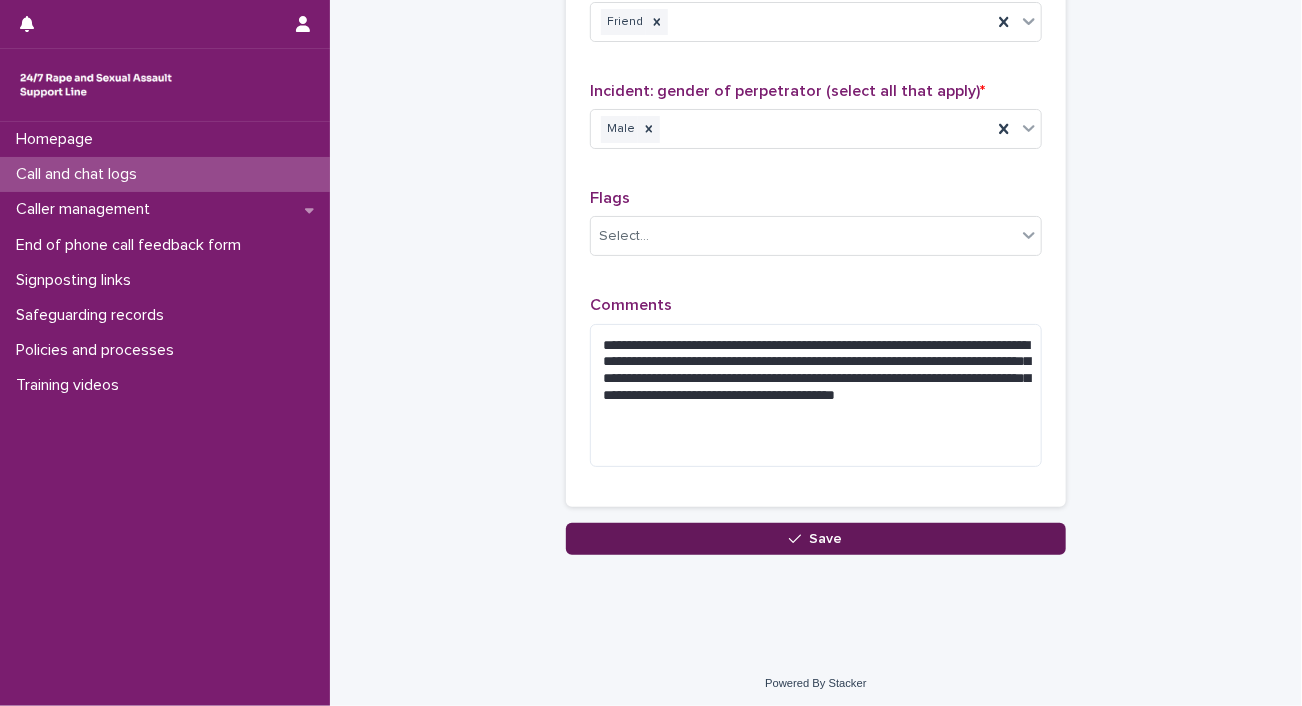 click on "Save" at bounding box center [816, 539] 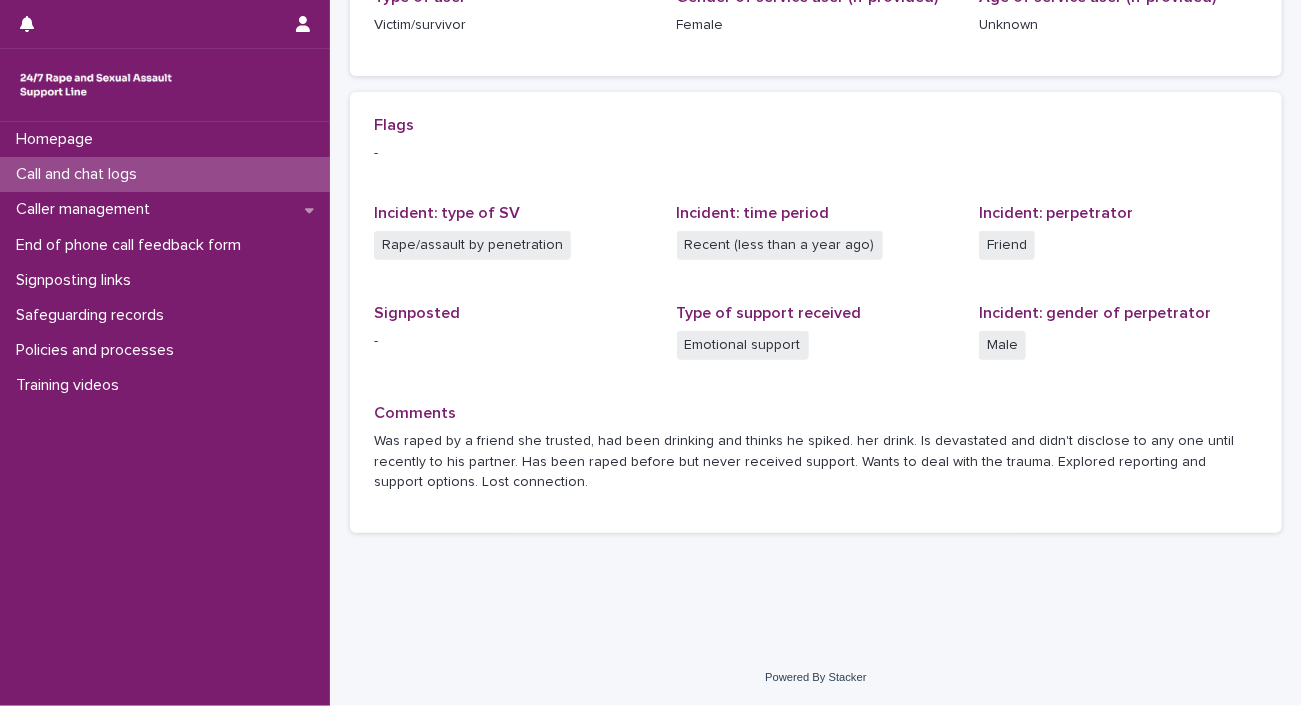 scroll, scrollTop: 0, scrollLeft: 0, axis: both 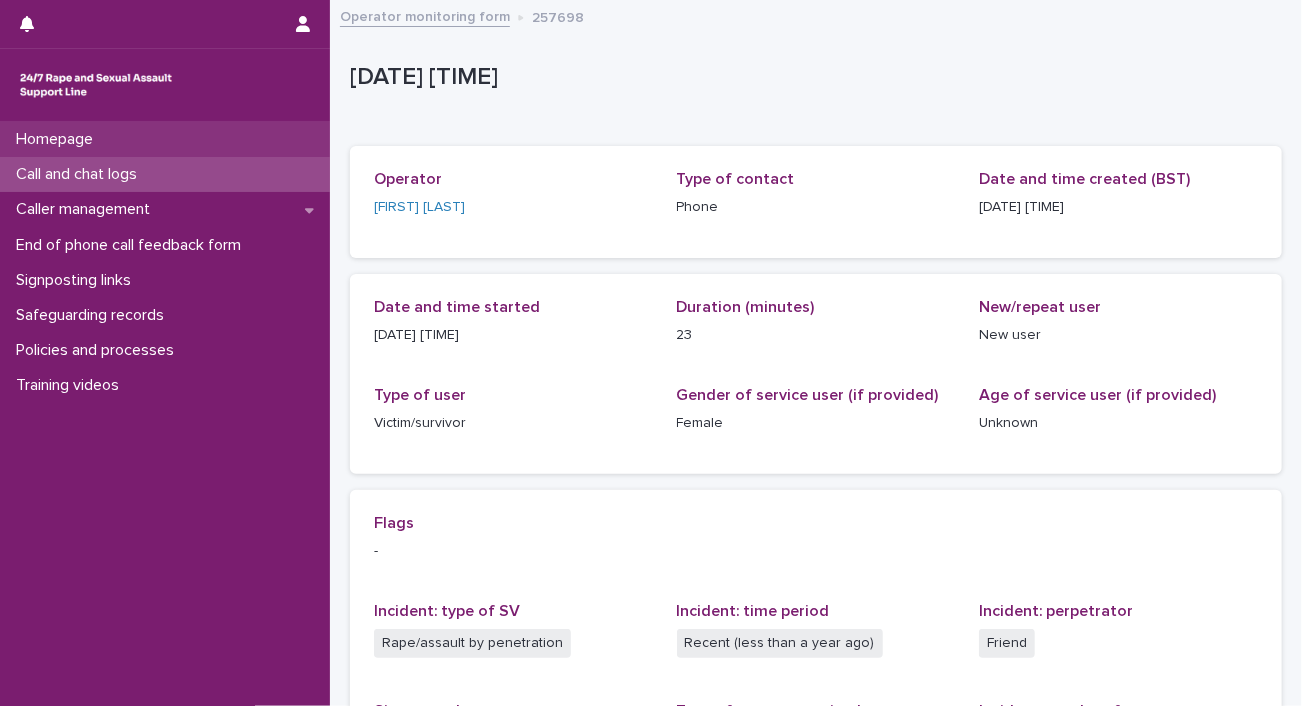 click on "Homepage" at bounding box center (165, 139) 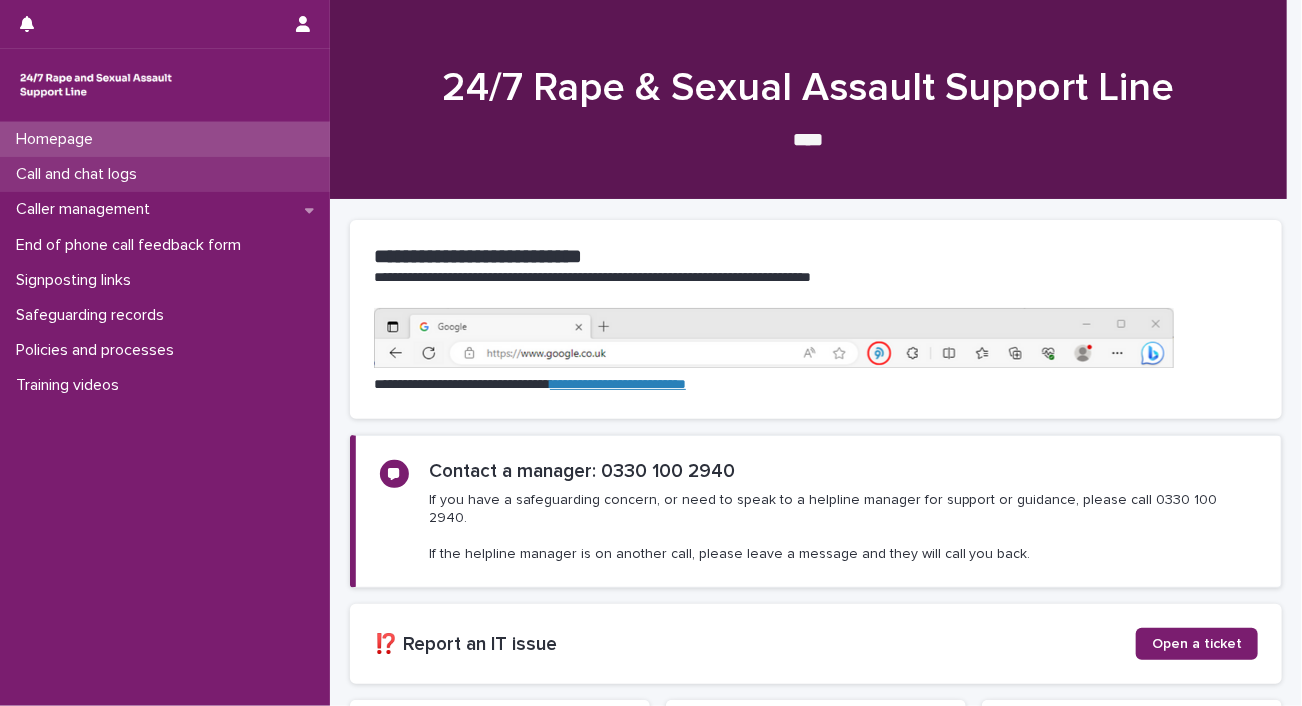 click on "Call and chat logs" at bounding box center [80, 174] 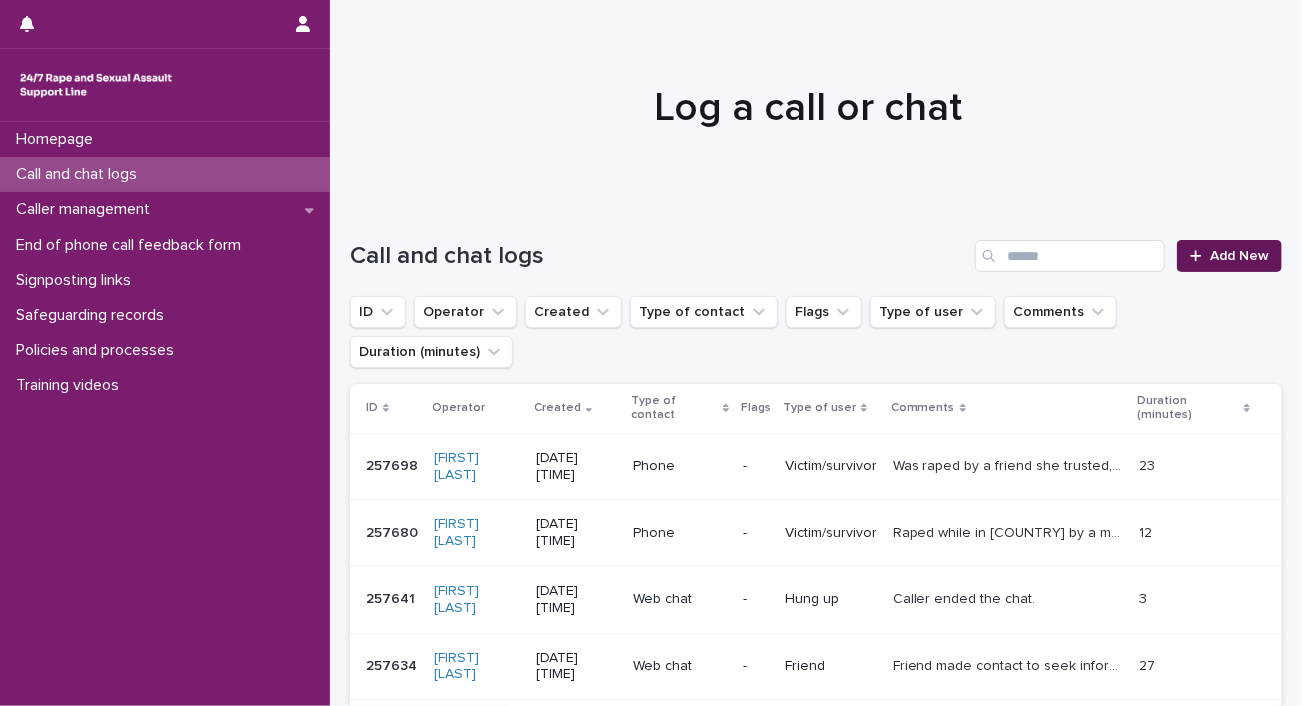 click on "Add New" at bounding box center [1239, 256] 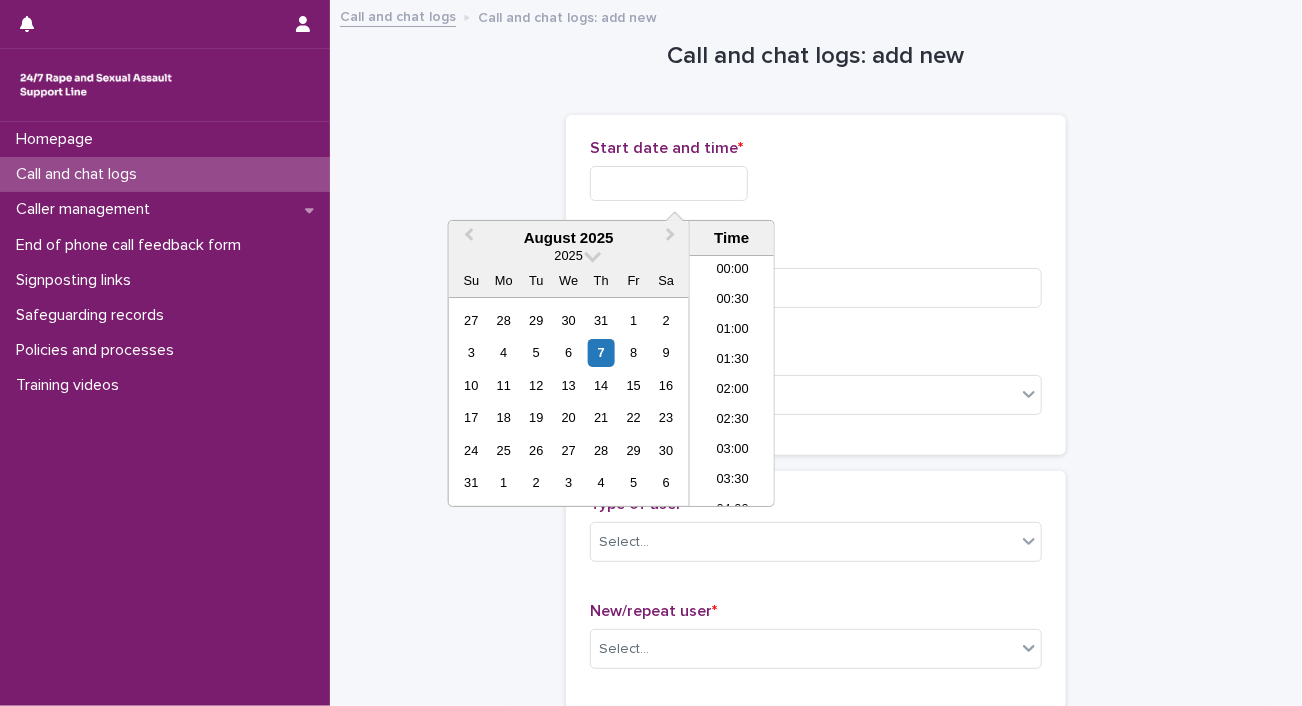 click at bounding box center [669, 183] 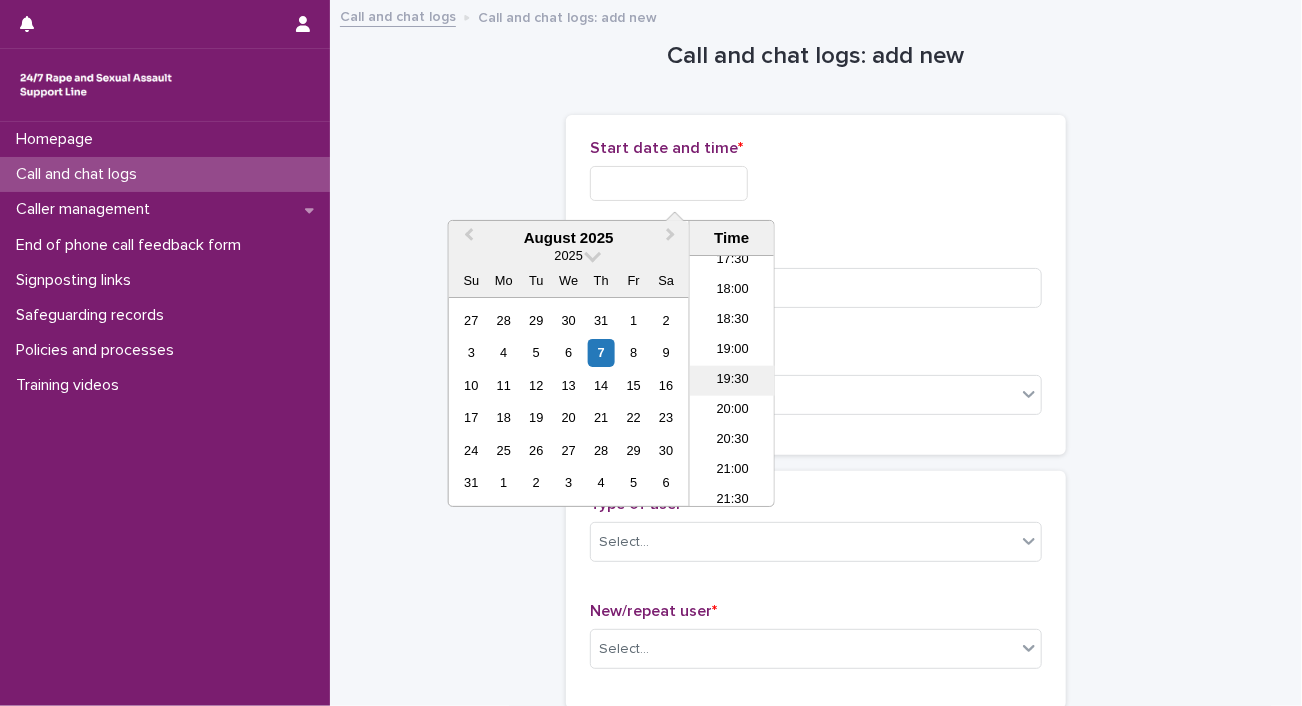 click on "19:30" at bounding box center [732, 381] 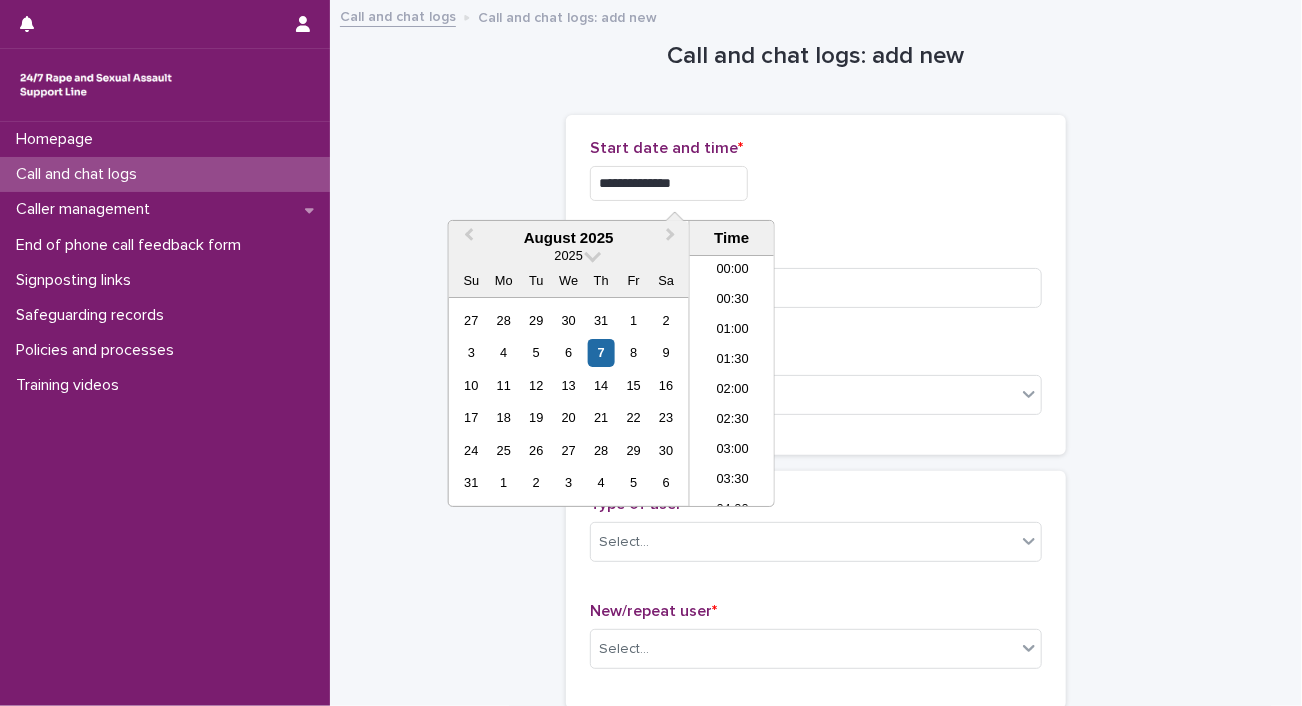 click on "**********" at bounding box center [669, 183] 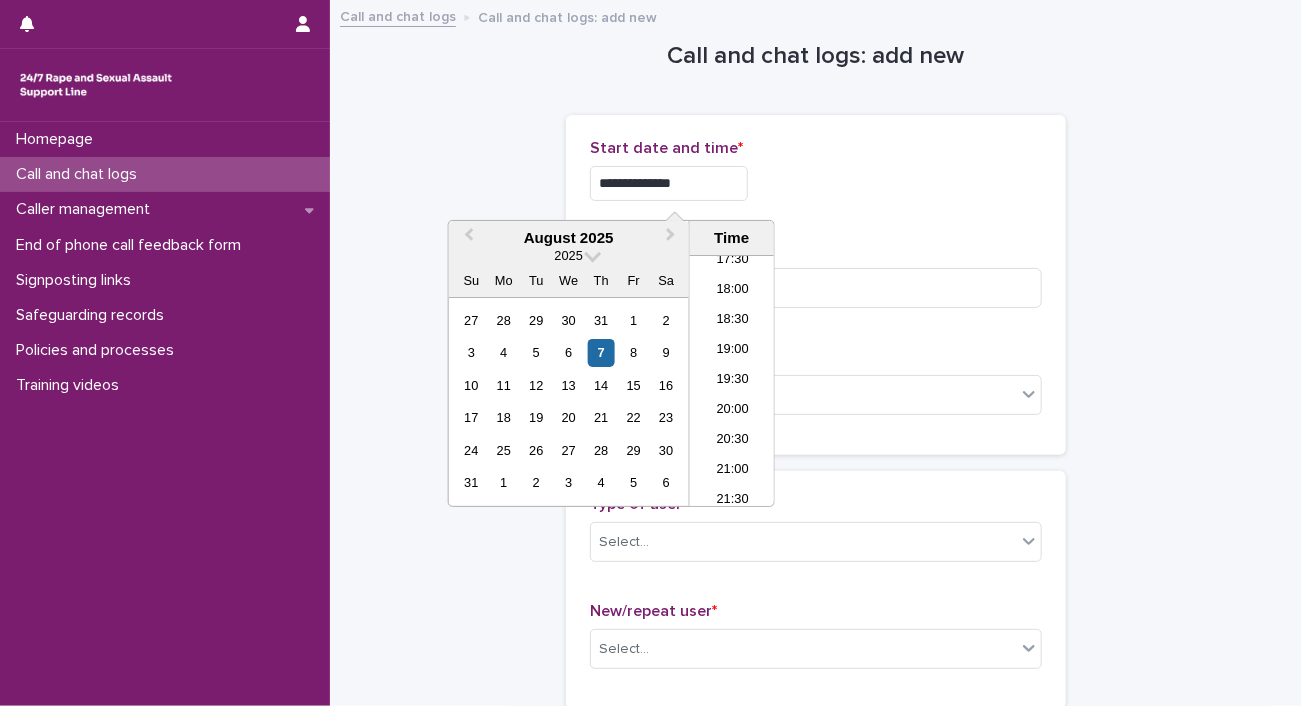 type on "**********" 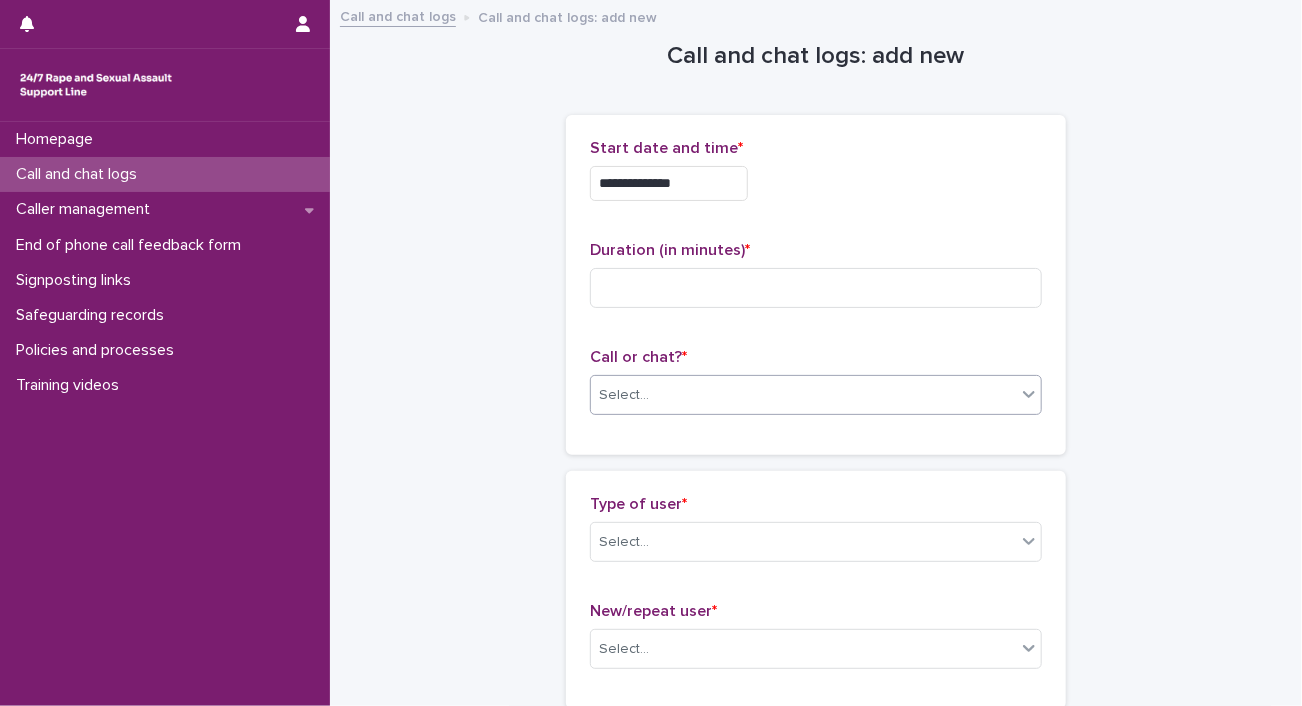 click 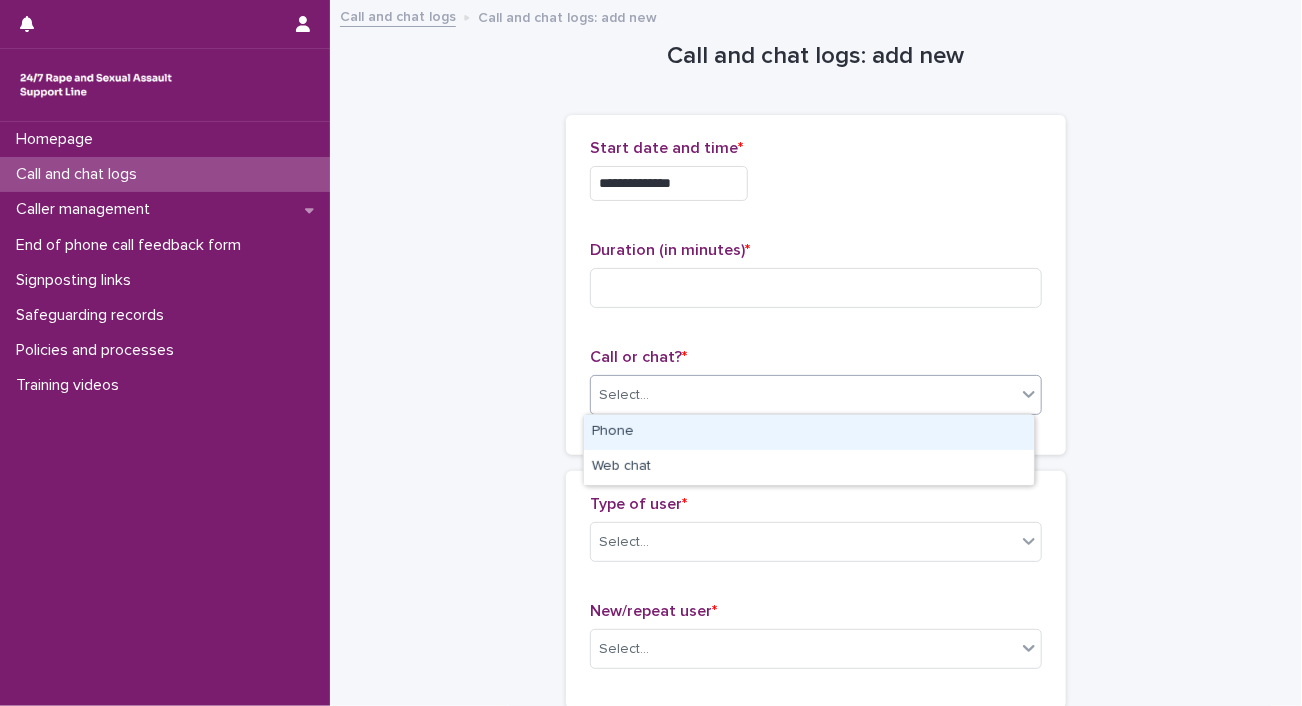 click on "Phone" at bounding box center [809, 432] 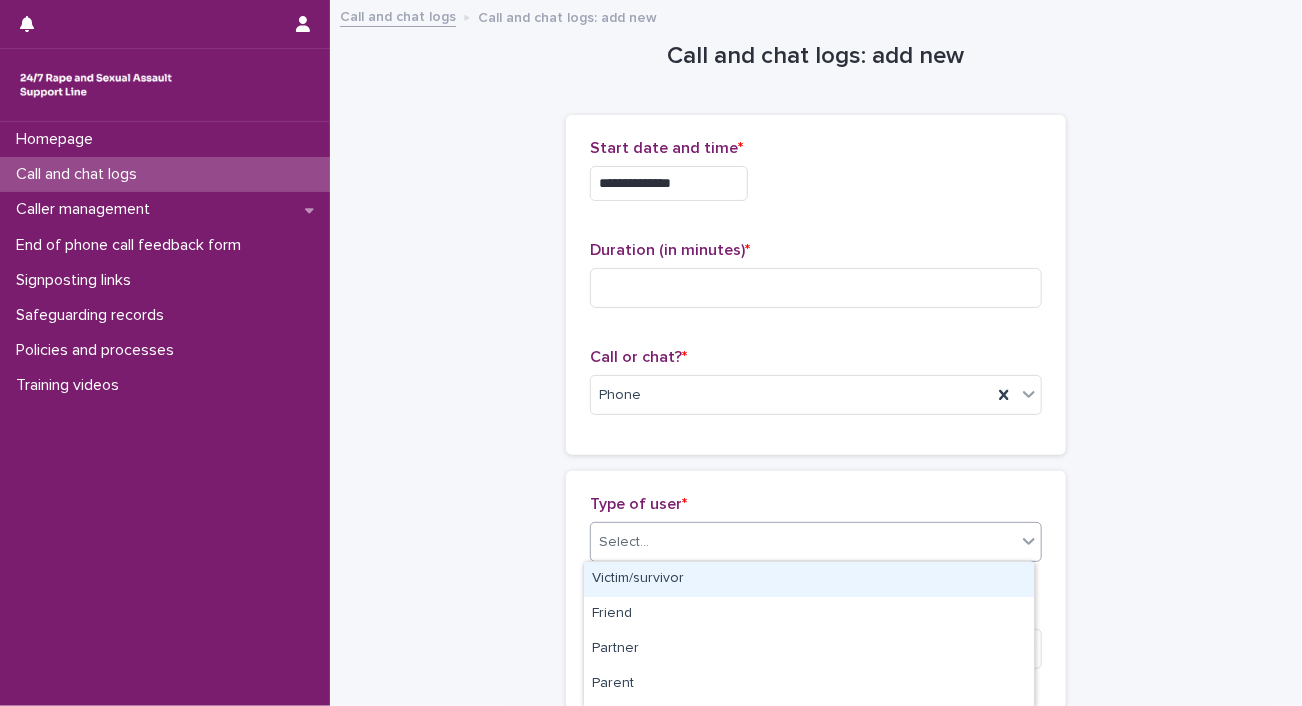 click 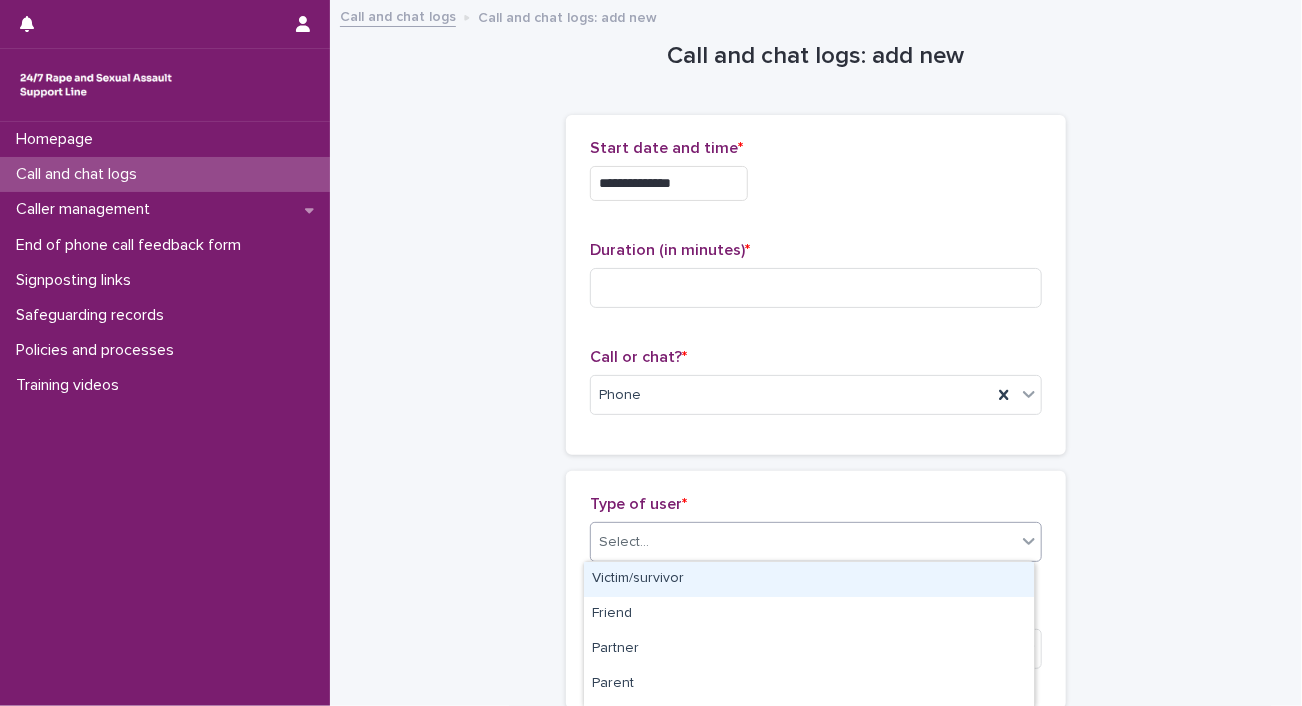 scroll, scrollTop: 617, scrollLeft: 0, axis: vertical 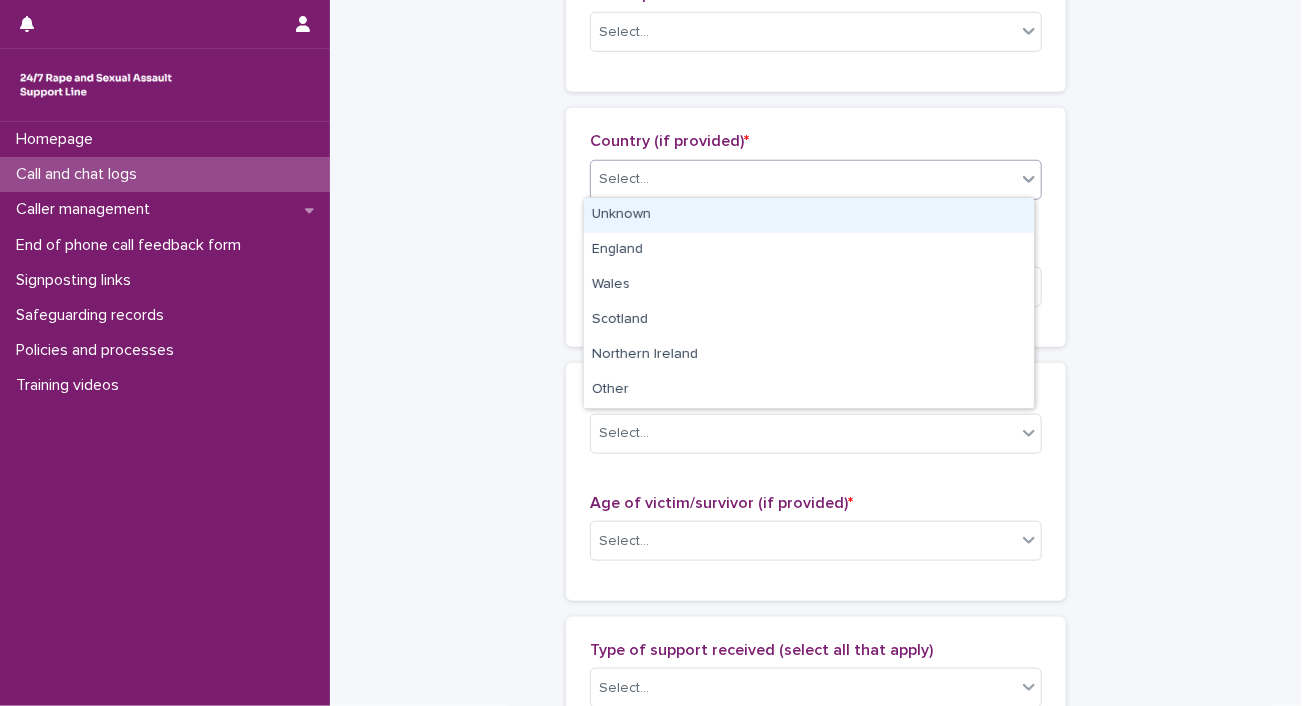 click 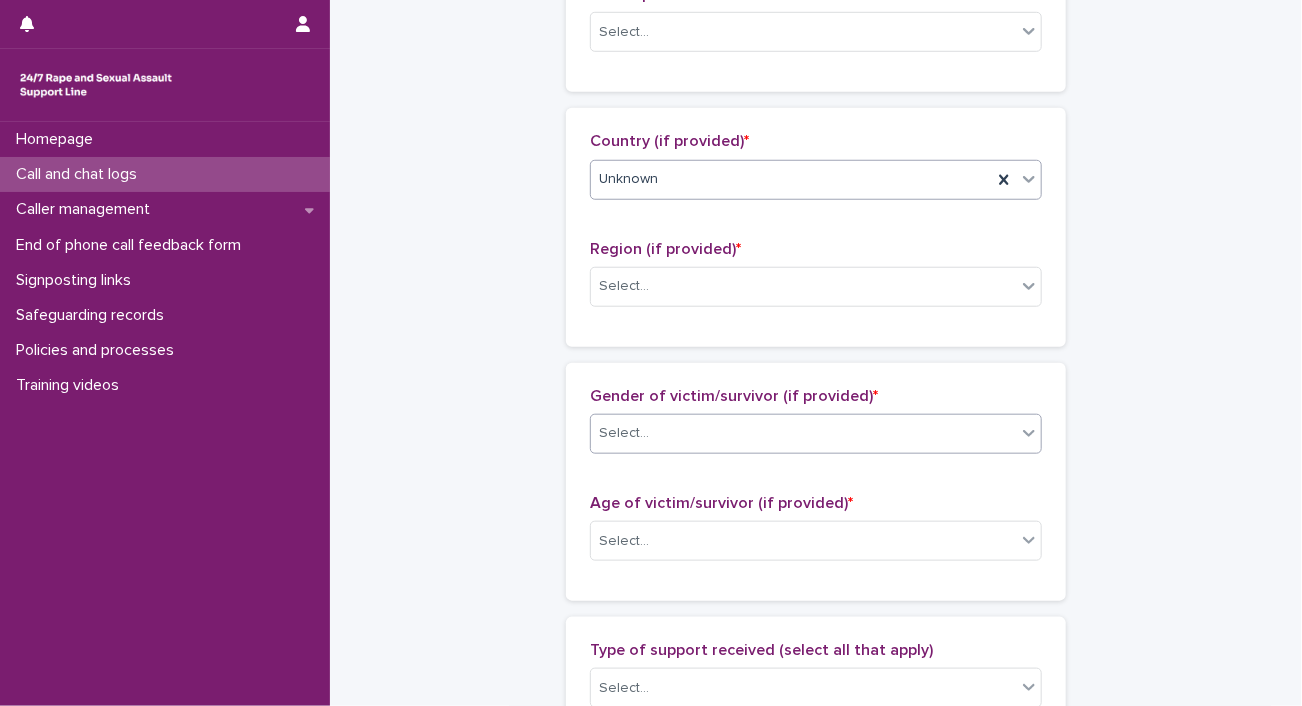 click 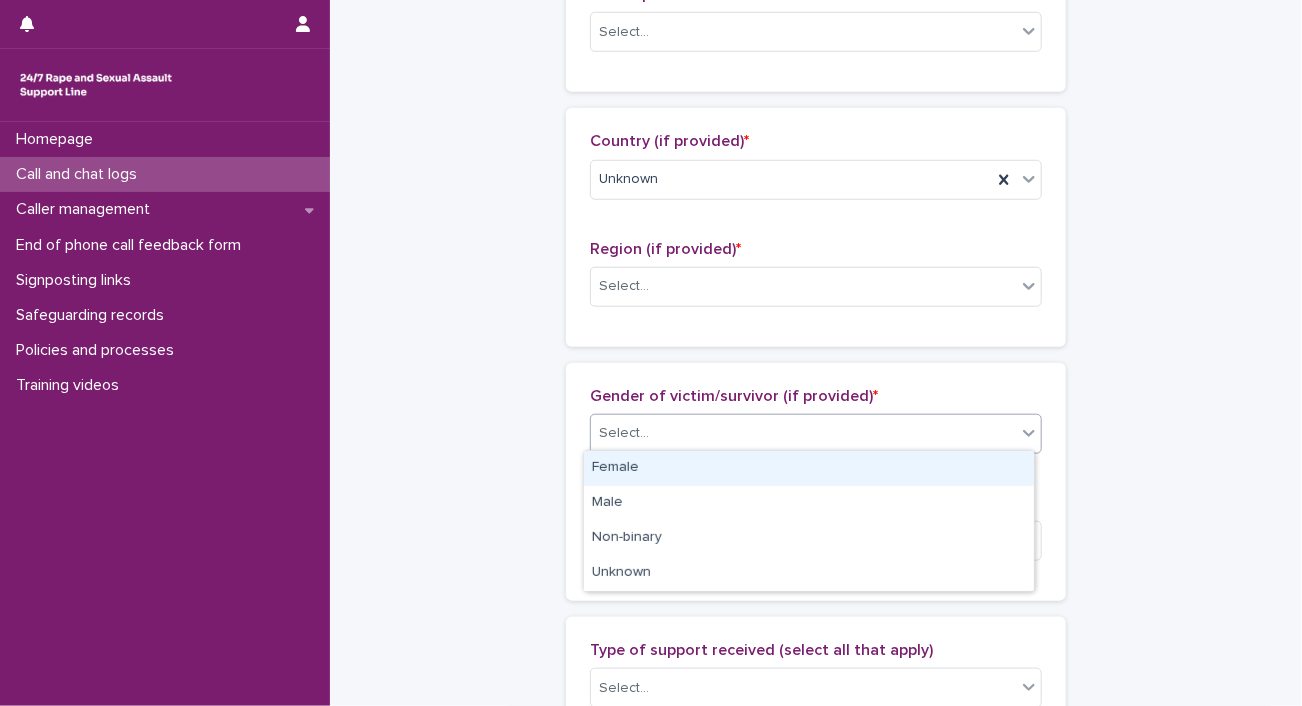 click on "Female" at bounding box center [809, 468] 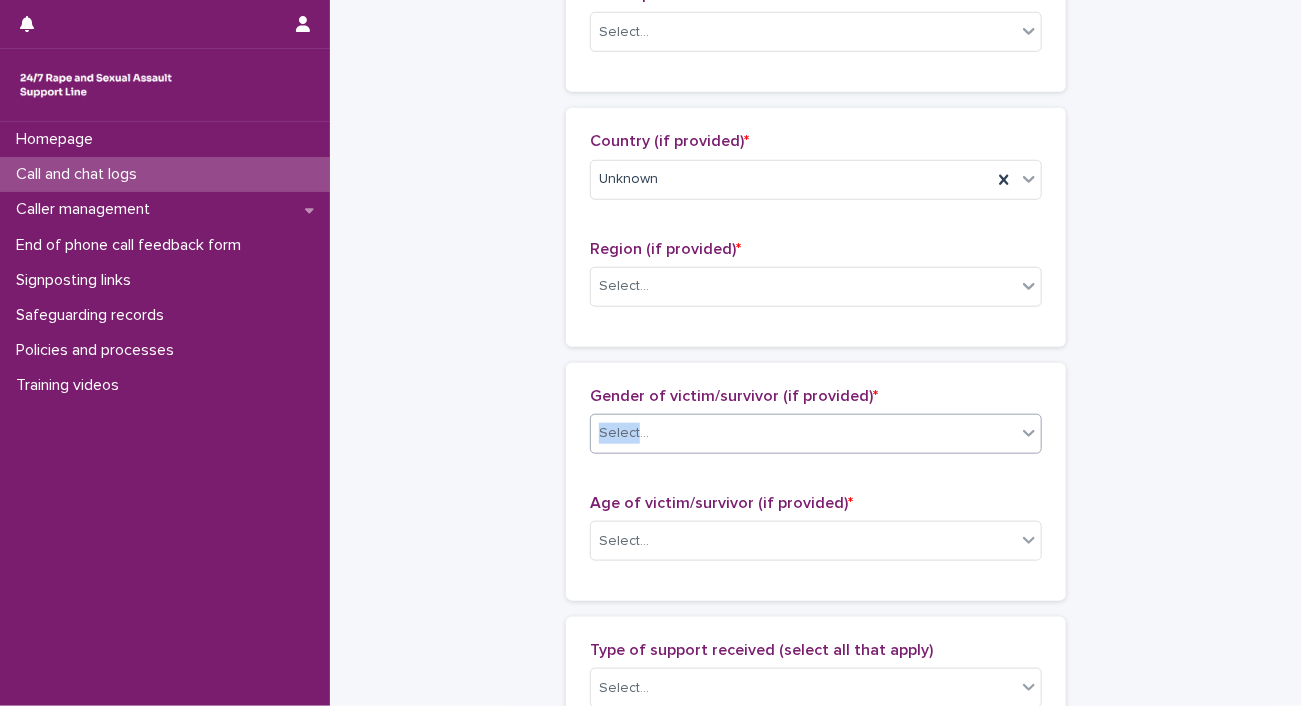 click on "Gender of victim/survivor (if provided) *   option Female, selected.     0 results available. Select is focused ,type to refine list, press Down to open the menu,  Select... Age of victim/survivor (if provided) * Select..." at bounding box center (816, 482) 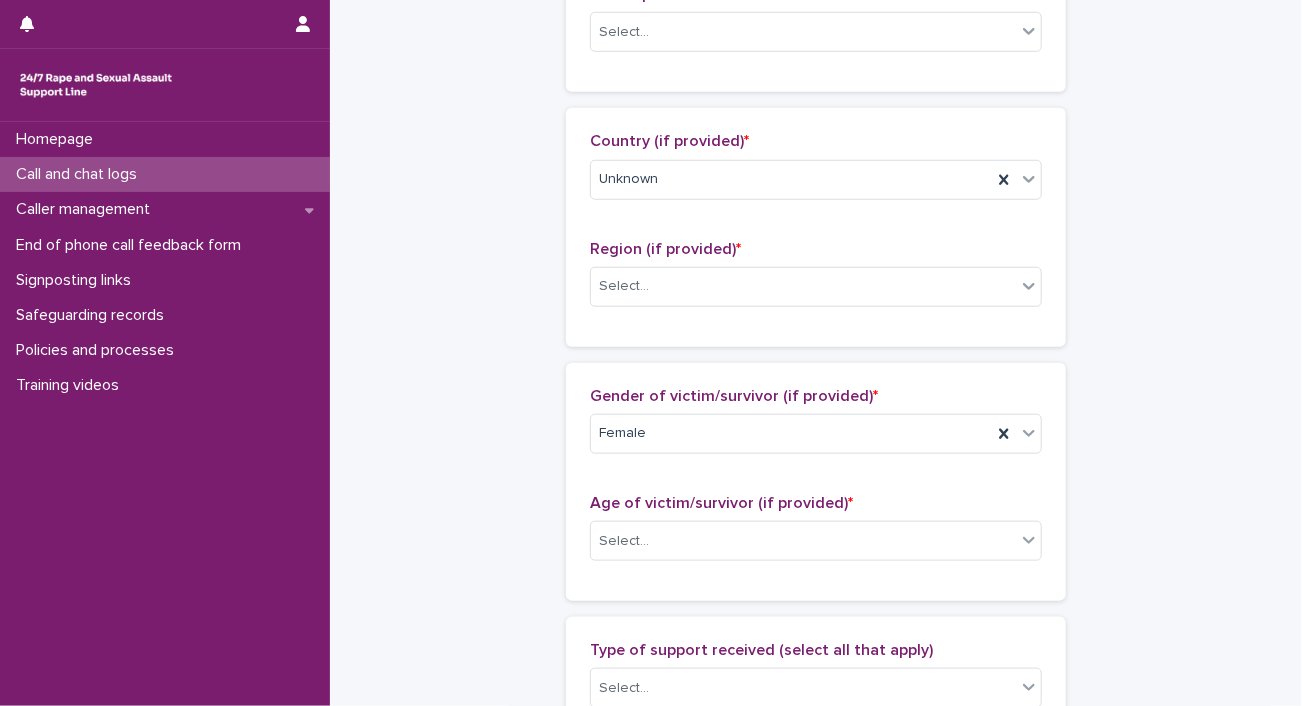 scroll, scrollTop: 0, scrollLeft: 0, axis: both 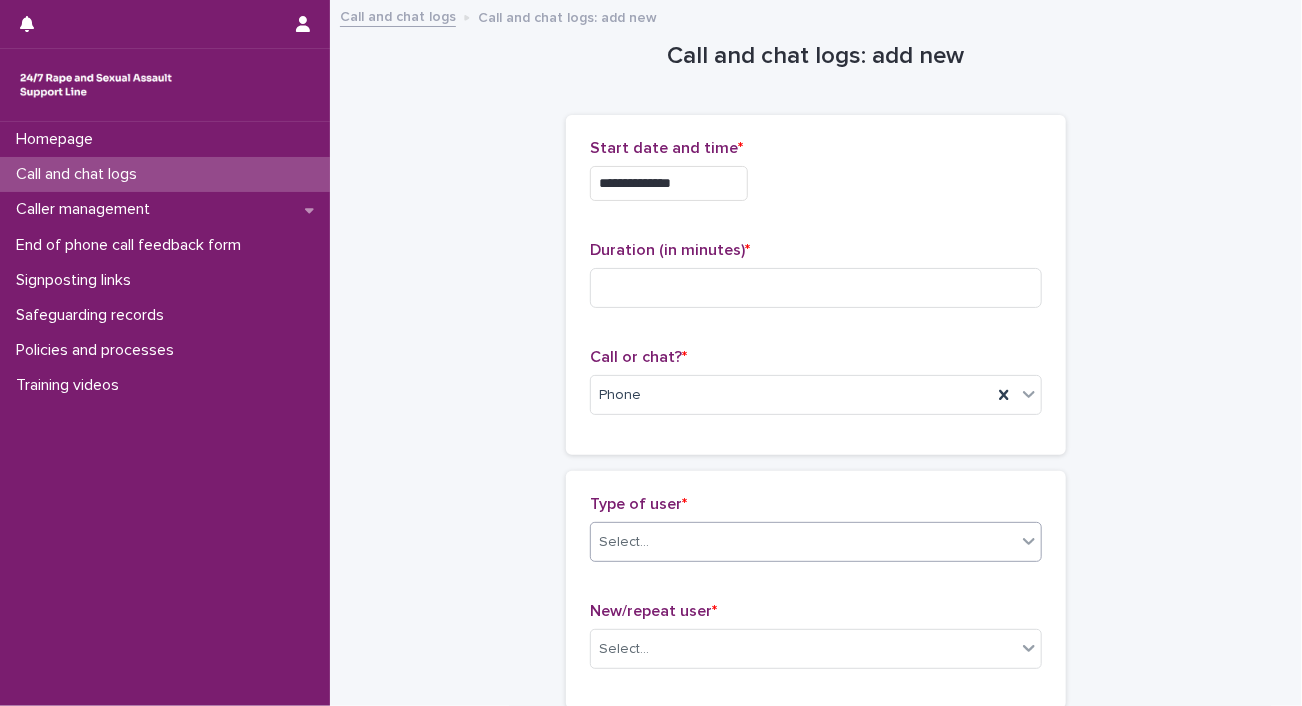 click 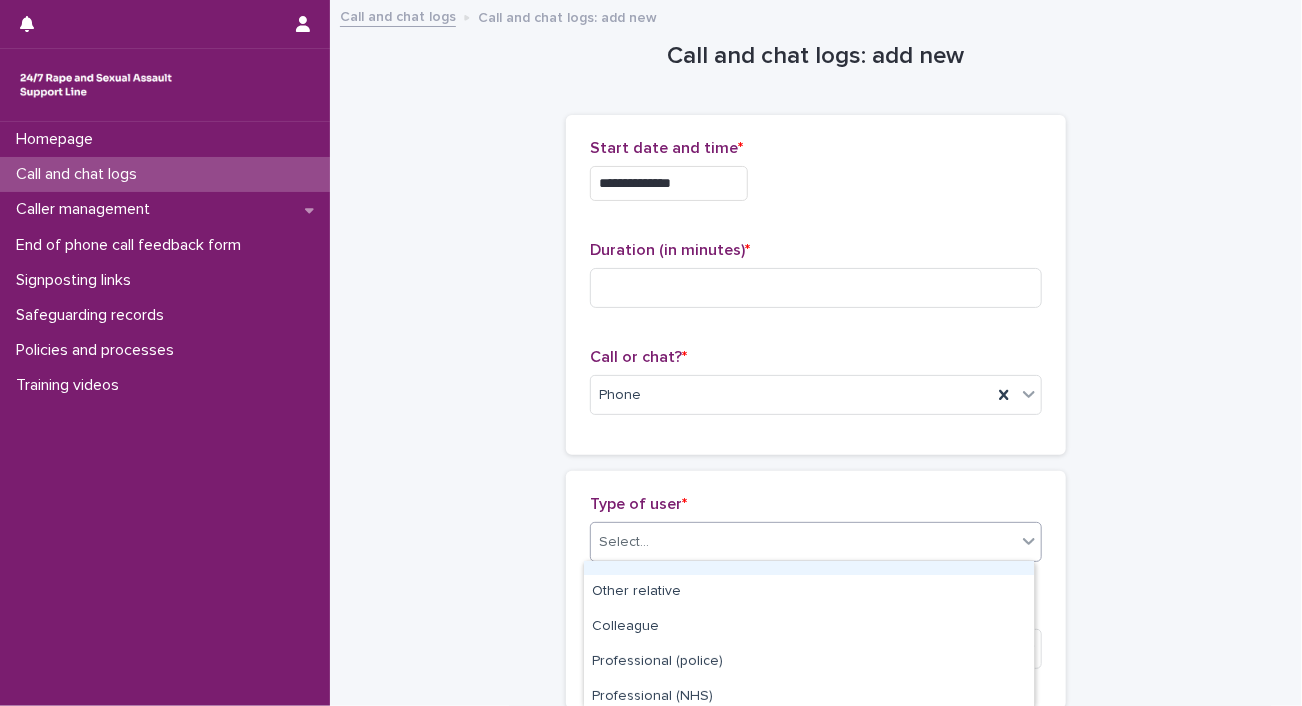 scroll, scrollTop: 169, scrollLeft: 0, axis: vertical 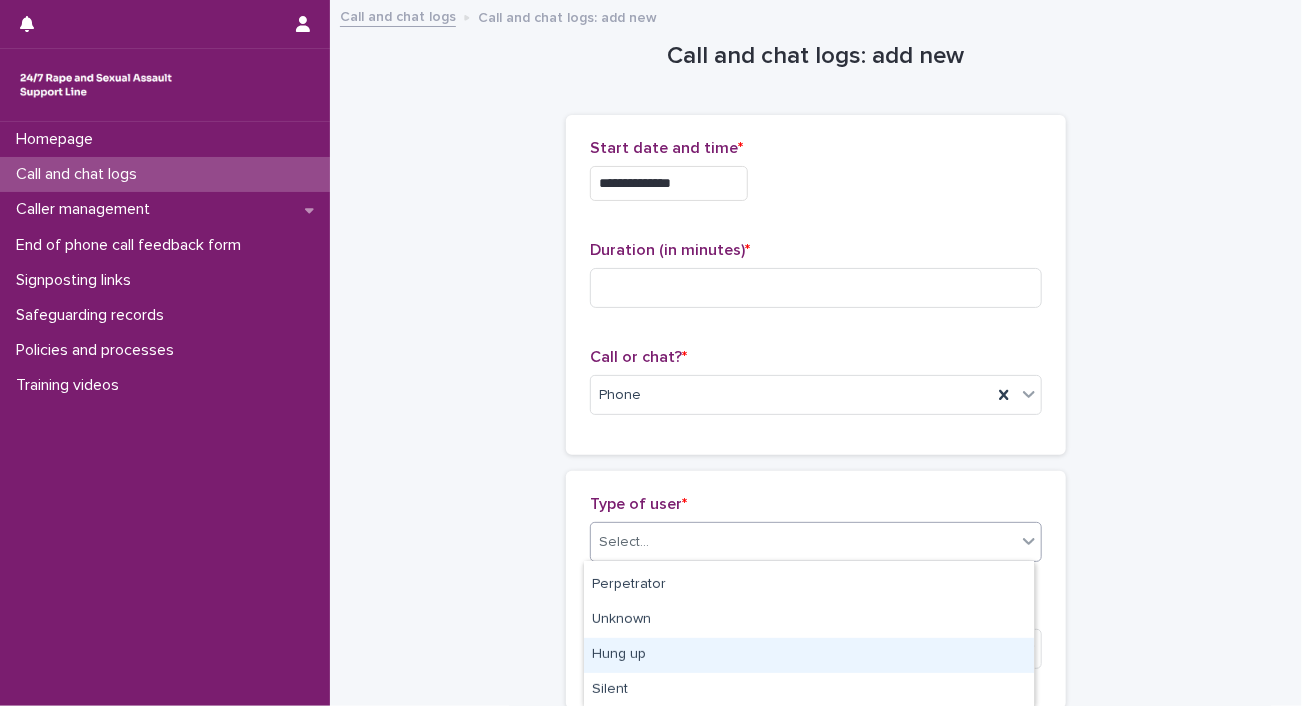 click on "Hung up" at bounding box center [809, 655] 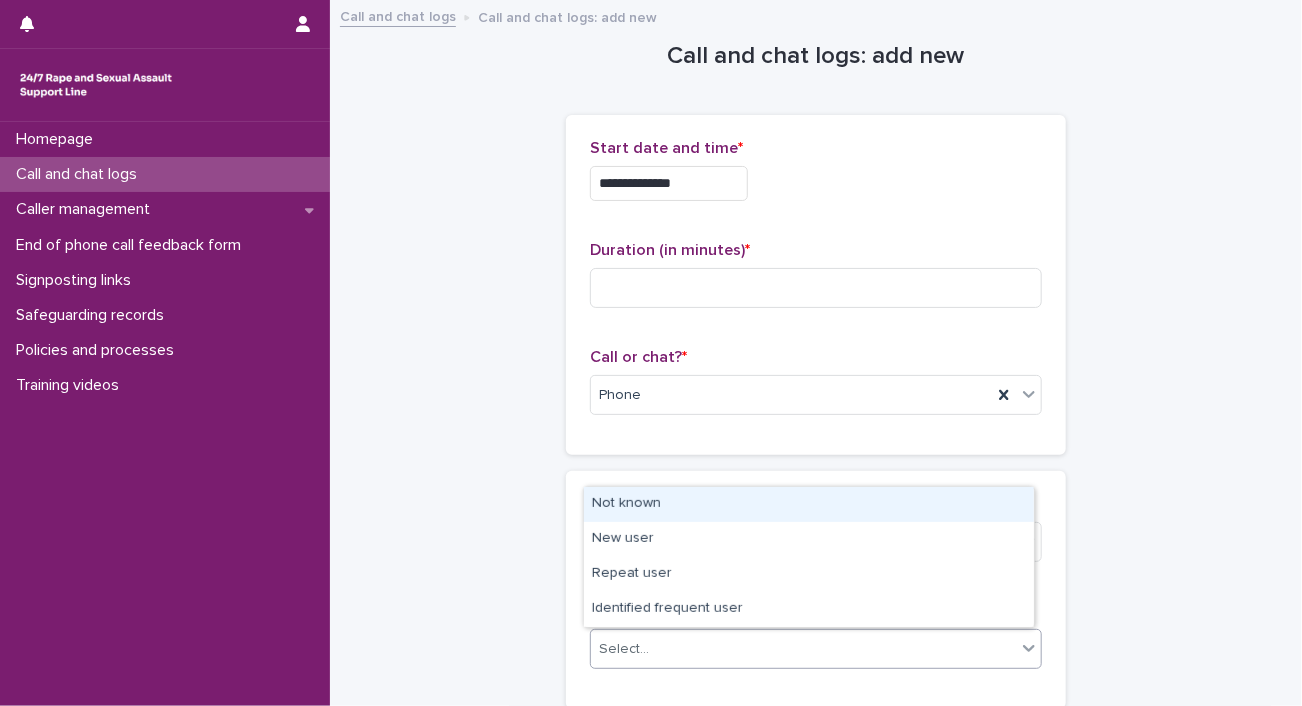 click 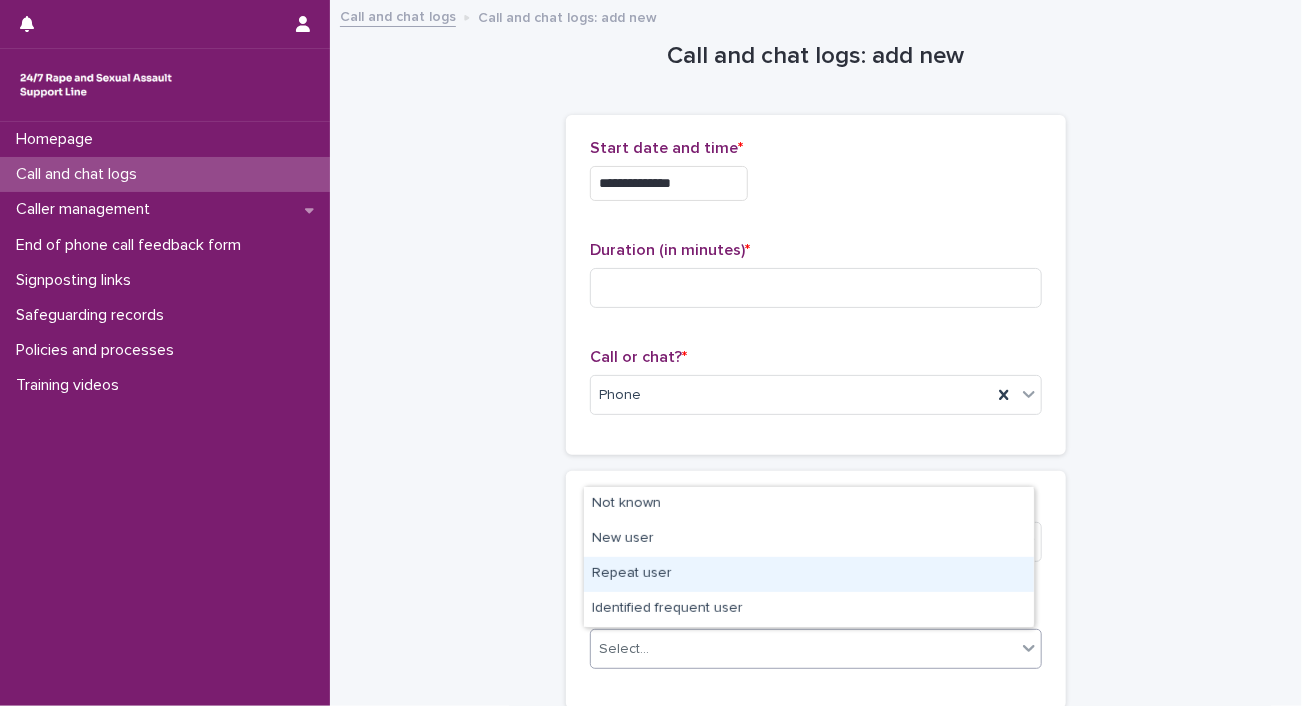 click on "Repeat user" at bounding box center [809, 574] 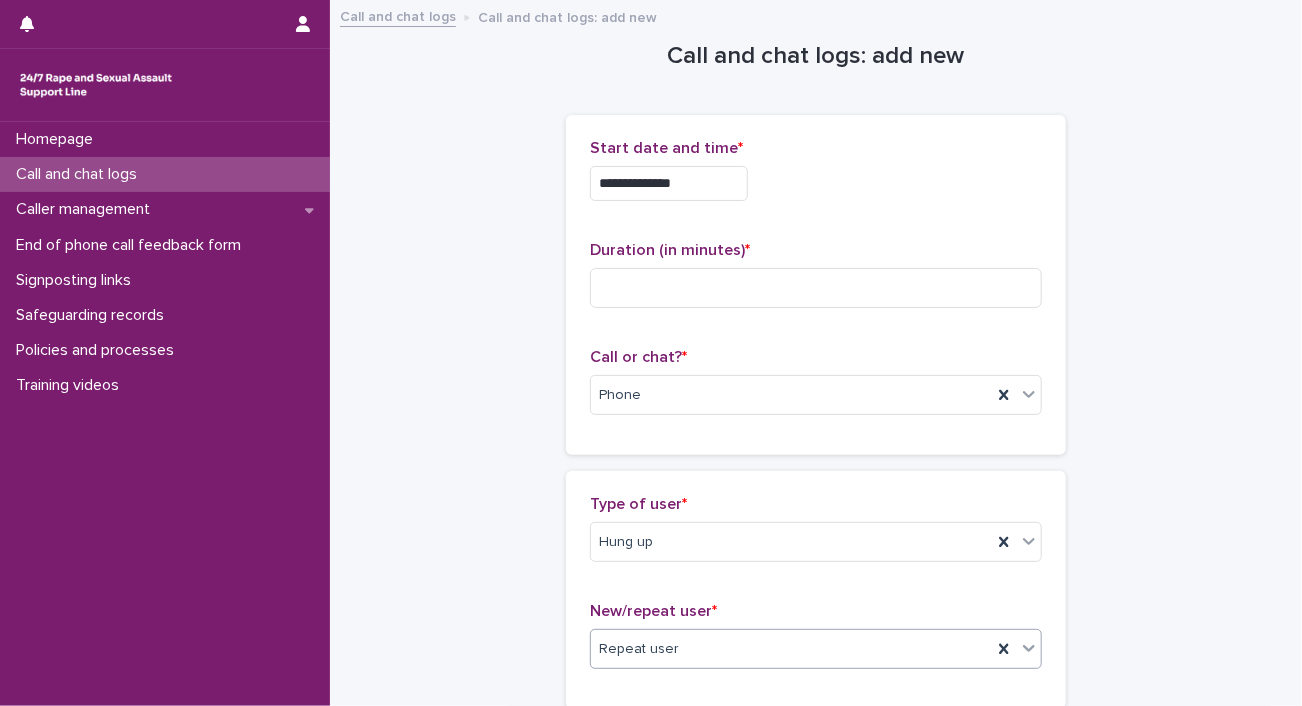 scroll, scrollTop: 356, scrollLeft: 0, axis: vertical 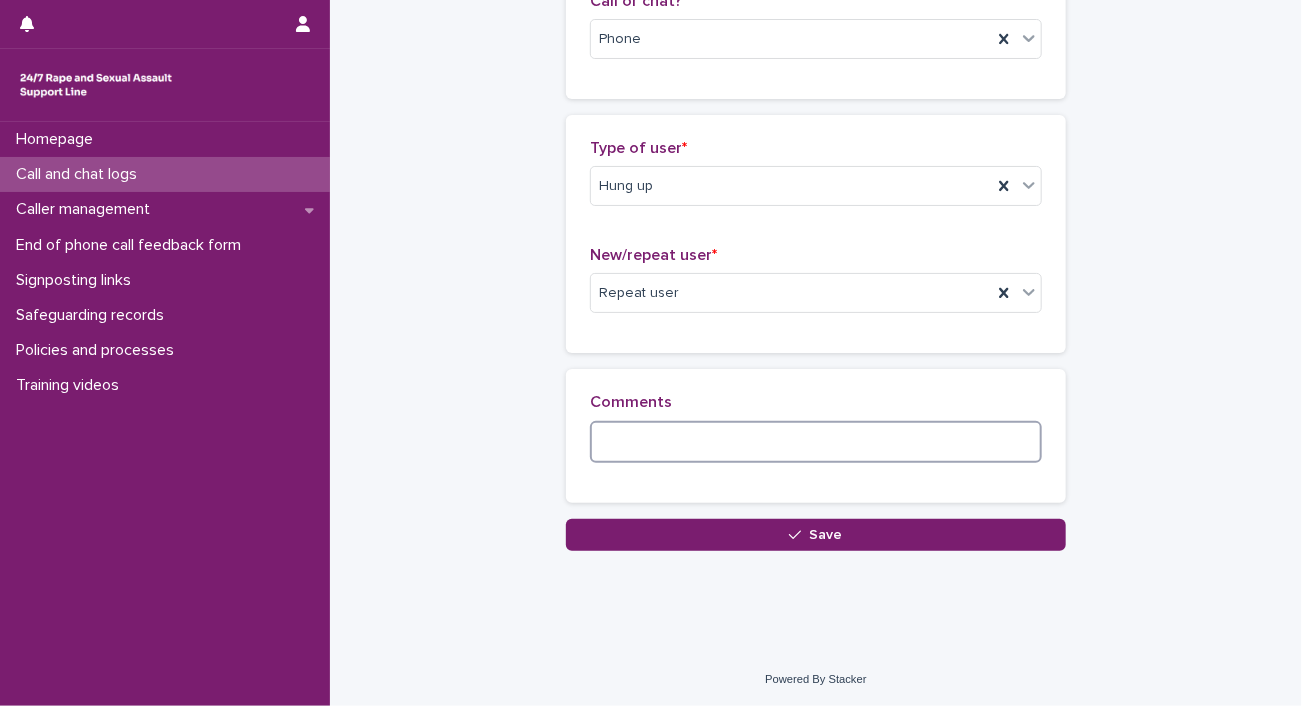 click at bounding box center (816, 442) 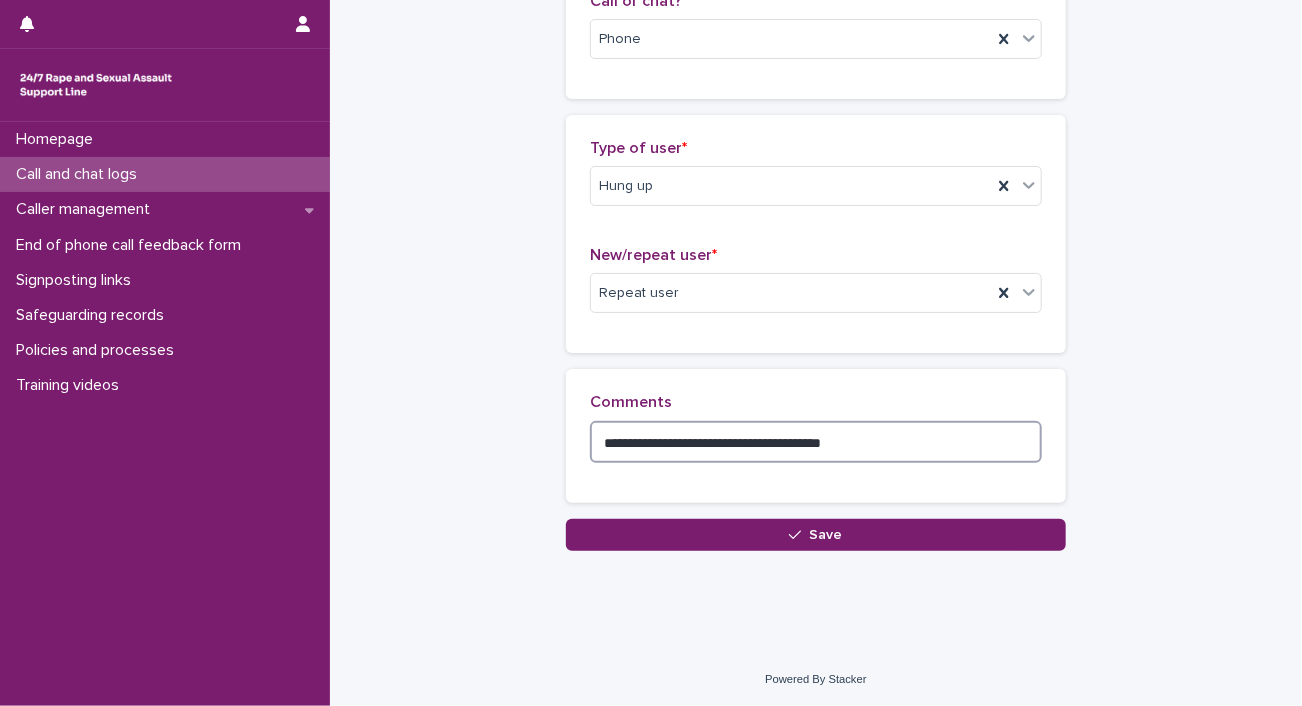 scroll, scrollTop: 0, scrollLeft: 0, axis: both 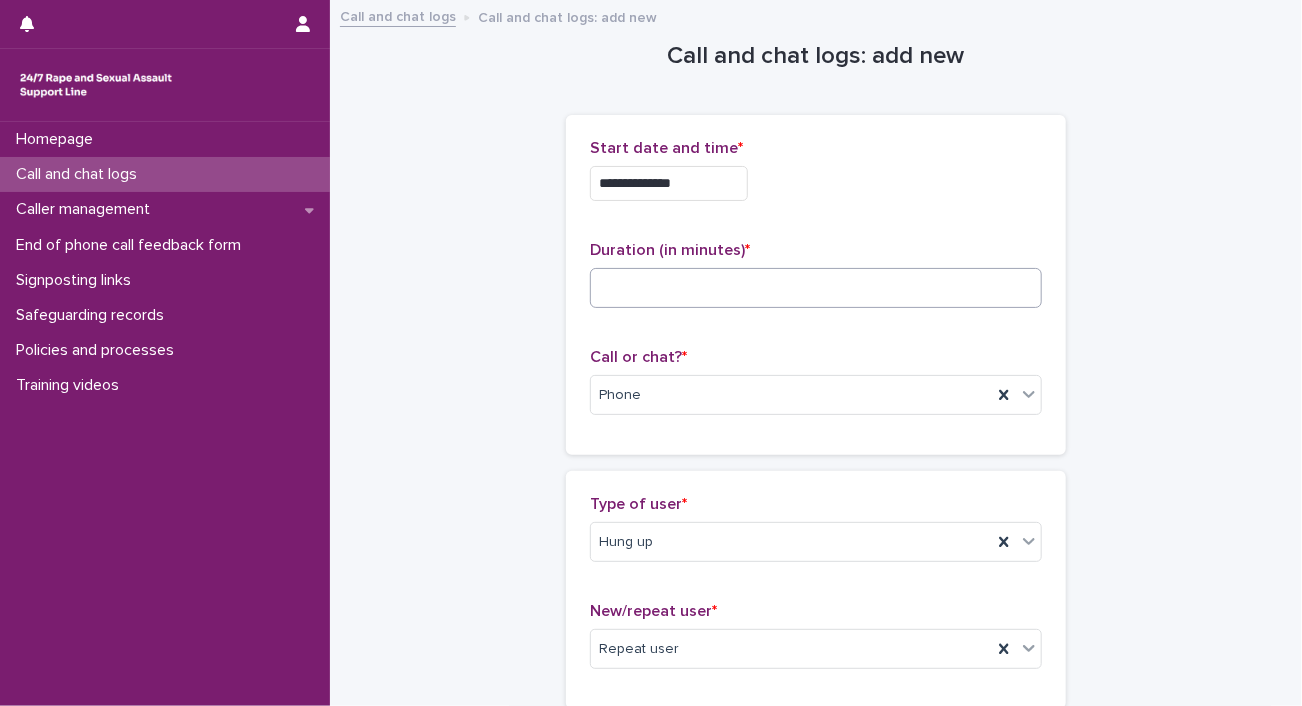 type on "**********" 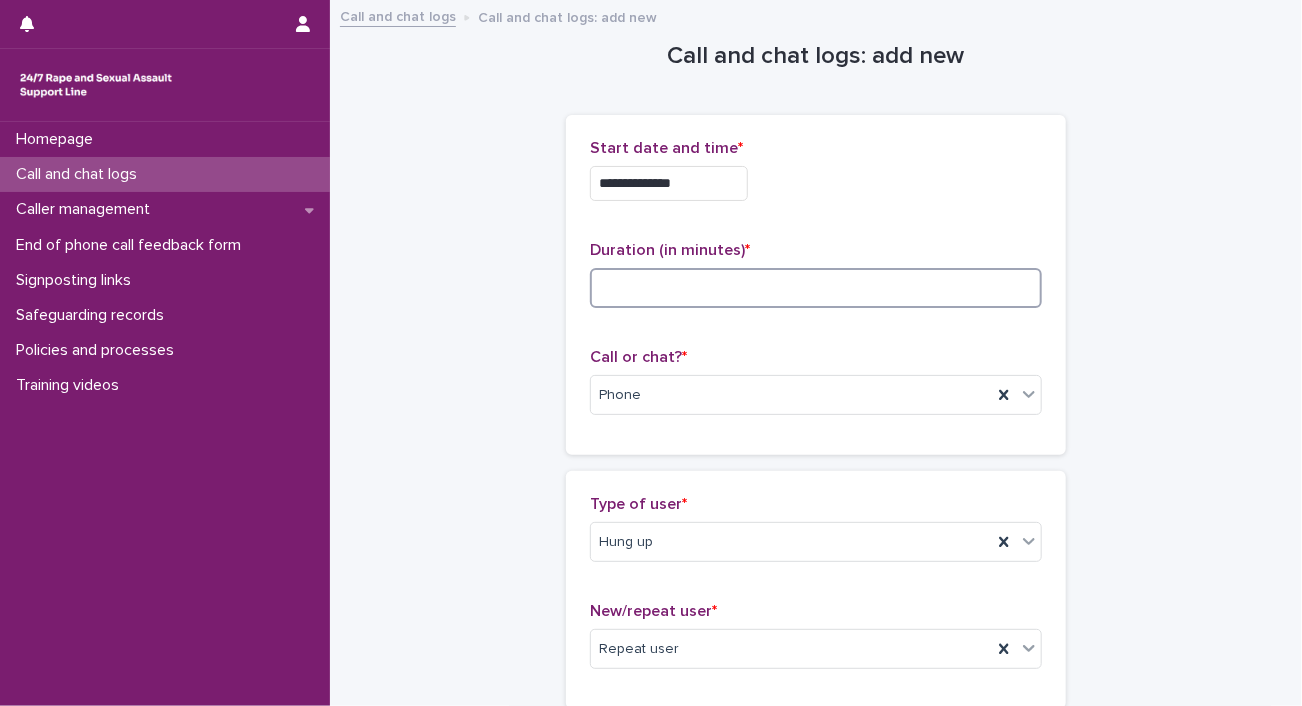 click at bounding box center (816, 288) 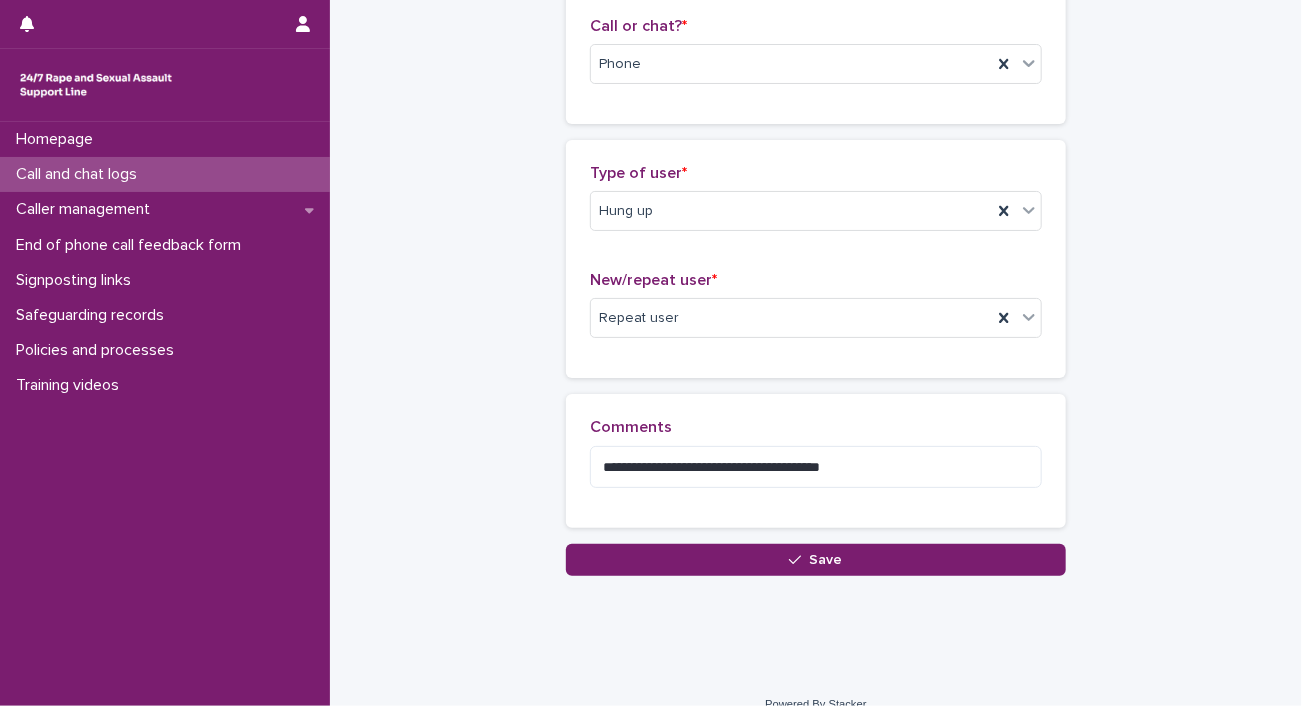 scroll, scrollTop: 356, scrollLeft: 0, axis: vertical 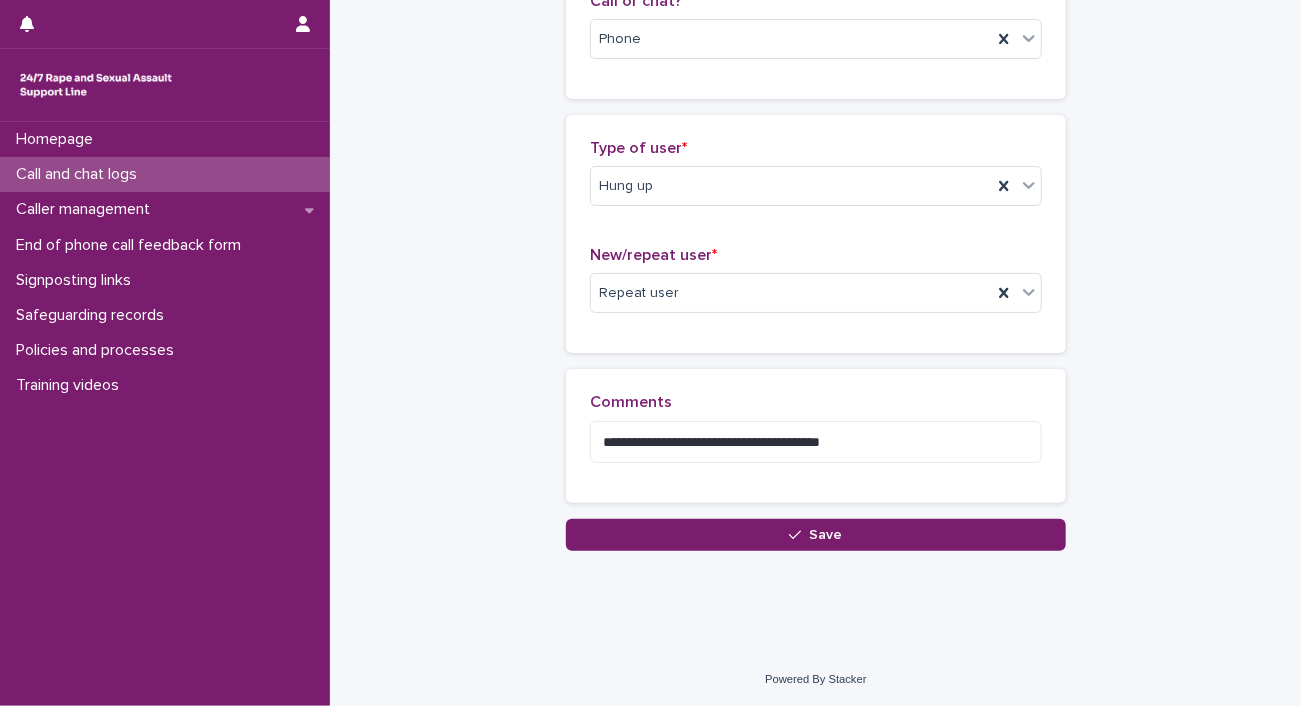 type on "*" 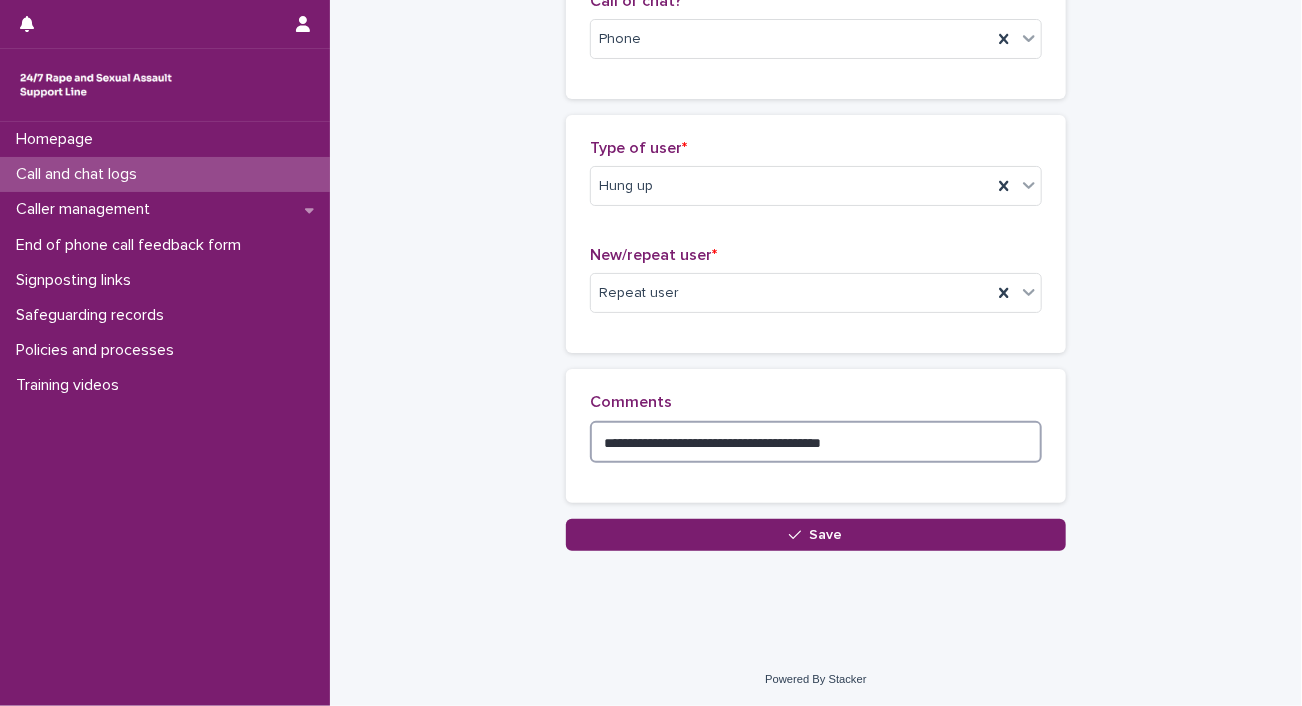click on "**********" at bounding box center [816, 442] 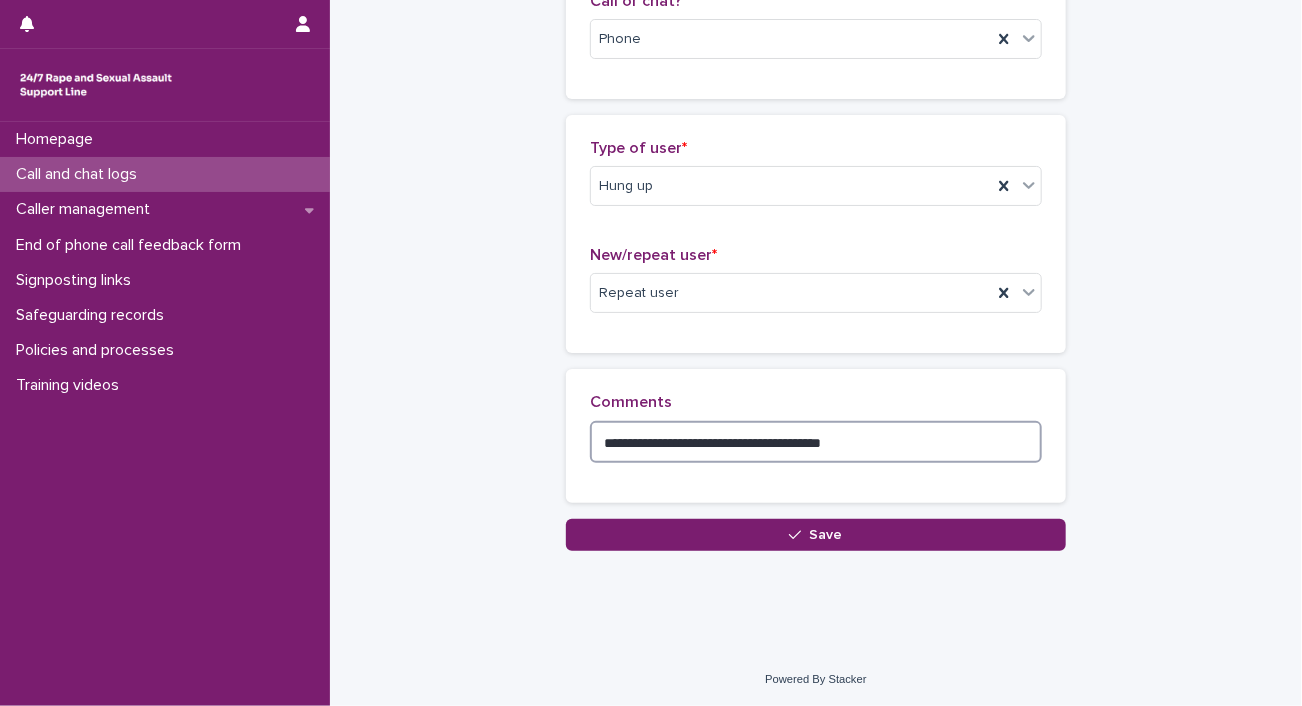 click on "**********" at bounding box center (816, 442) 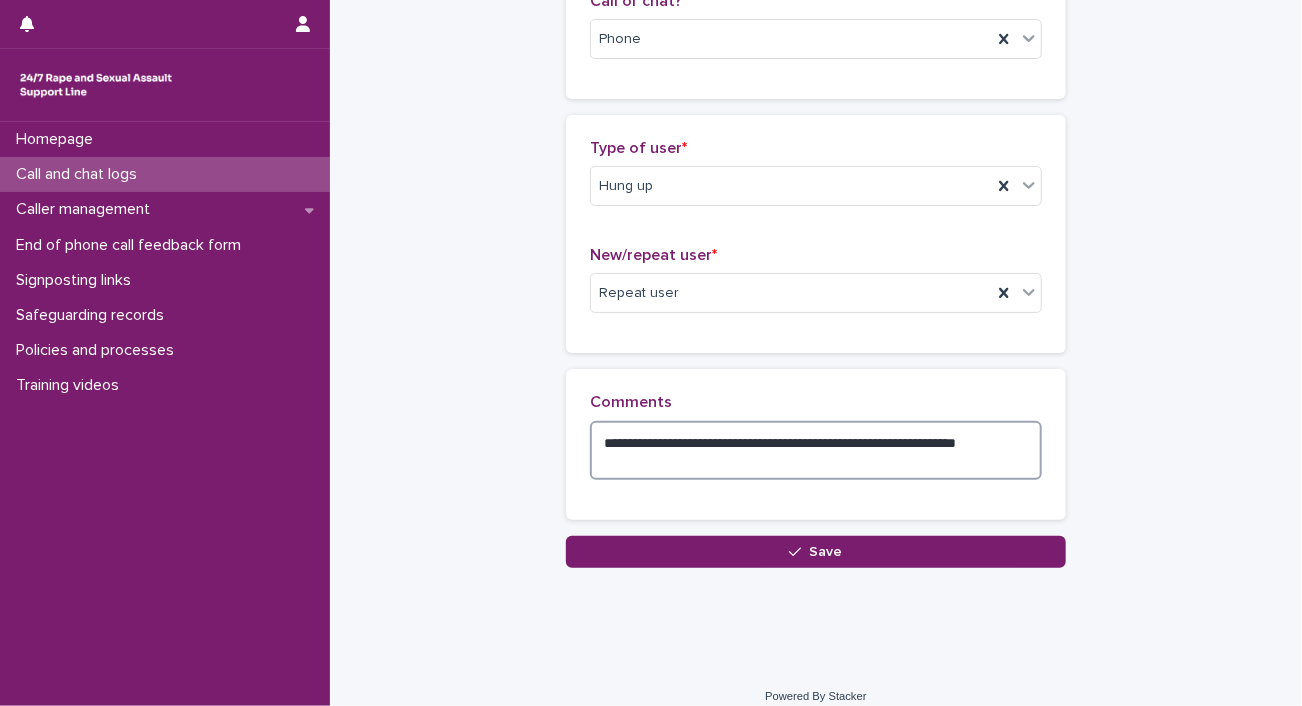 click on "**********" at bounding box center [816, 451] 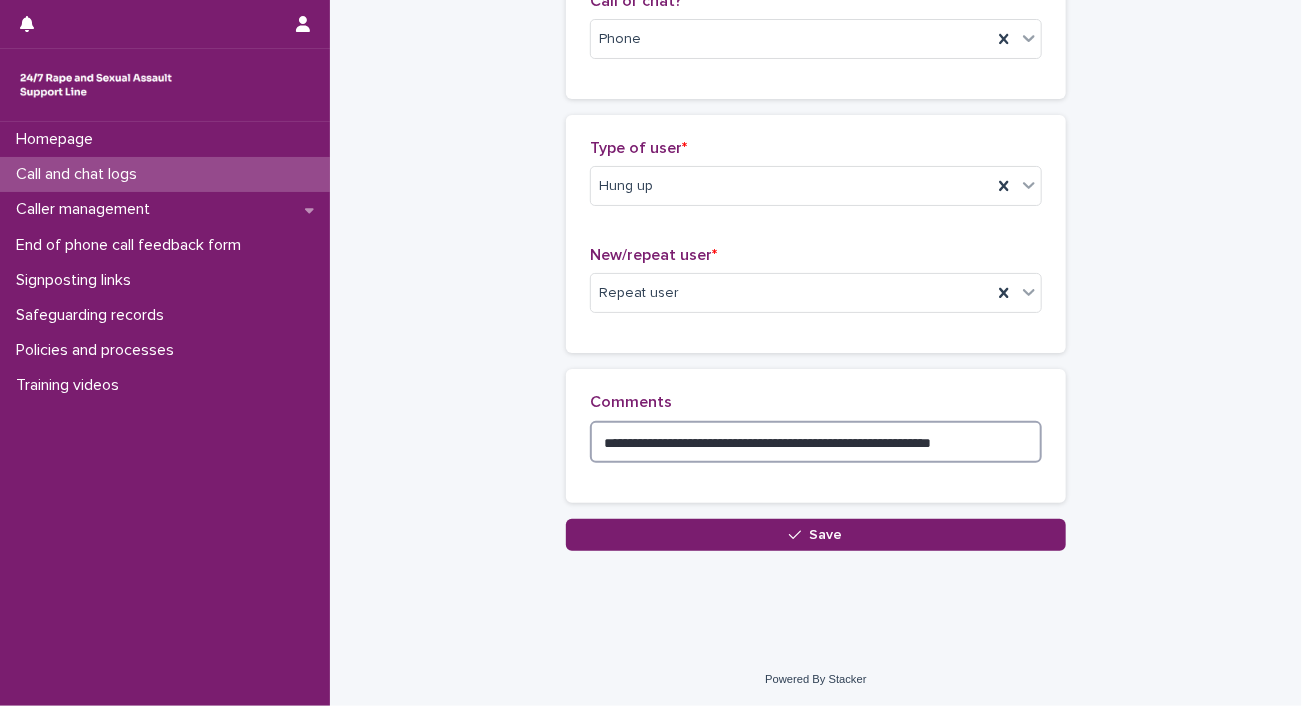 type on "**********" 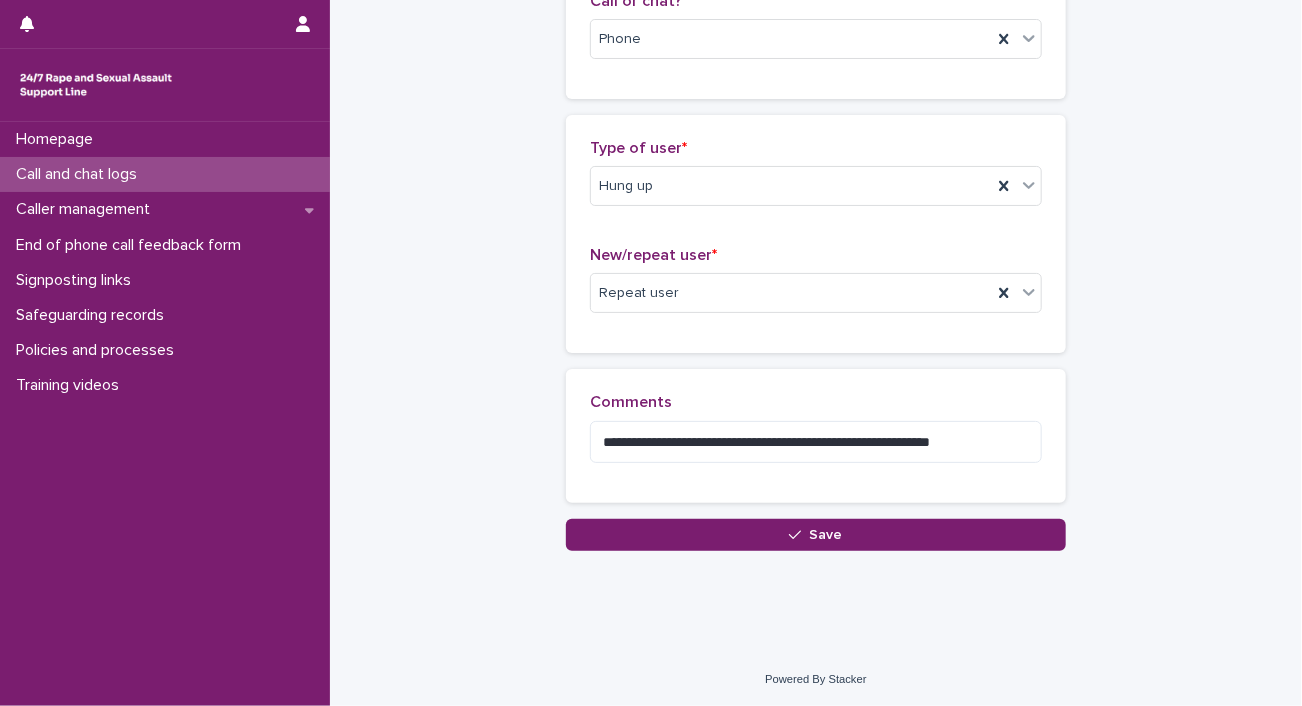 click on "**********" at bounding box center [816, 436] 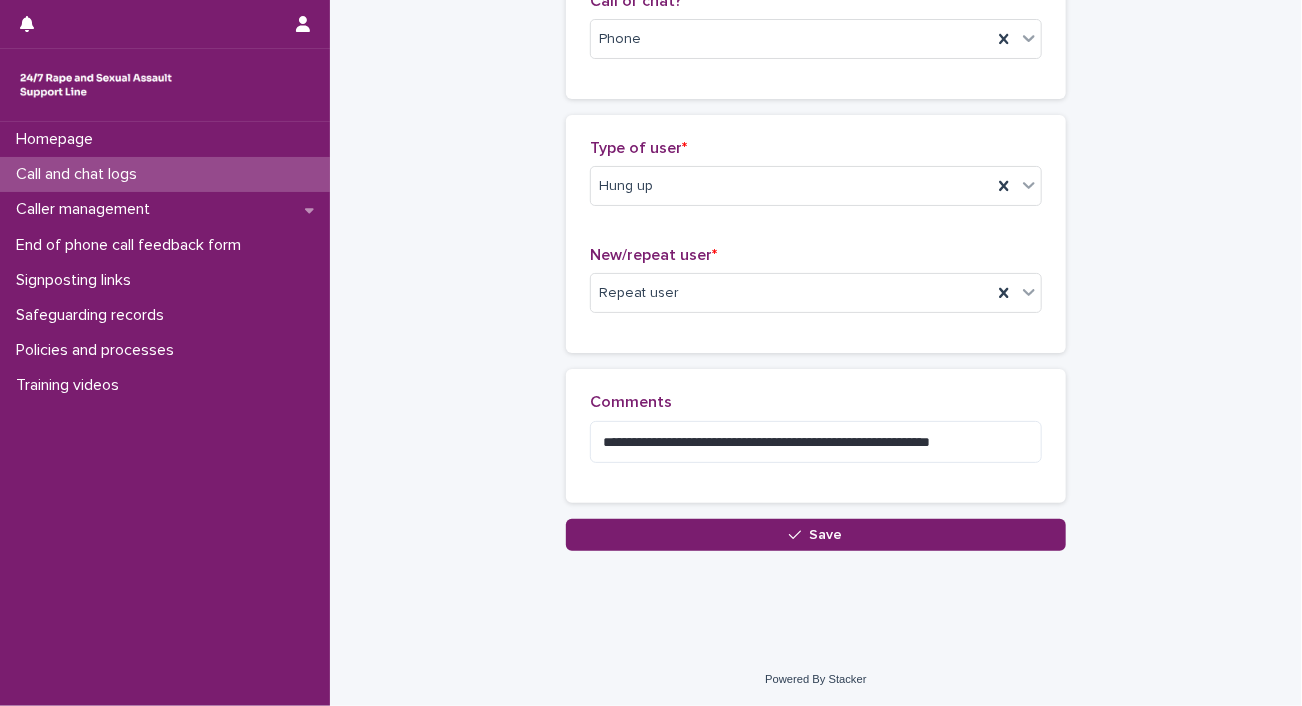 drag, startPoint x: 823, startPoint y: 537, endPoint x: 808, endPoint y: 533, distance: 15.524175 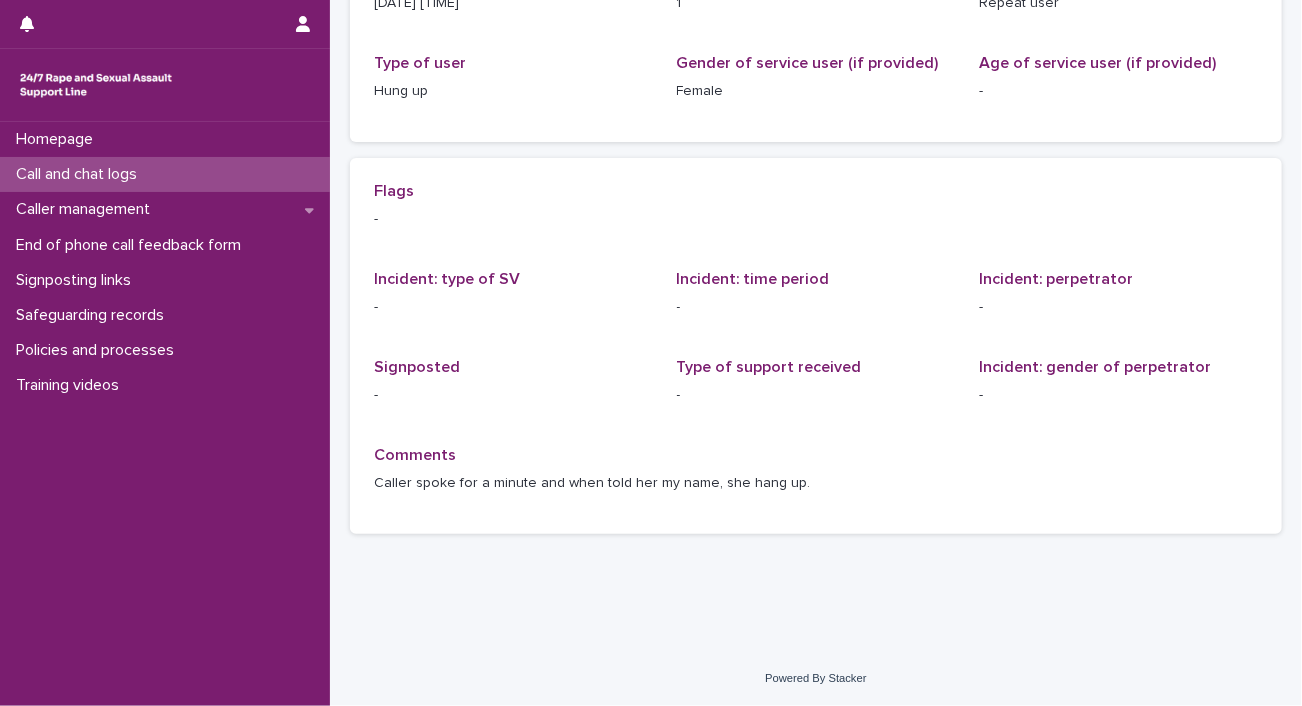 scroll, scrollTop: 0, scrollLeft: 0, axis: both 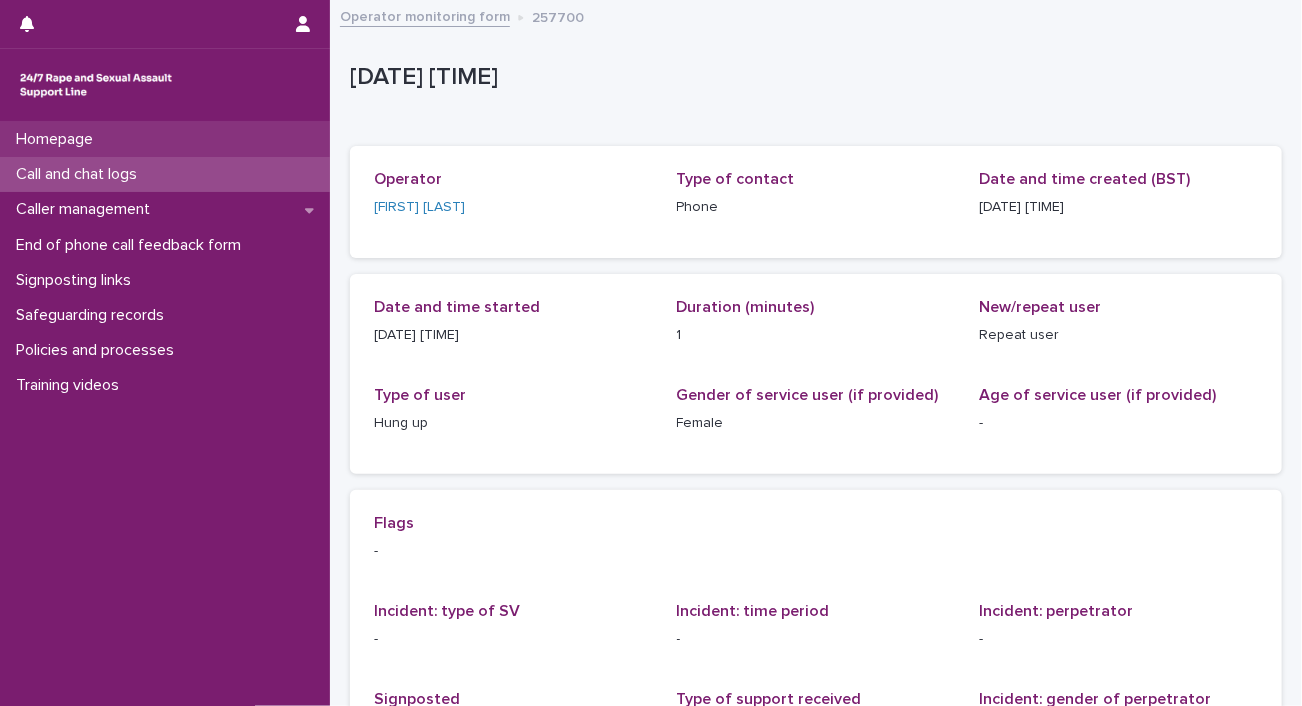 click on "Homepage" at bounding box center (165, 139) 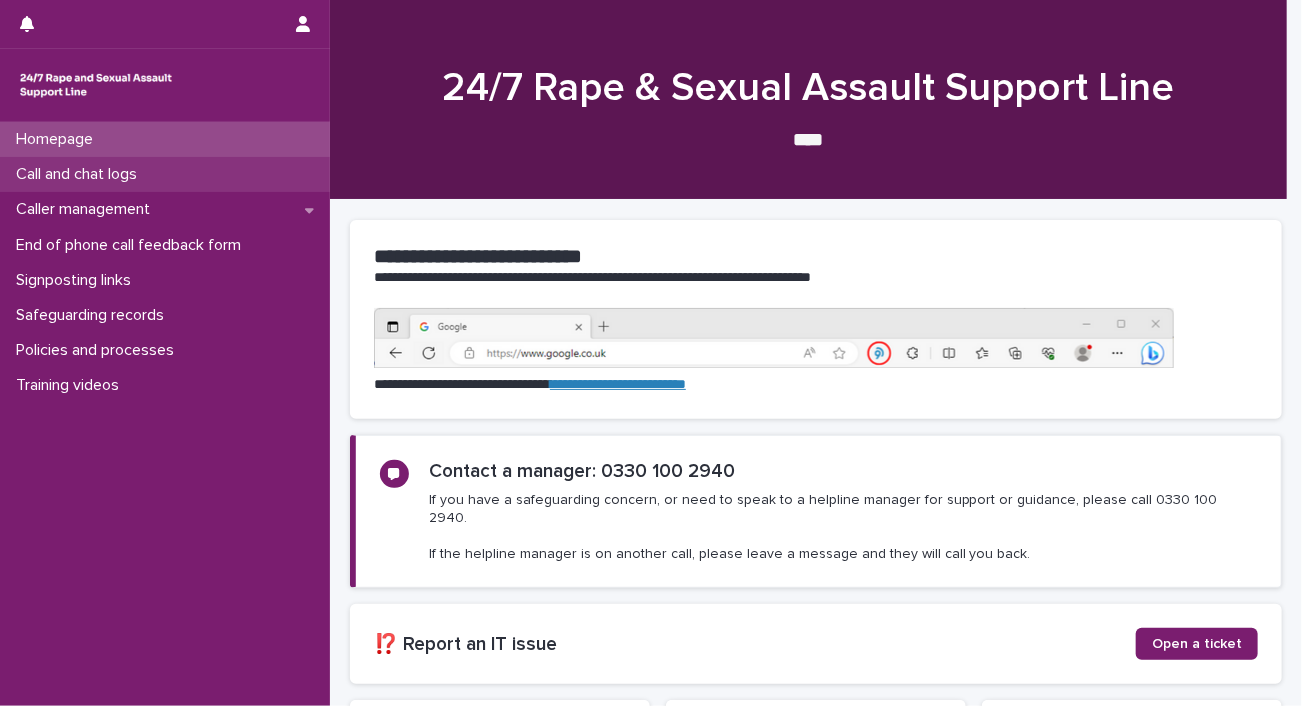 click on "Call and chat logs" at bounding box center [165, 174] 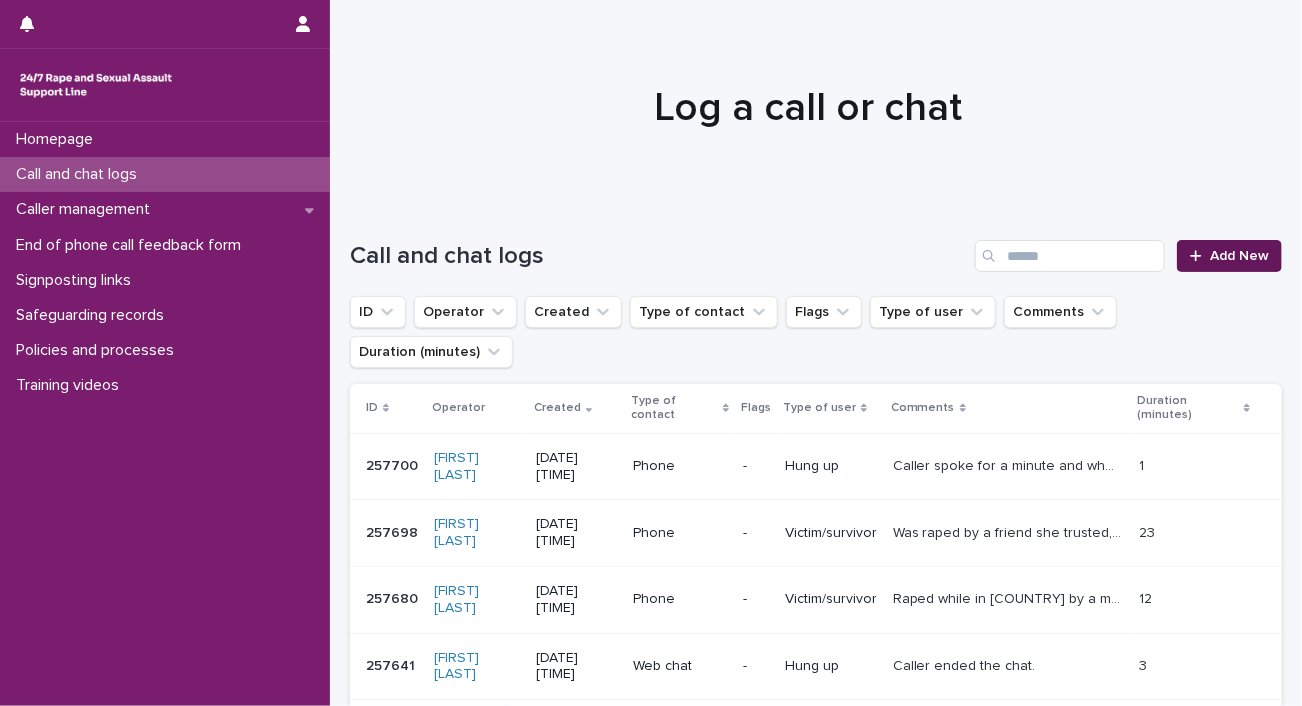 click 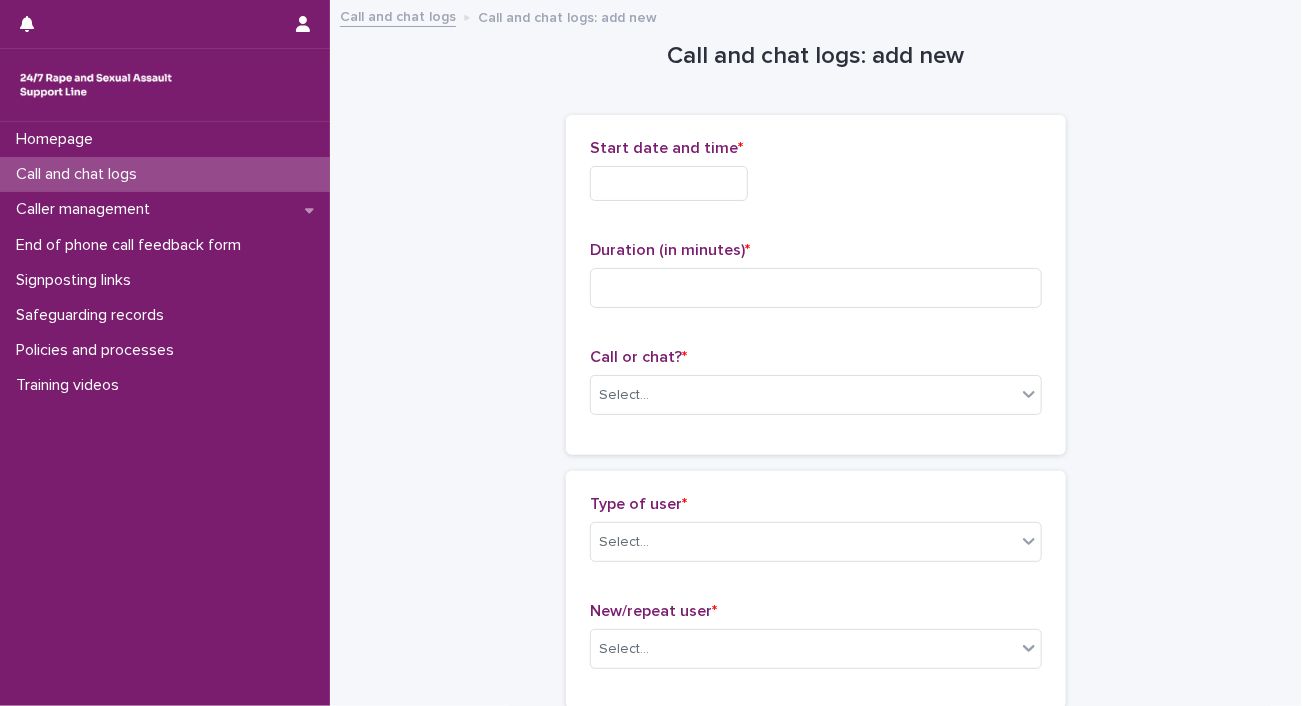 click at bounding box center (669, 183) 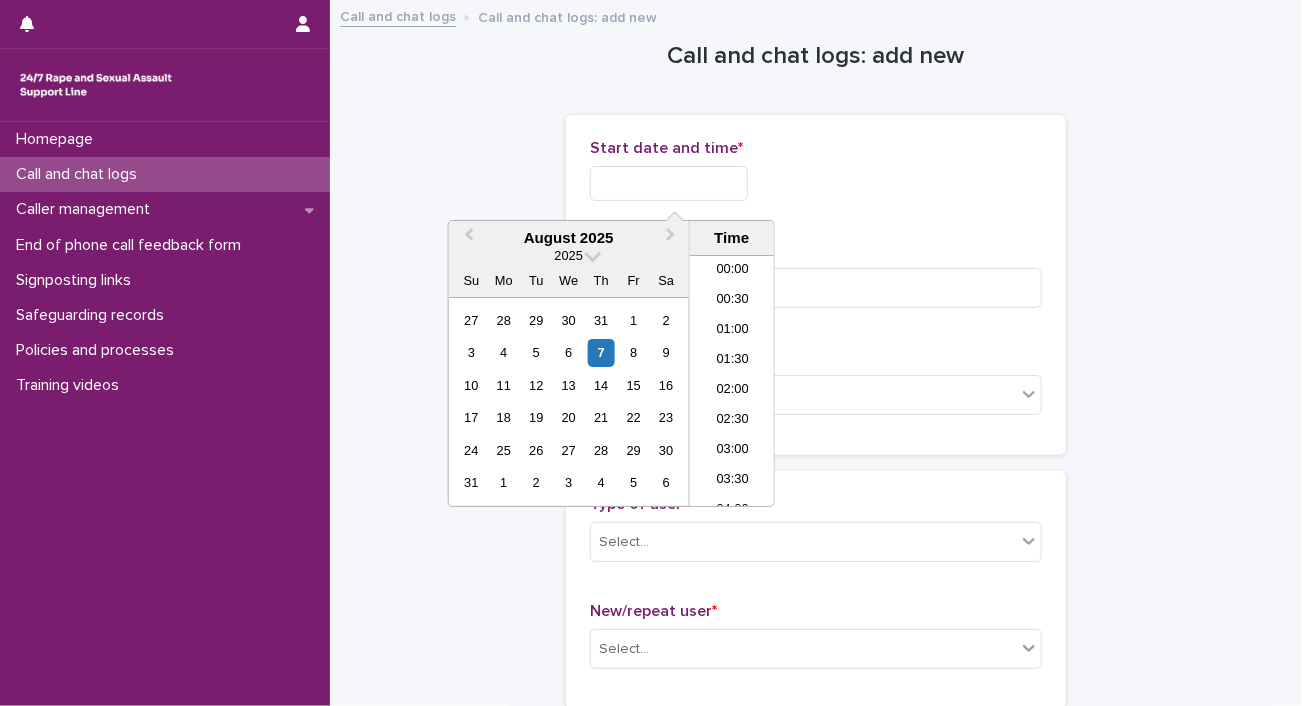 scroll, scrollTop: 1090, scrollLeft: 0, axis: vertical 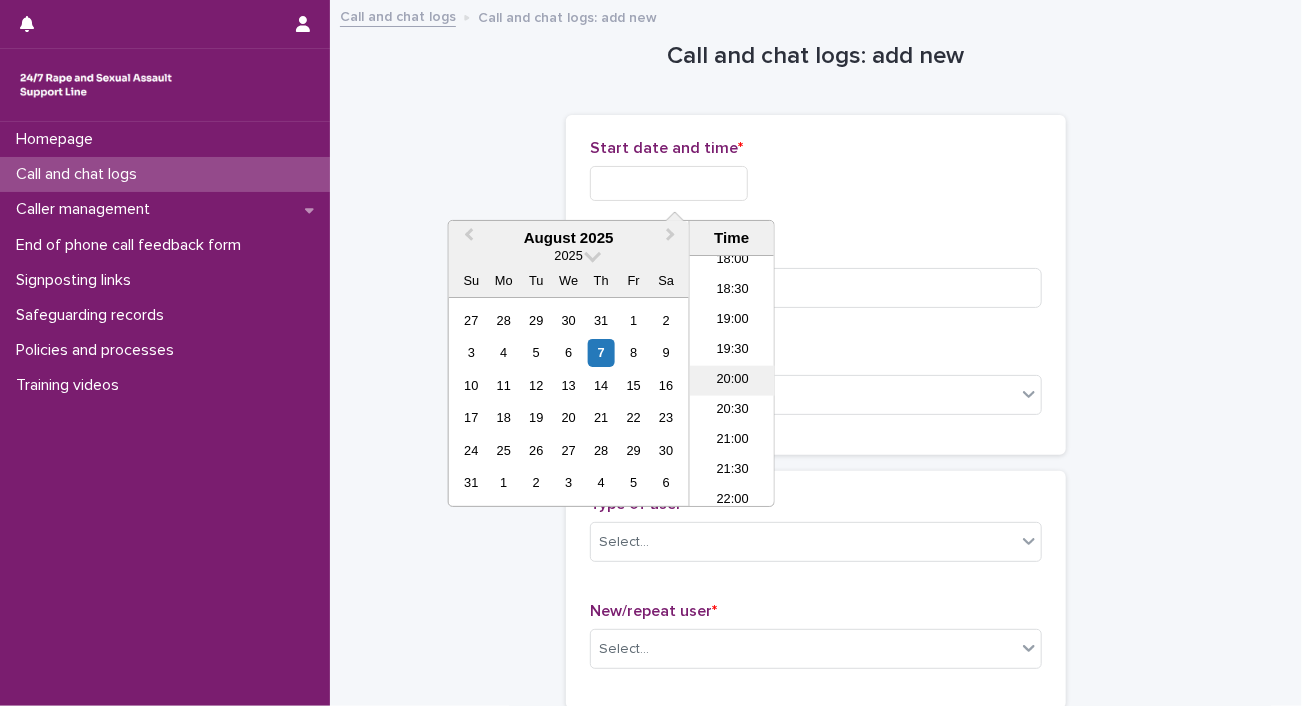 click on "20:00" at bounding box center [732, 381] 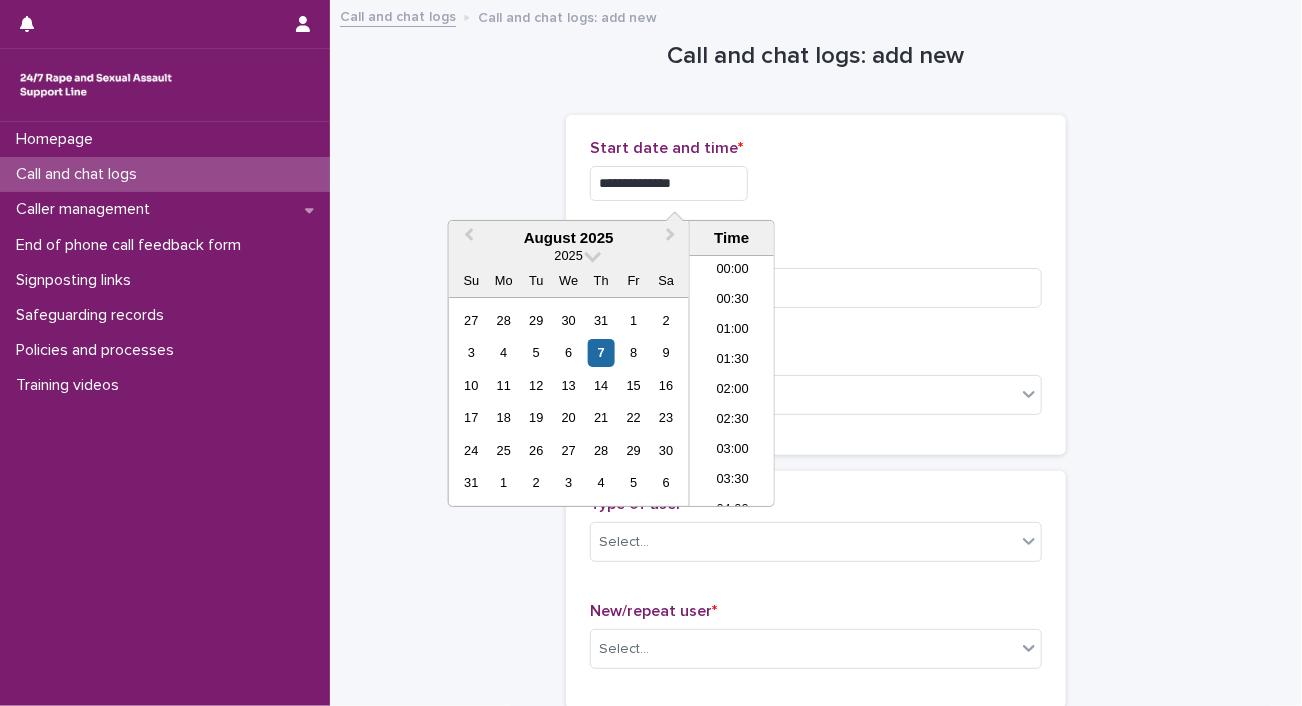 scroll, scrollTop: 1090, scrollLeft: 0, axis: vertical 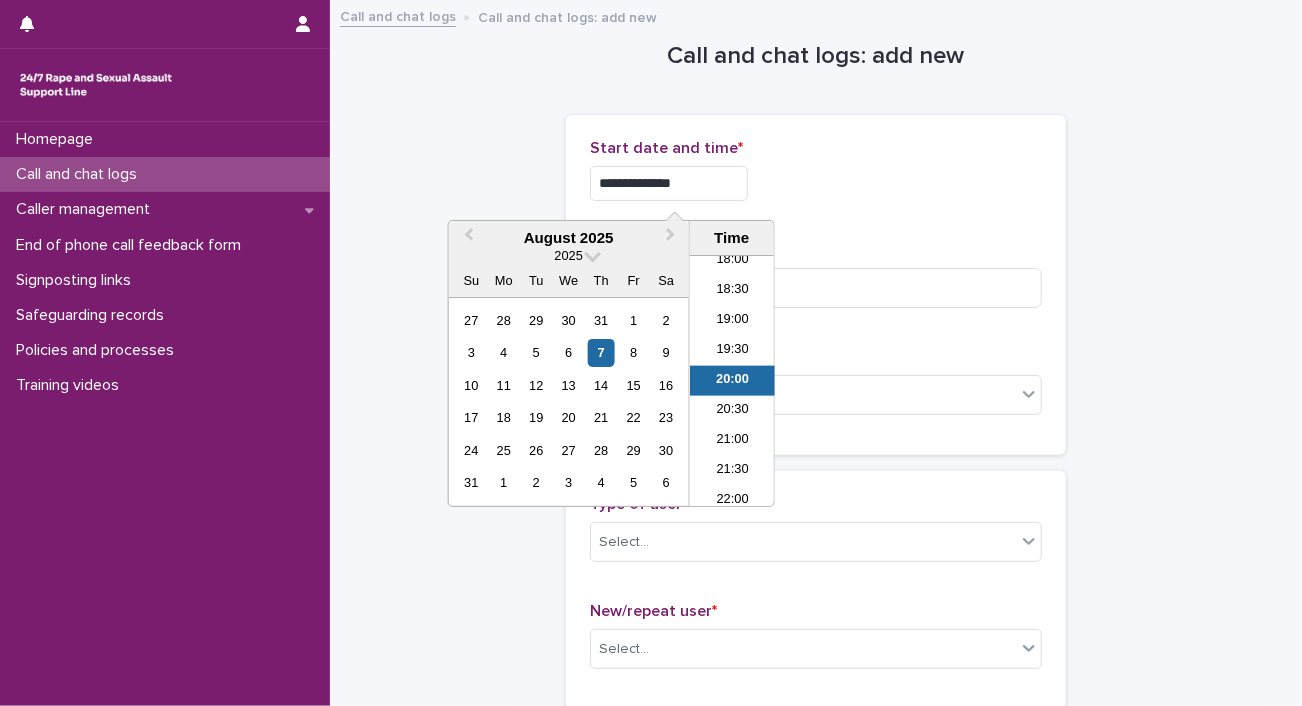 click on "**********" at bounding box center [669, 183] 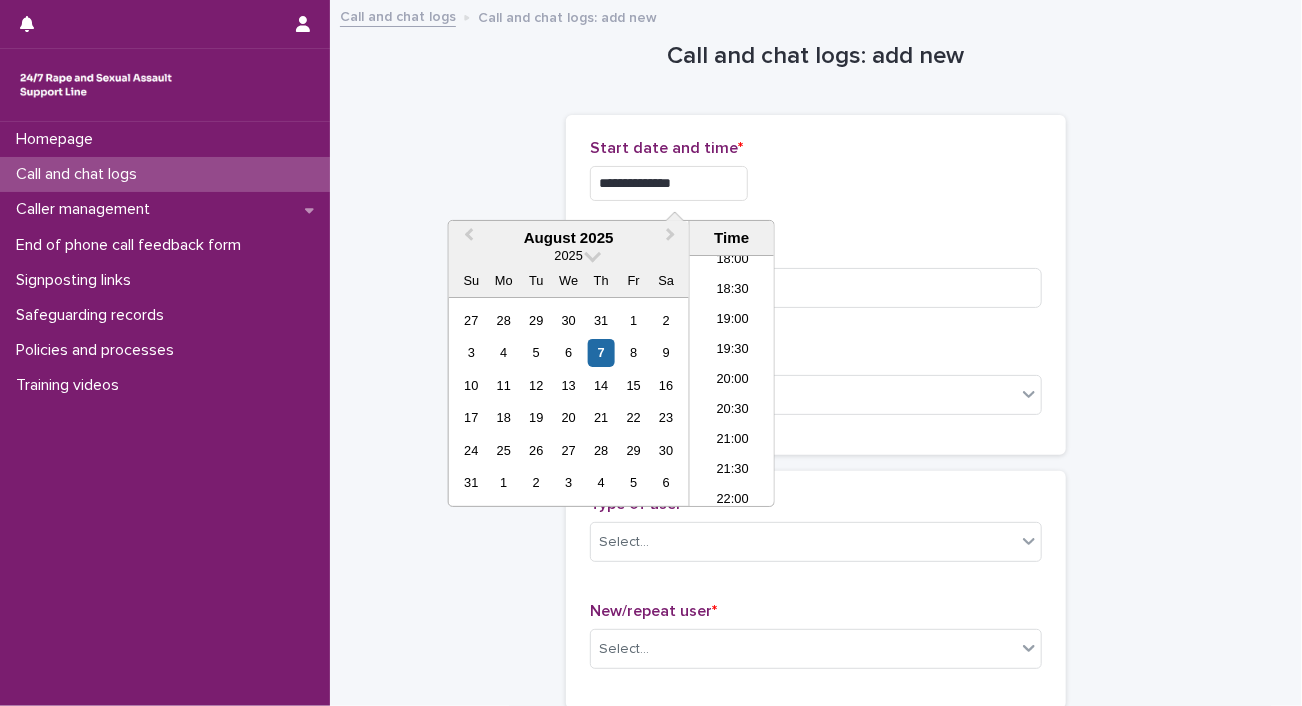 type on "**********" 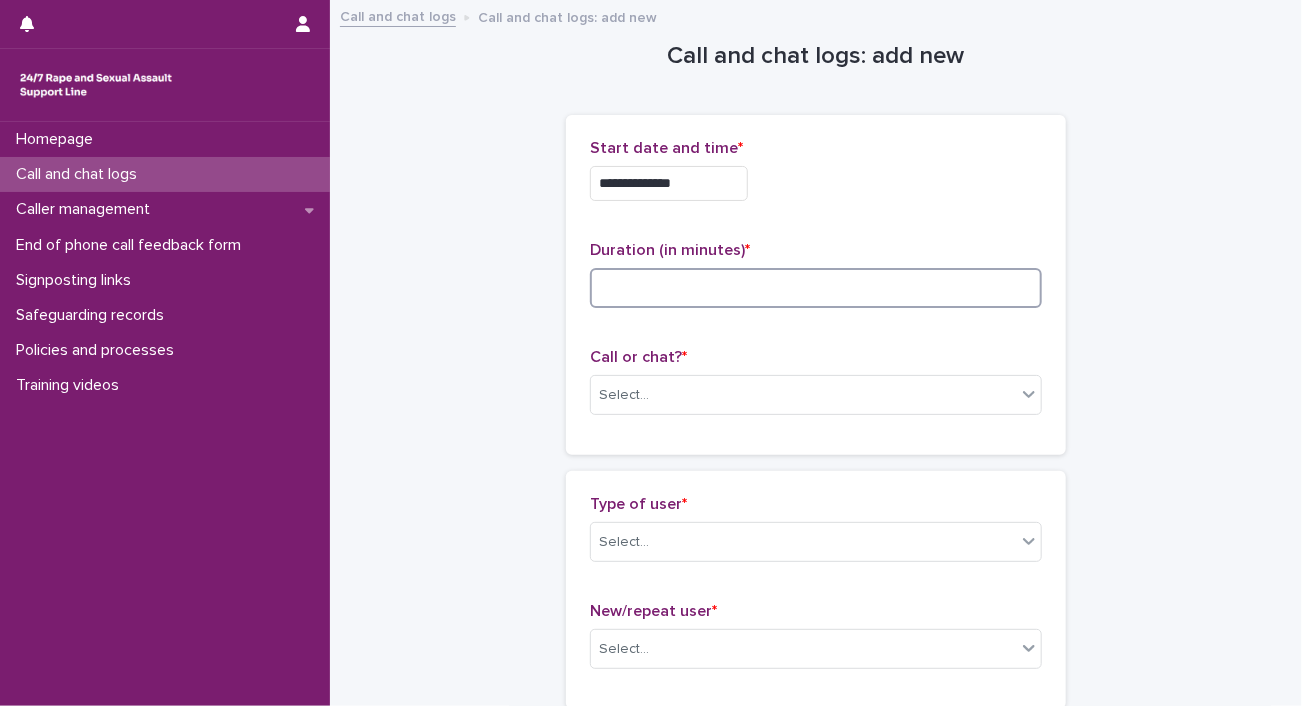 click at bounding box center [816, 288] 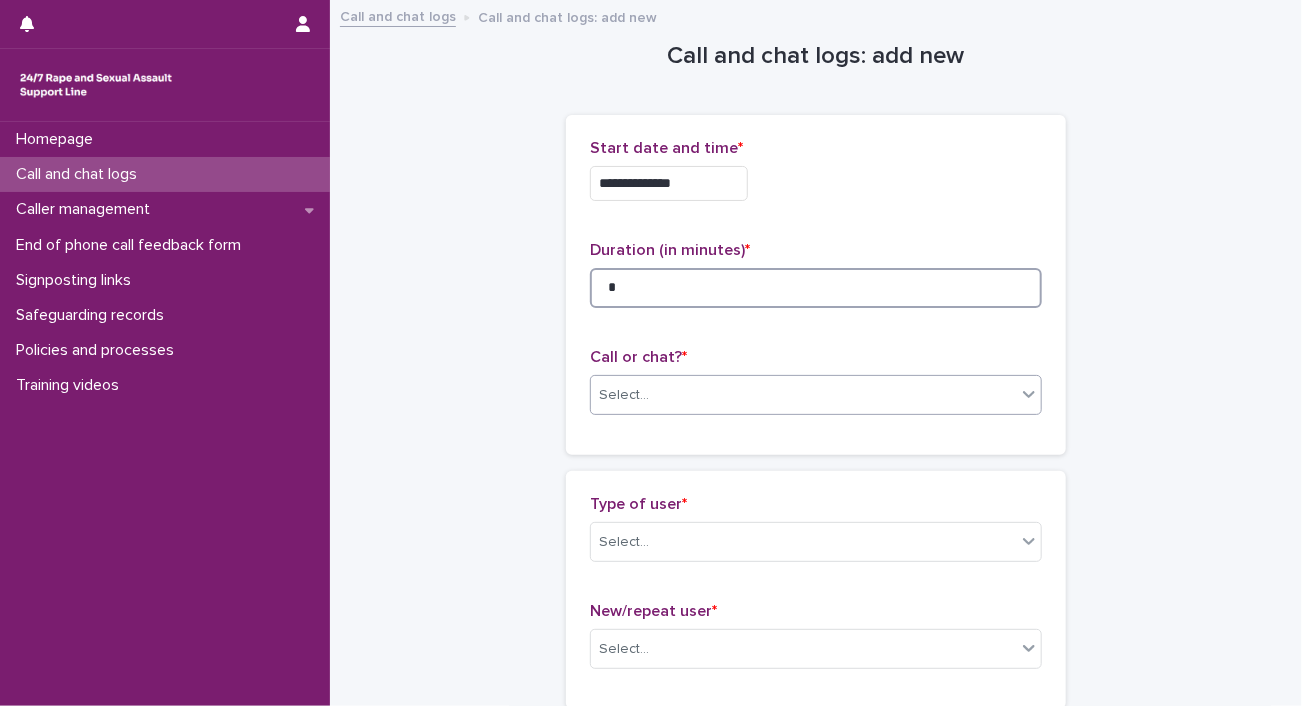 type on "*" 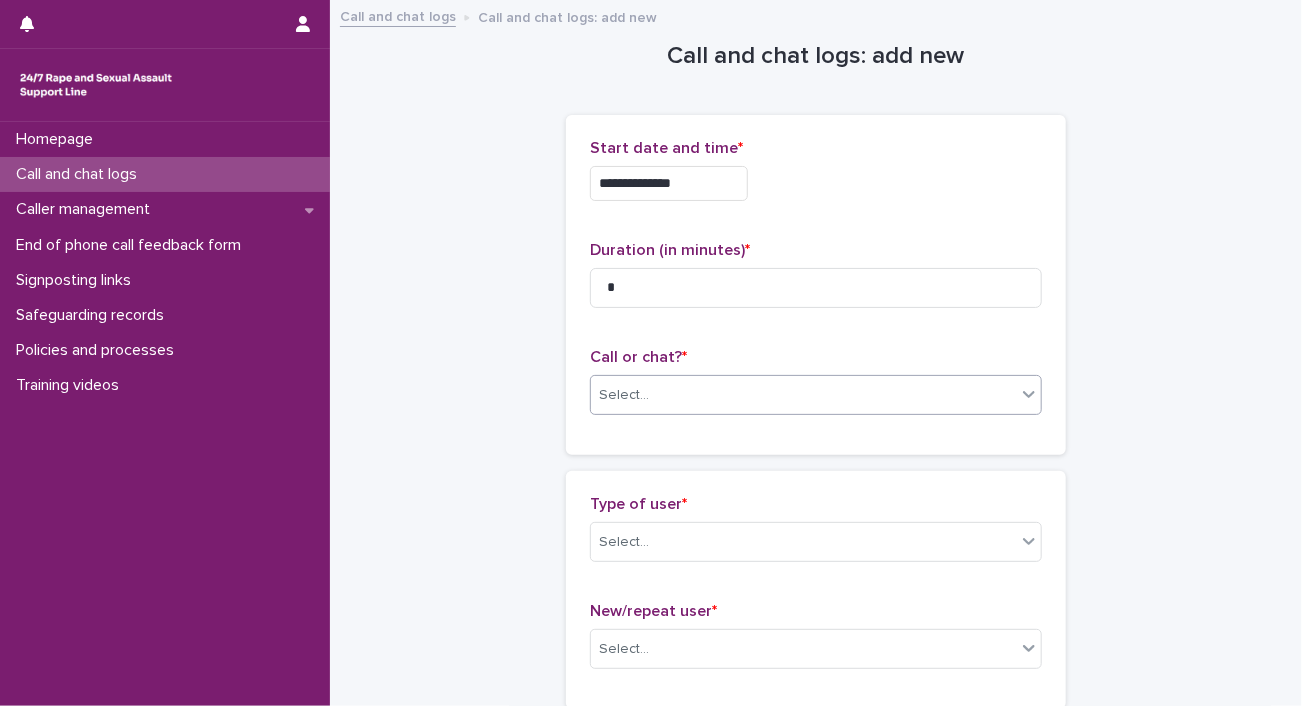 click 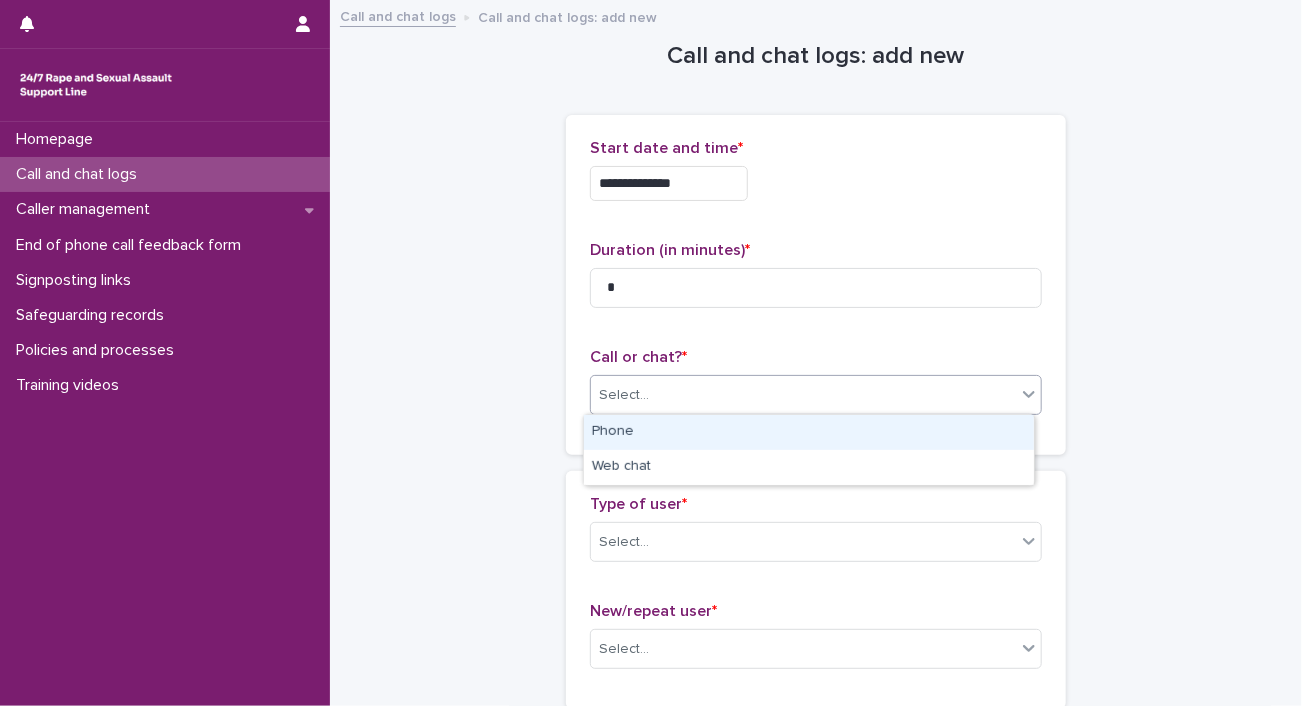 click on "Phone" at bounding box center [809, 432] 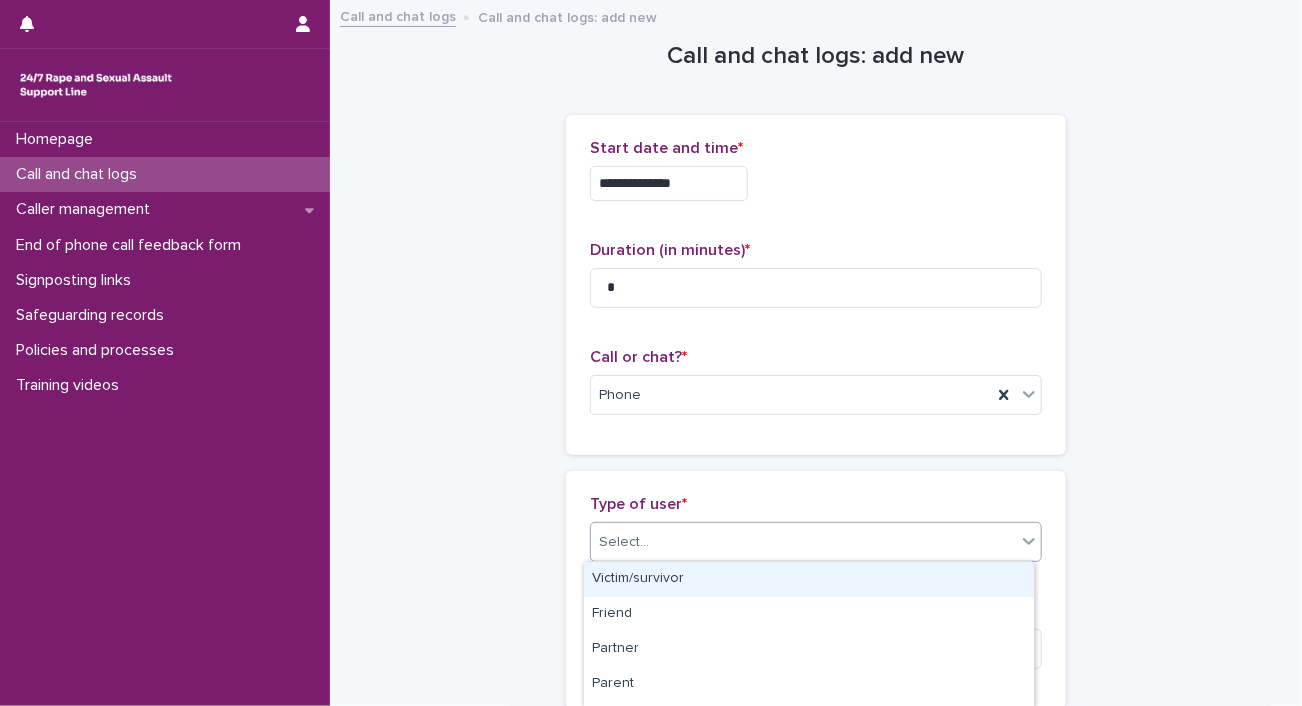 click 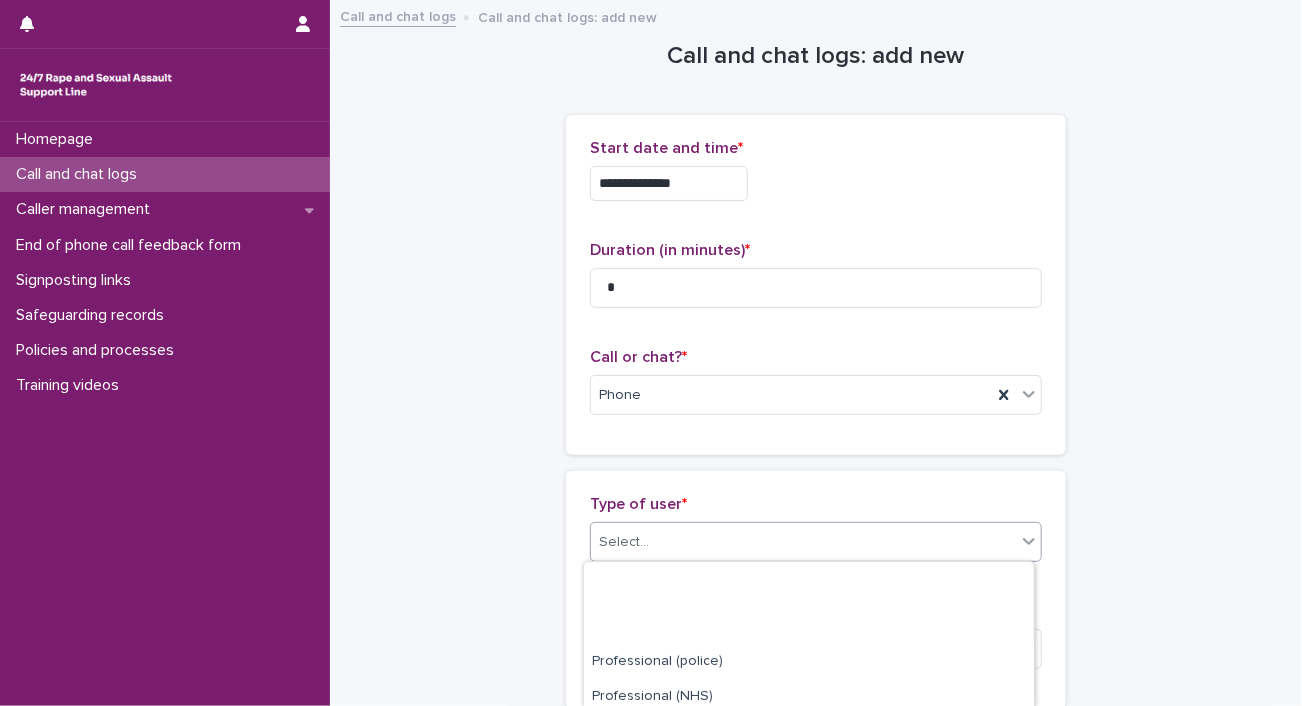 scroll, scrollTop: 339, scrollLeft: 0, axis: vertical 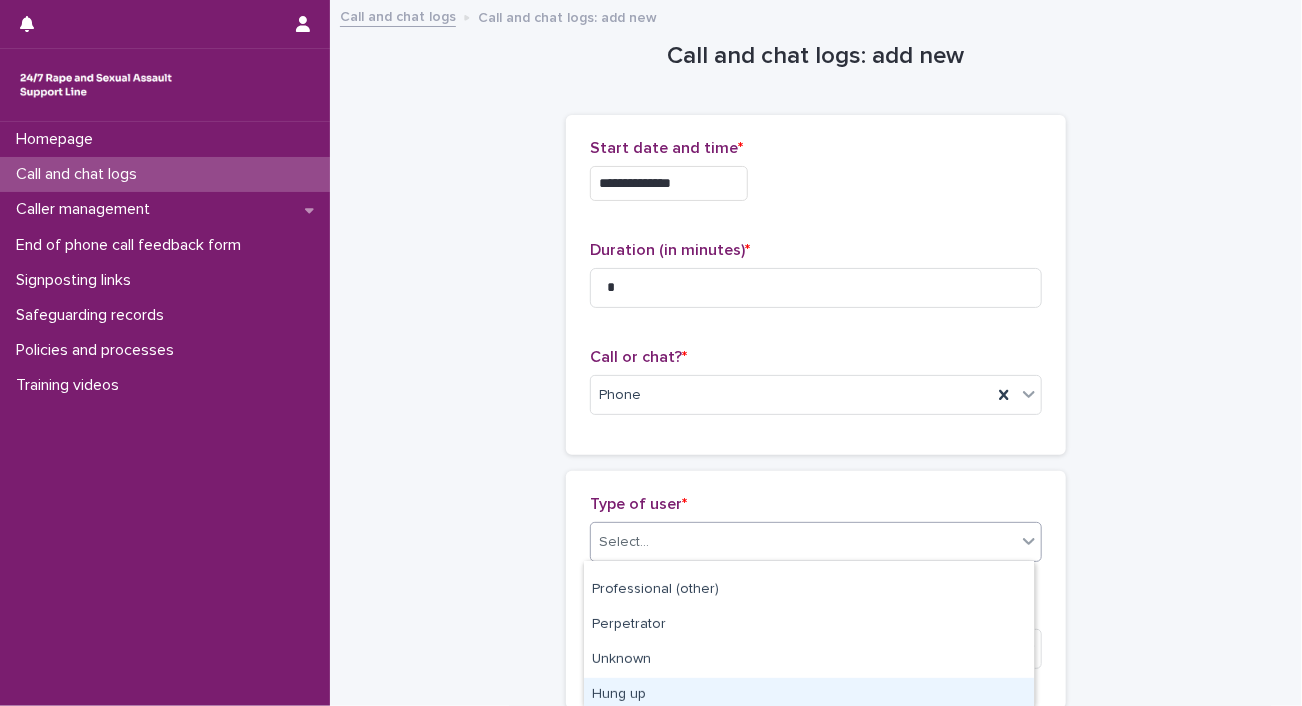 click on "Hung up" at bounding box center (809, 695) 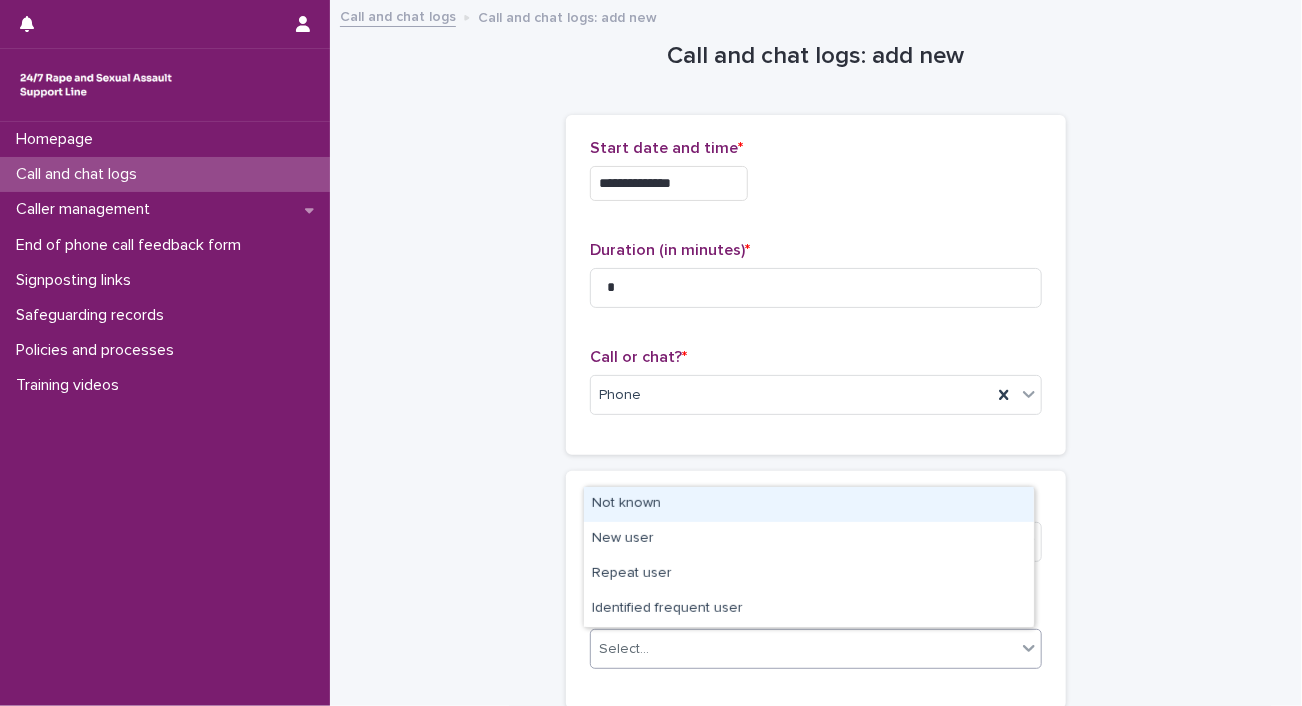 click 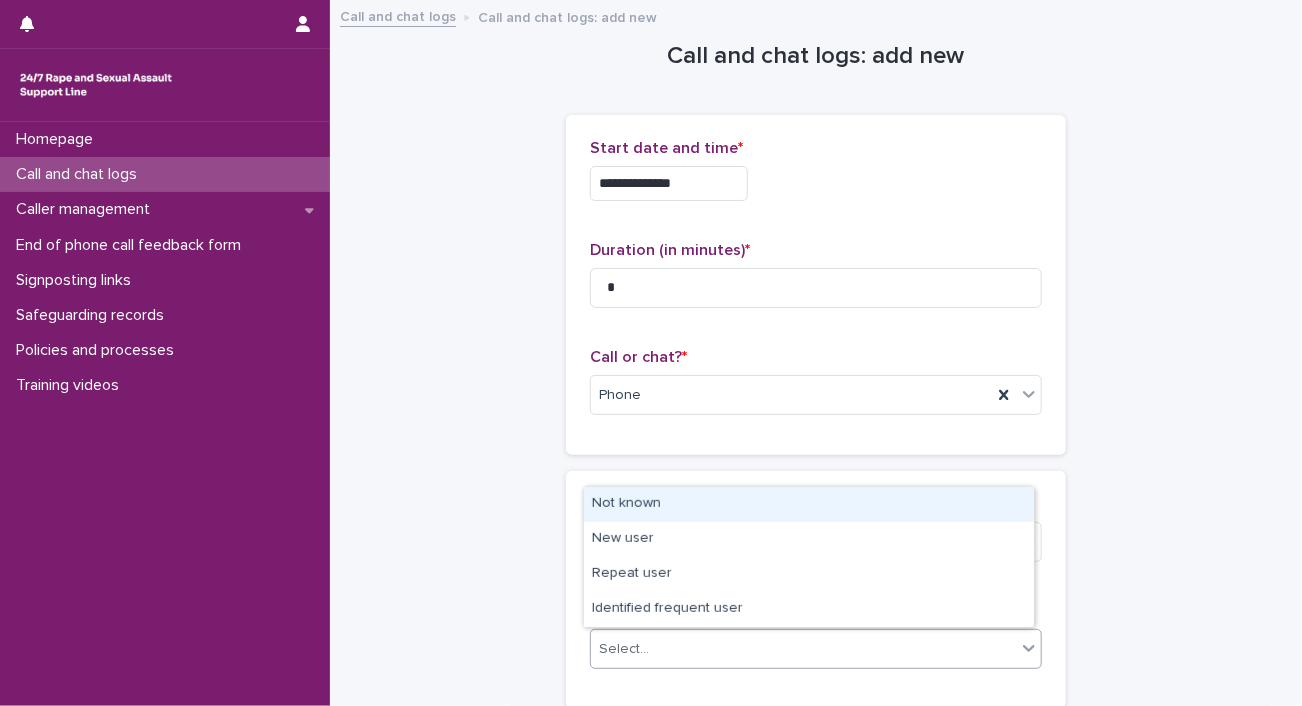 click on "Not known" at bounding box center (809, 504) 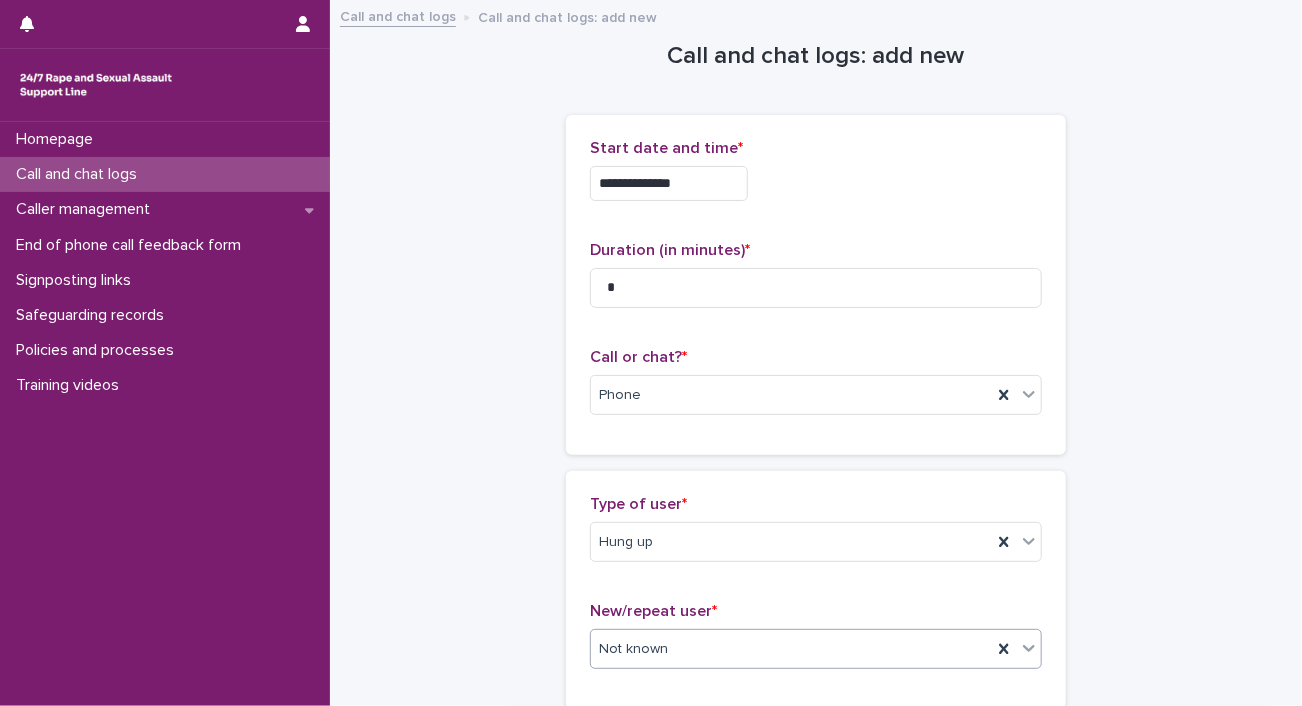 scroll, scrollTop: 356, scrollLeft: 0, axis: vertical 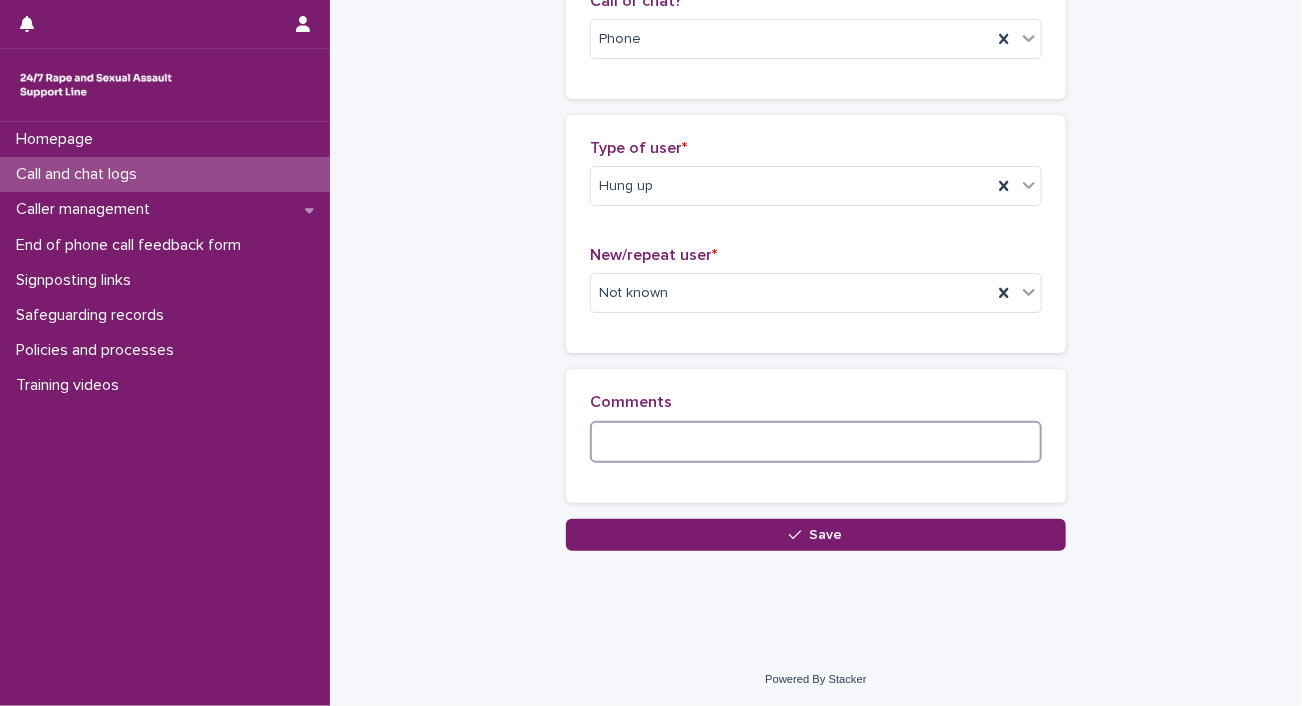 click at bounding box center [816, 442] 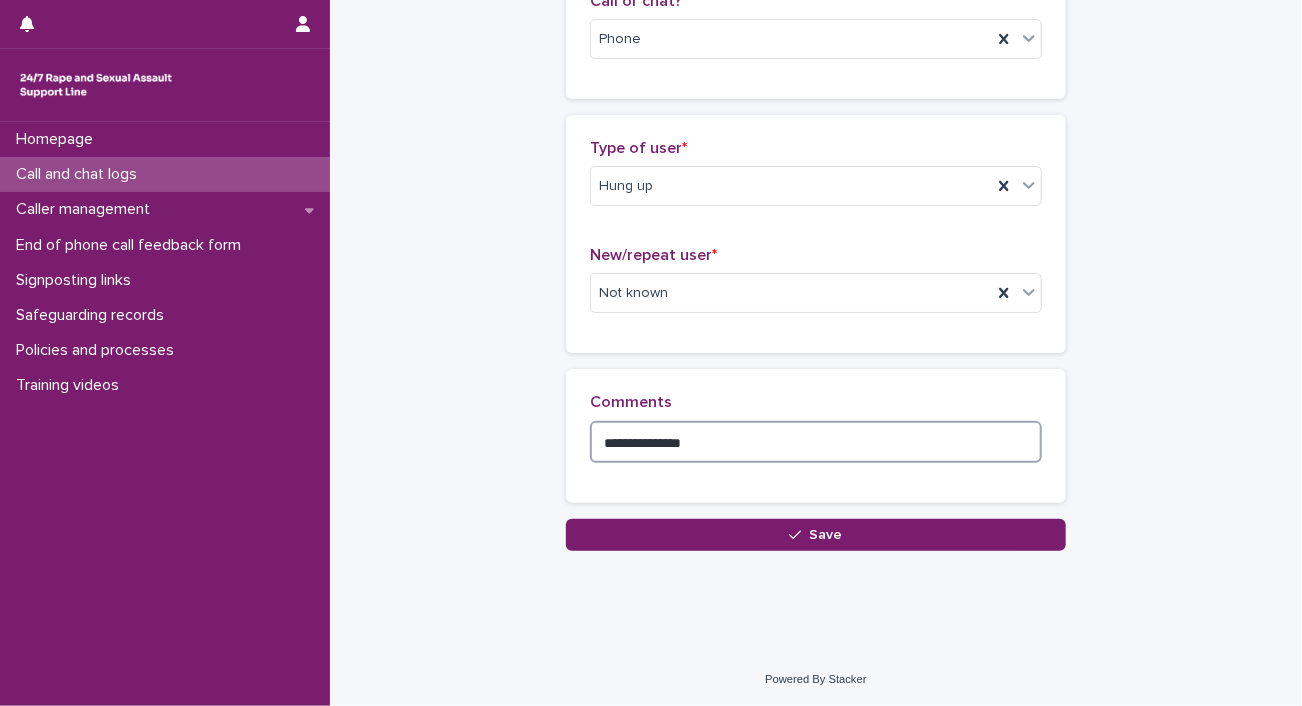 type on "**********" 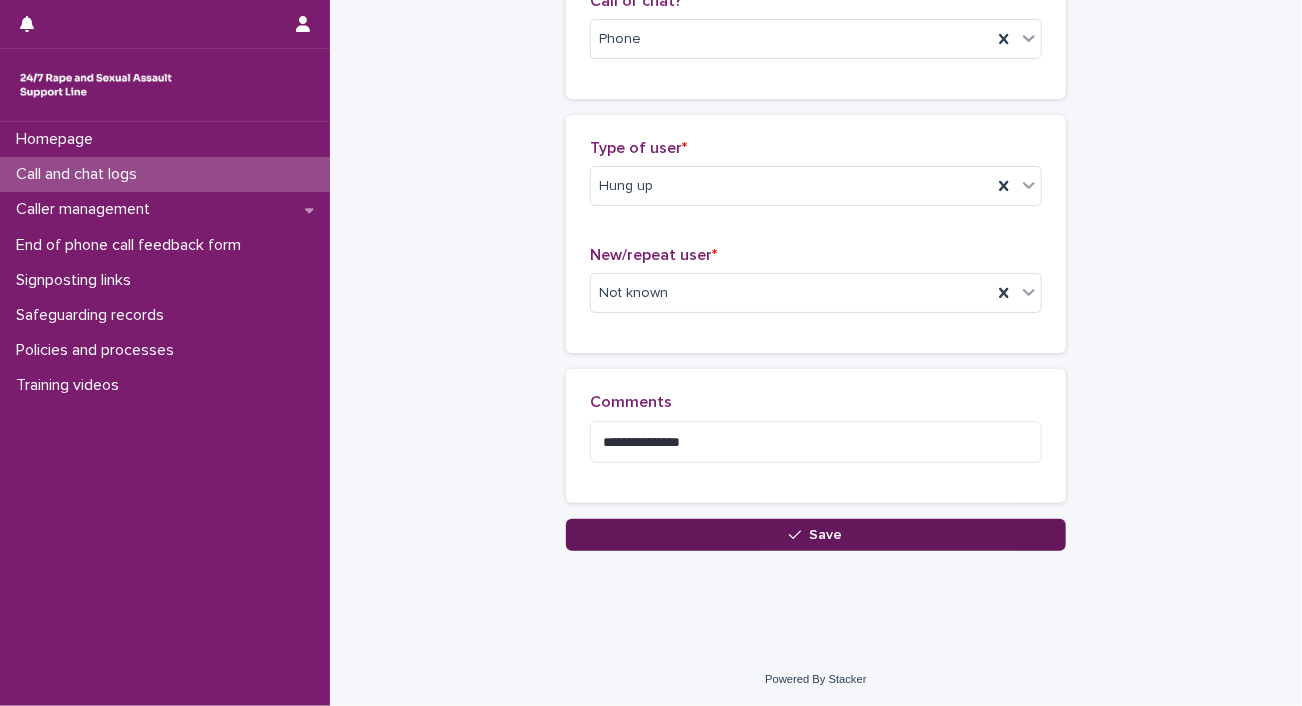 click on "Save" at bounding box center (826, 535) 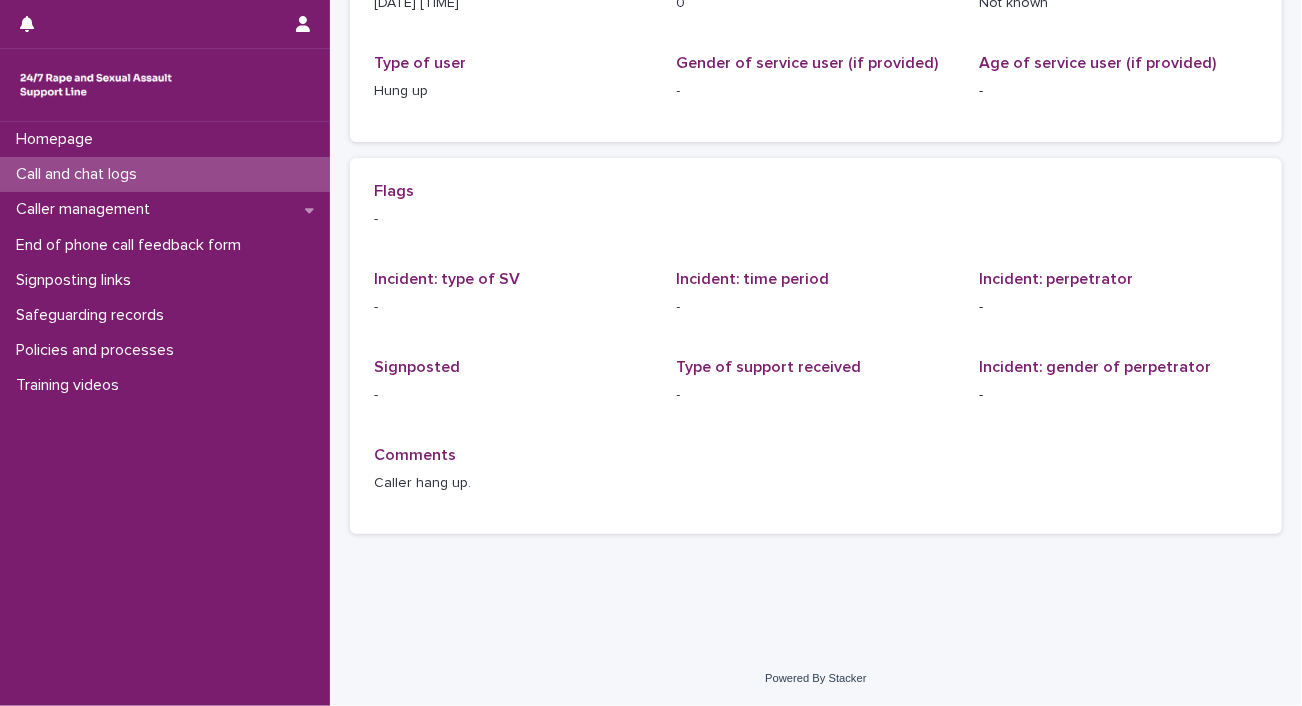 scroll, scrollTop: 0, scrollLeft: 0, axis: both 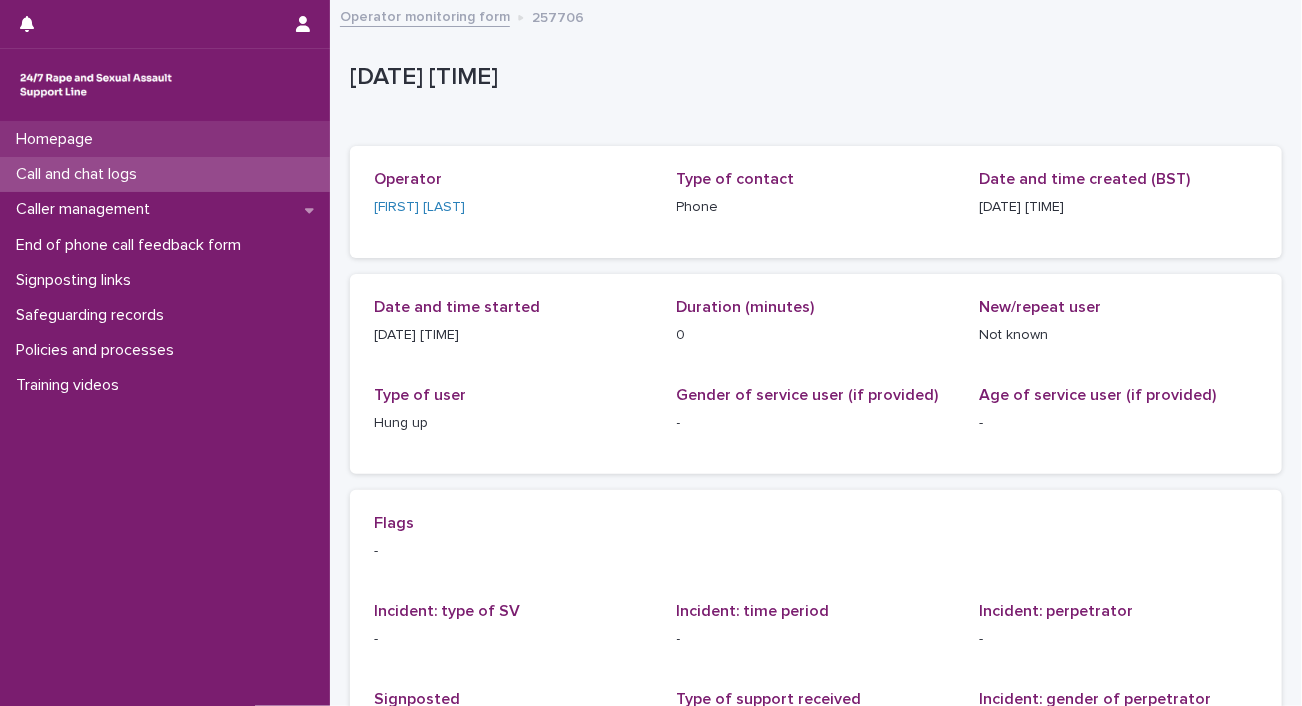 click on "Homepage" at bounding box center [165, 139] 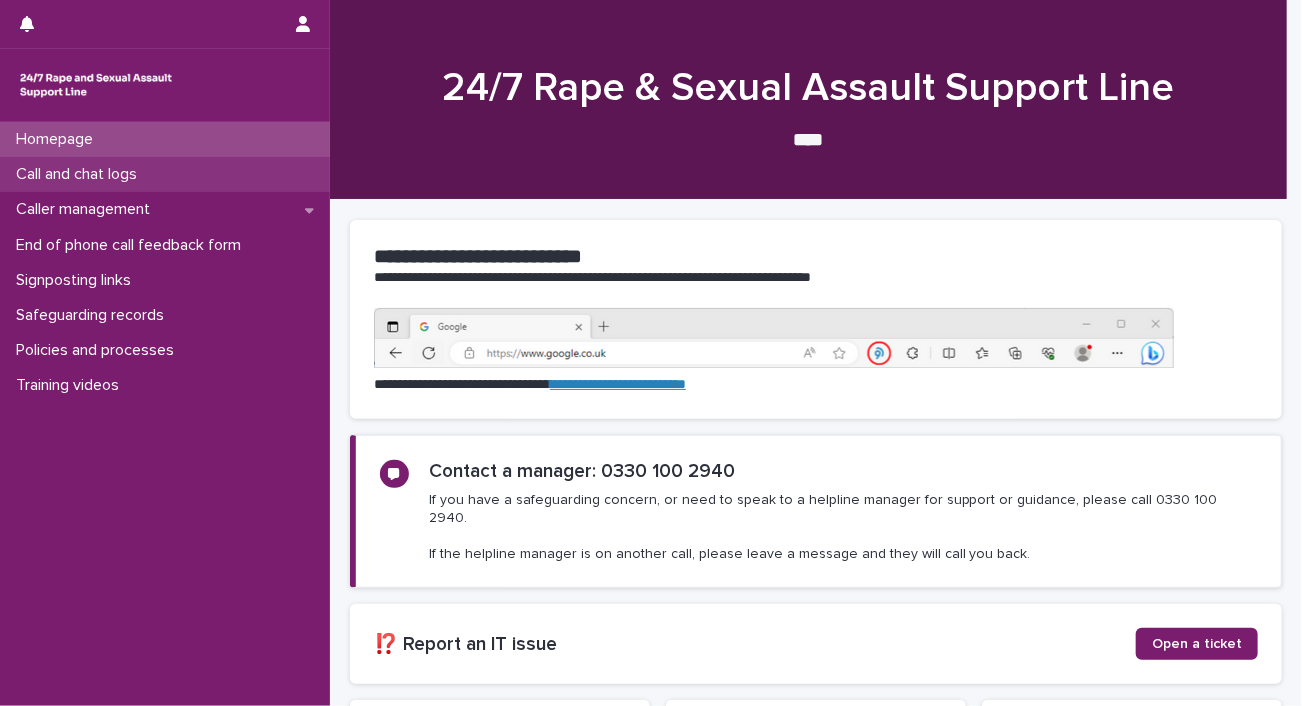 click on "Call and chat logs" at bounding box center [80, 174] 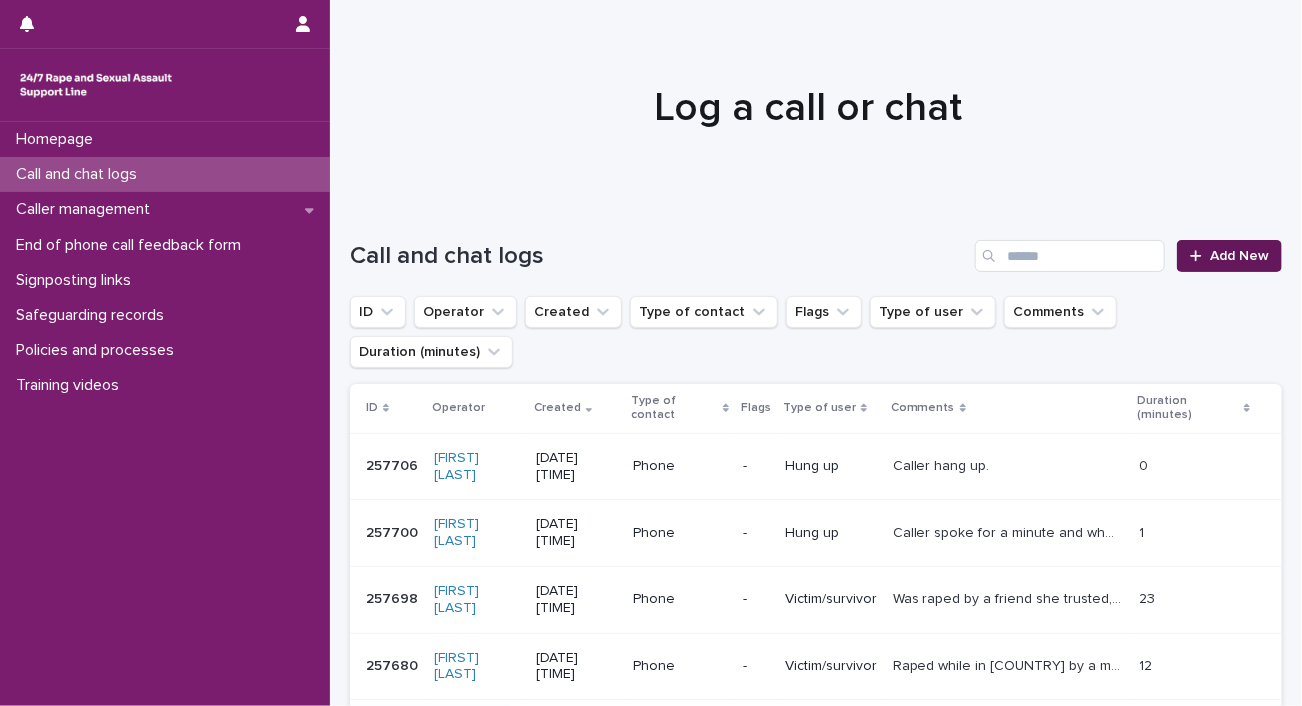 click at bounding box center [1200, 256] 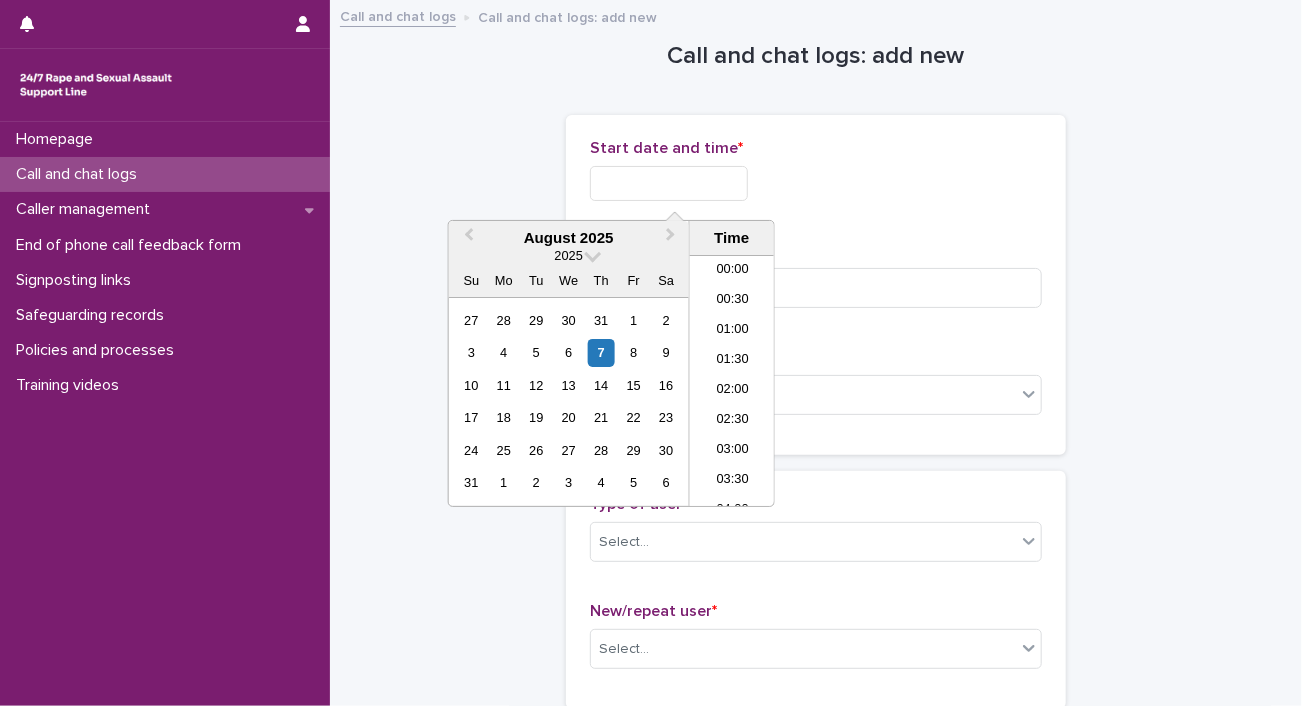 click at bounding box center (669, 183) 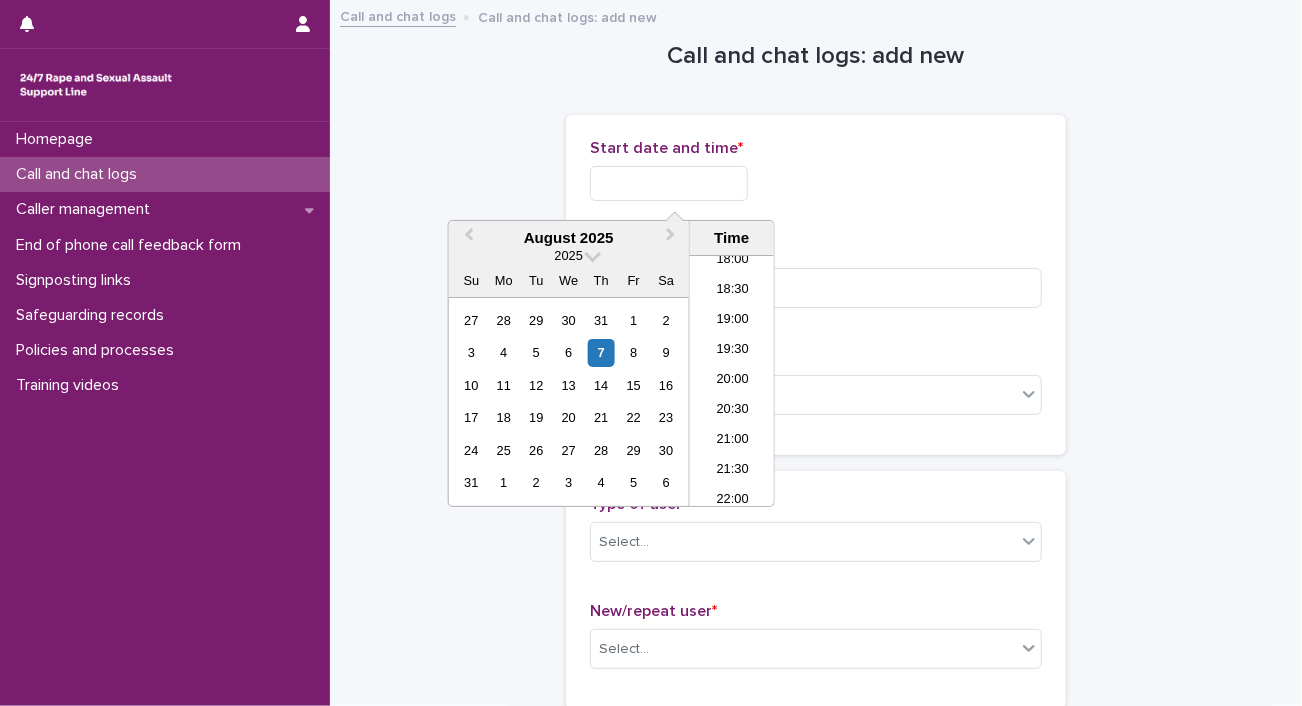 click at bounding box center [669, 183] 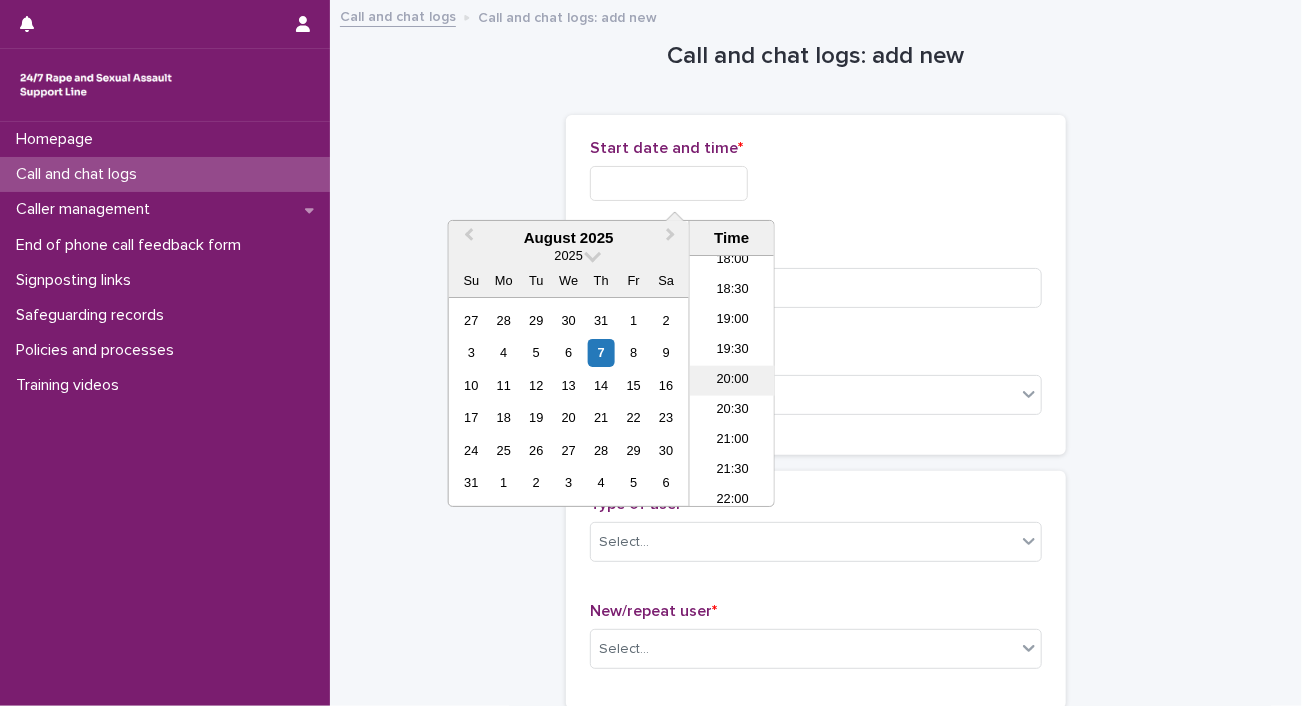 click on "20:00" at bounding box center [732, 381] 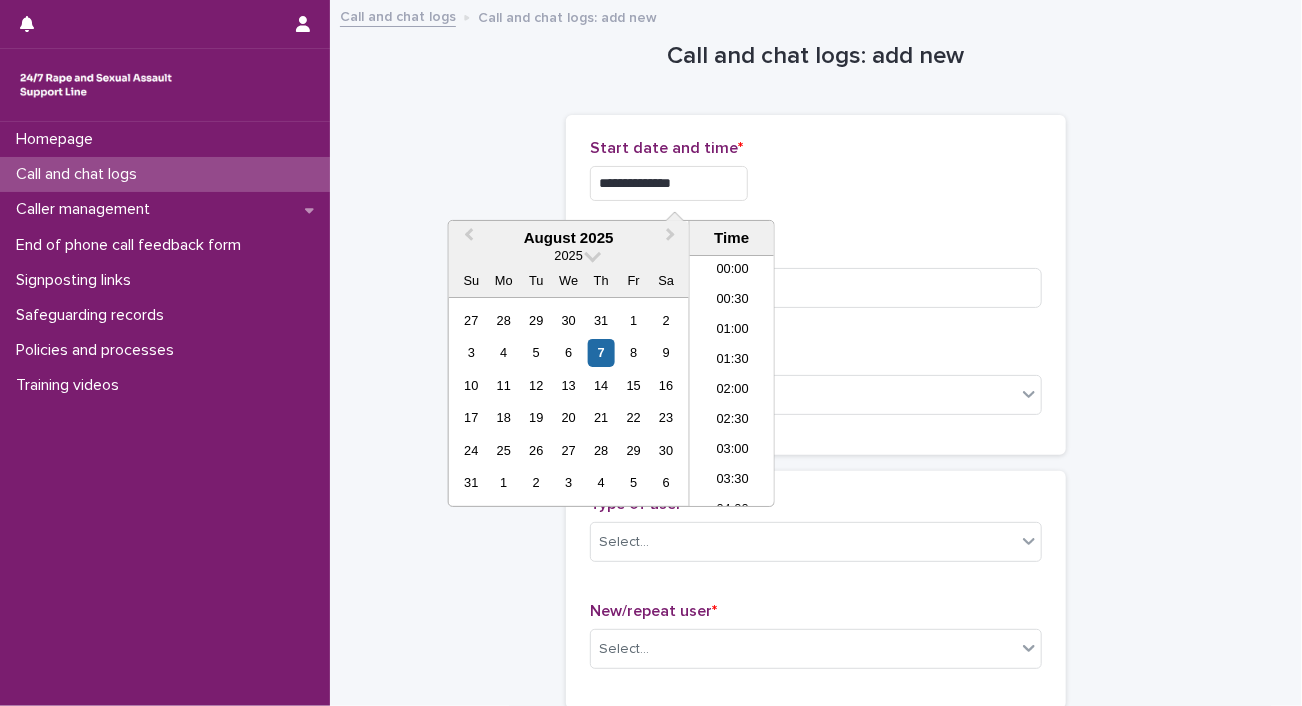click on "**********" at bounding box center (669, 183) 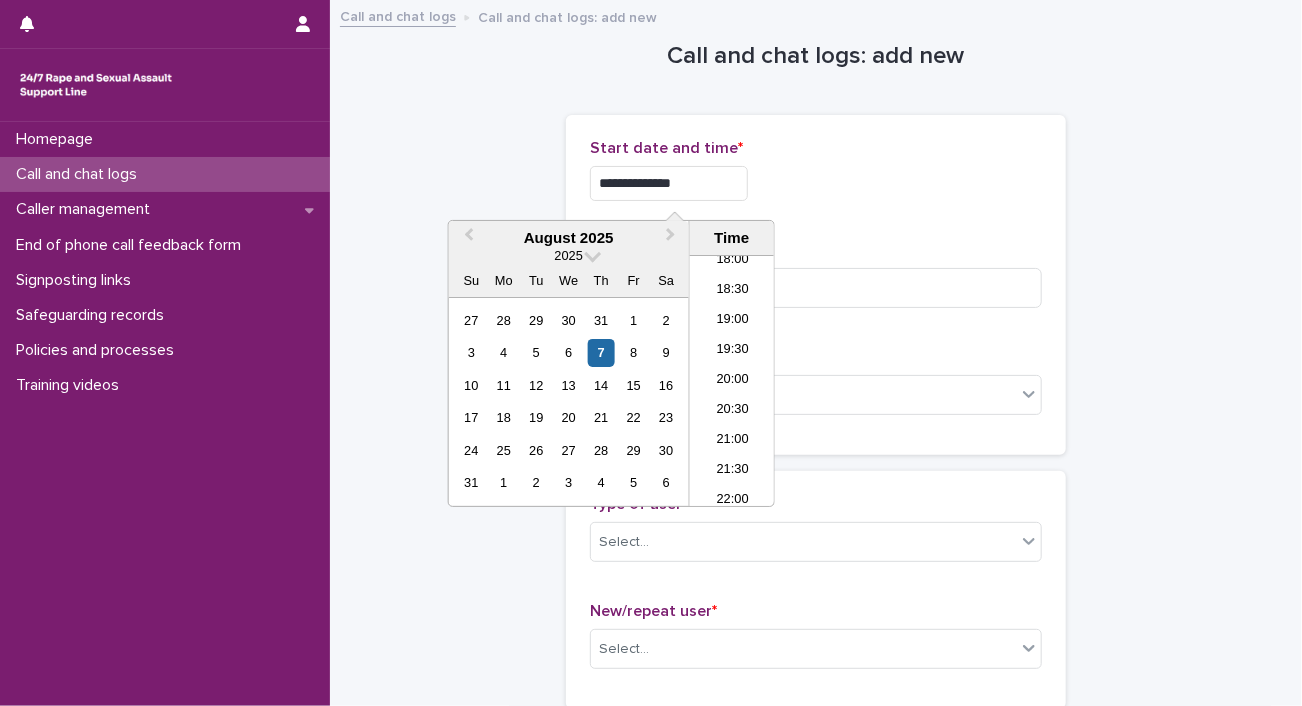 type on "**********" 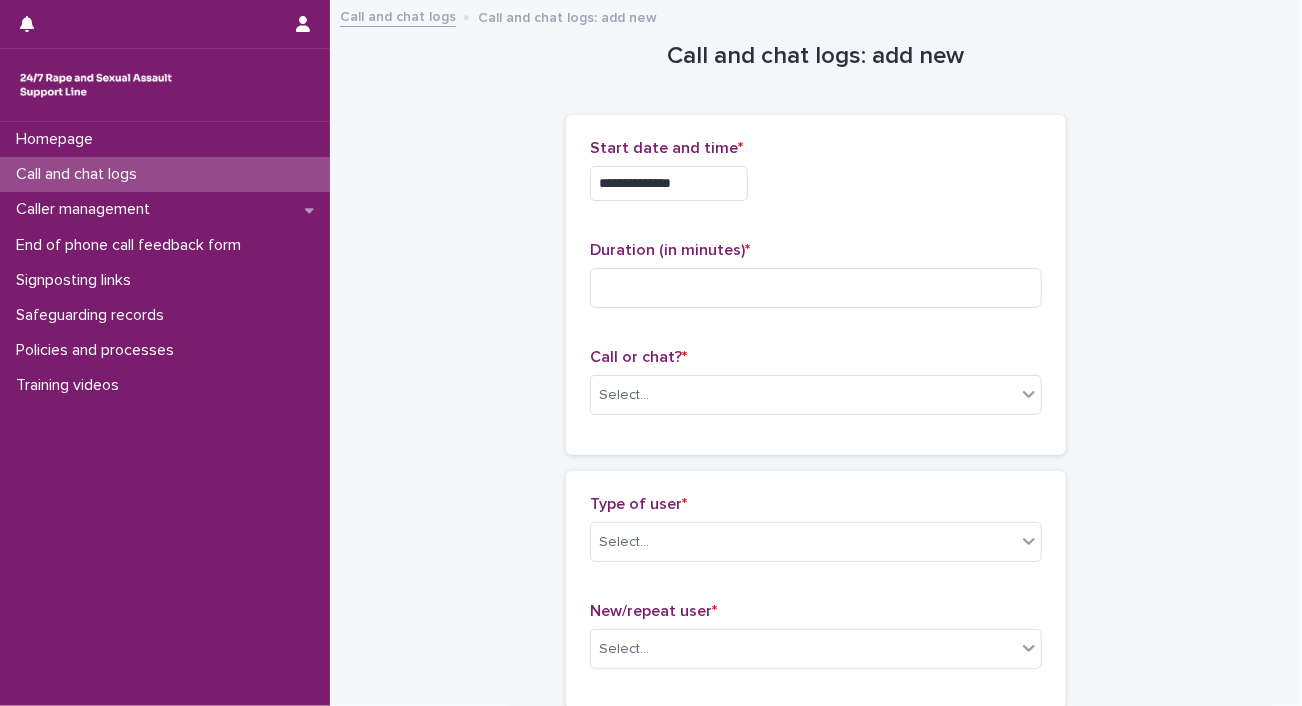 click on "**********" at bounding box center [816, 183] 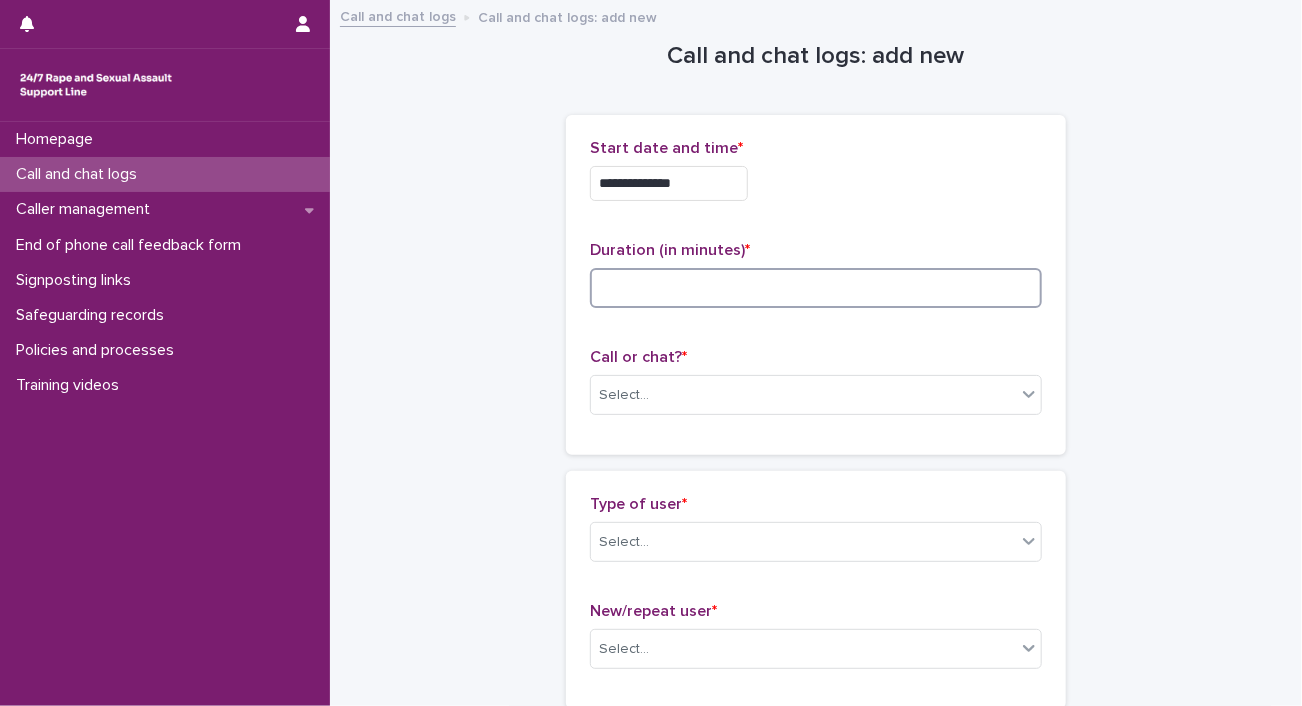 click at bounding box center [816, 288] 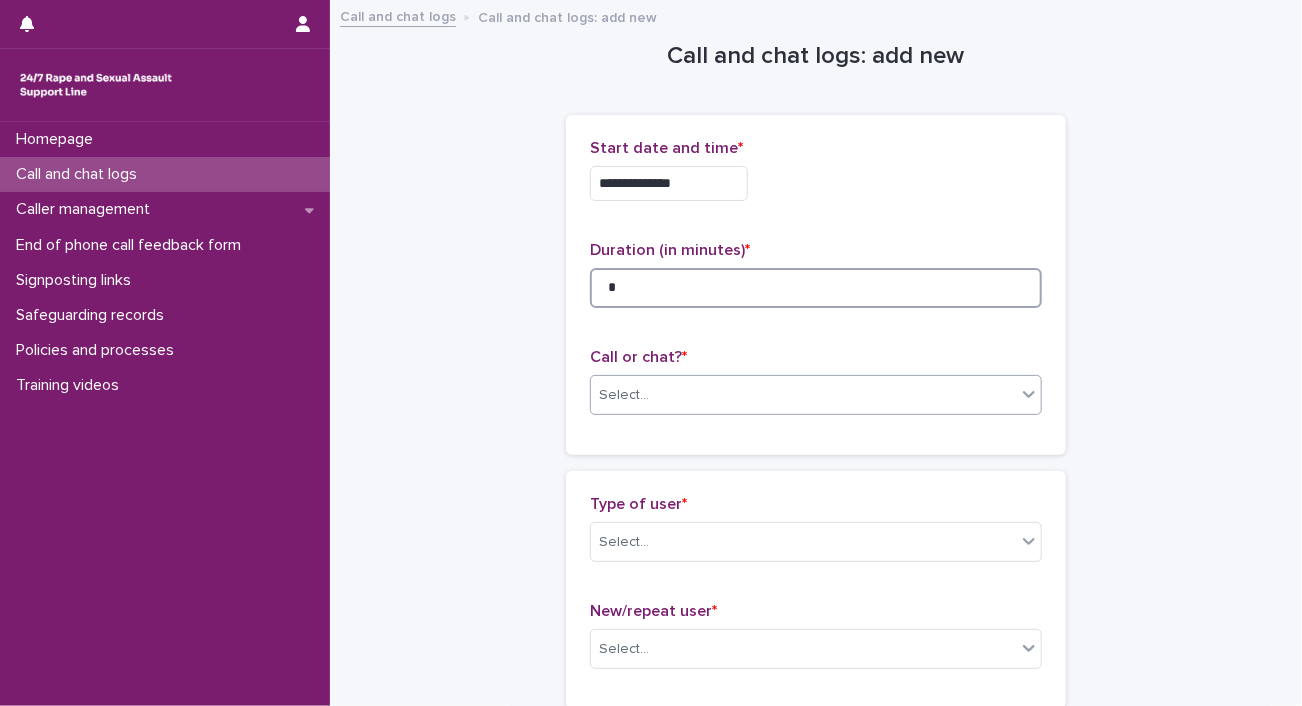 type on "*" 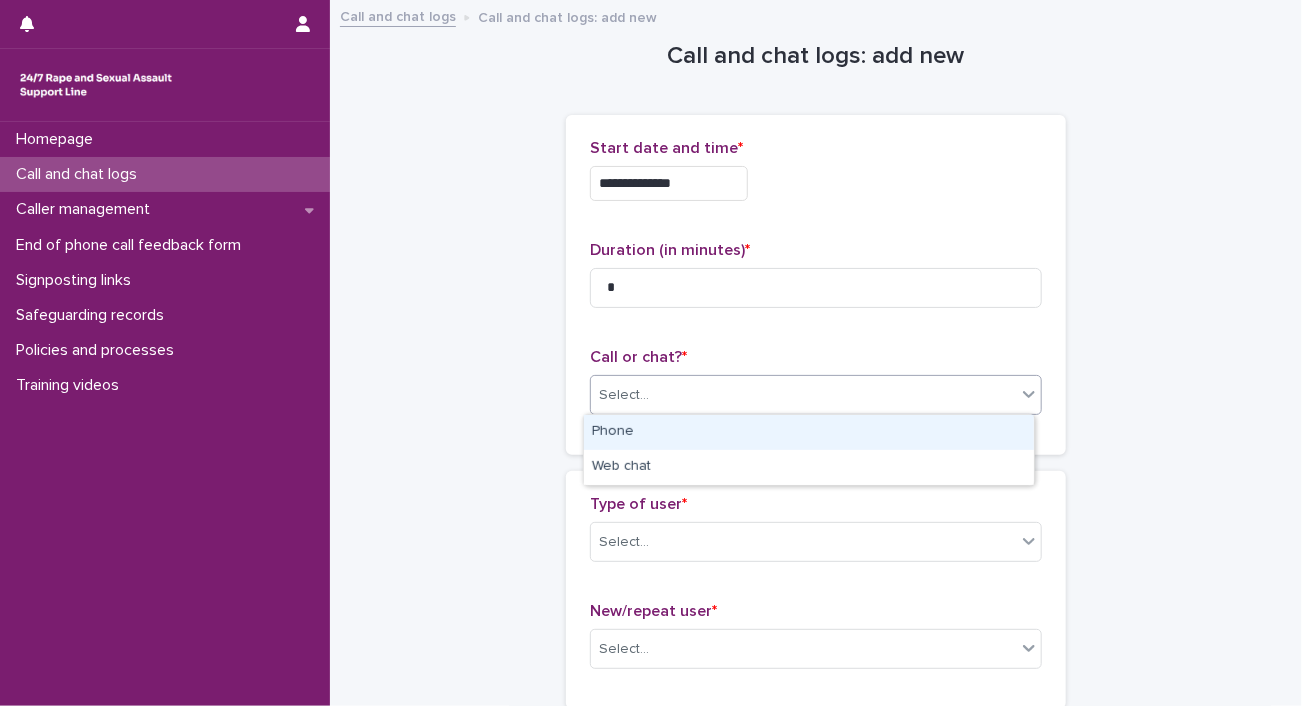 click 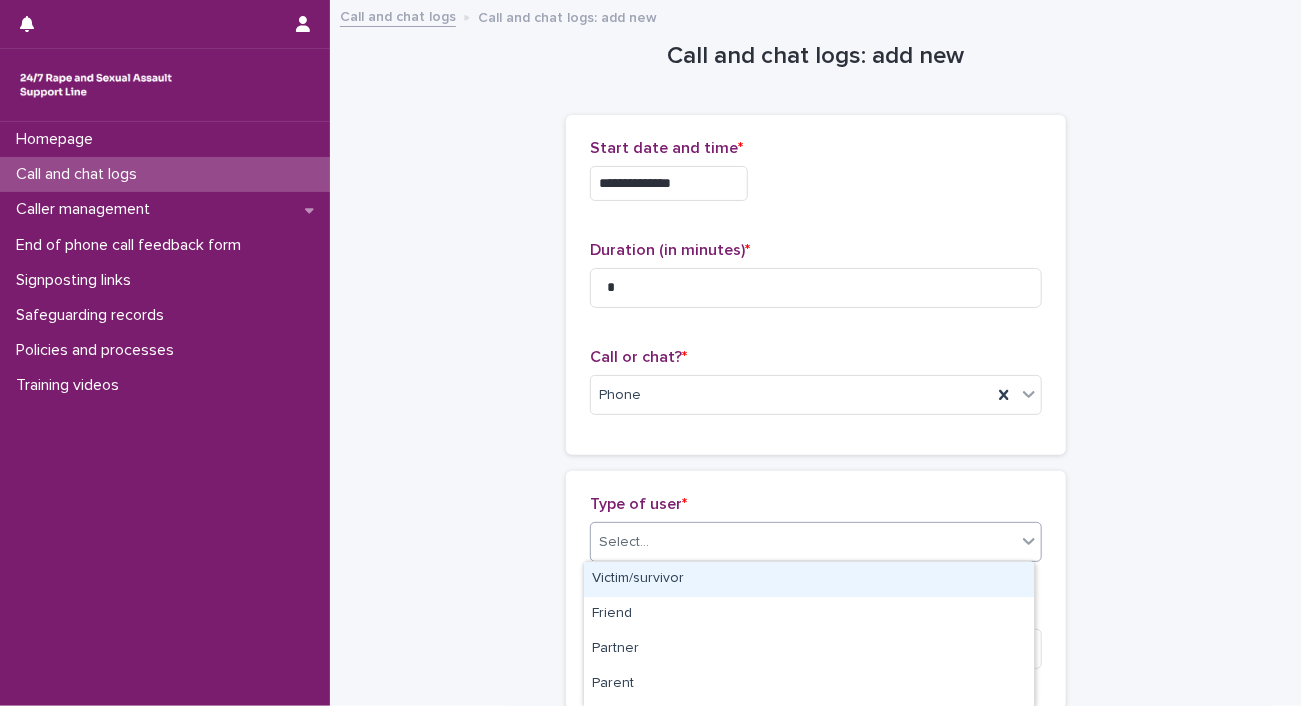 click 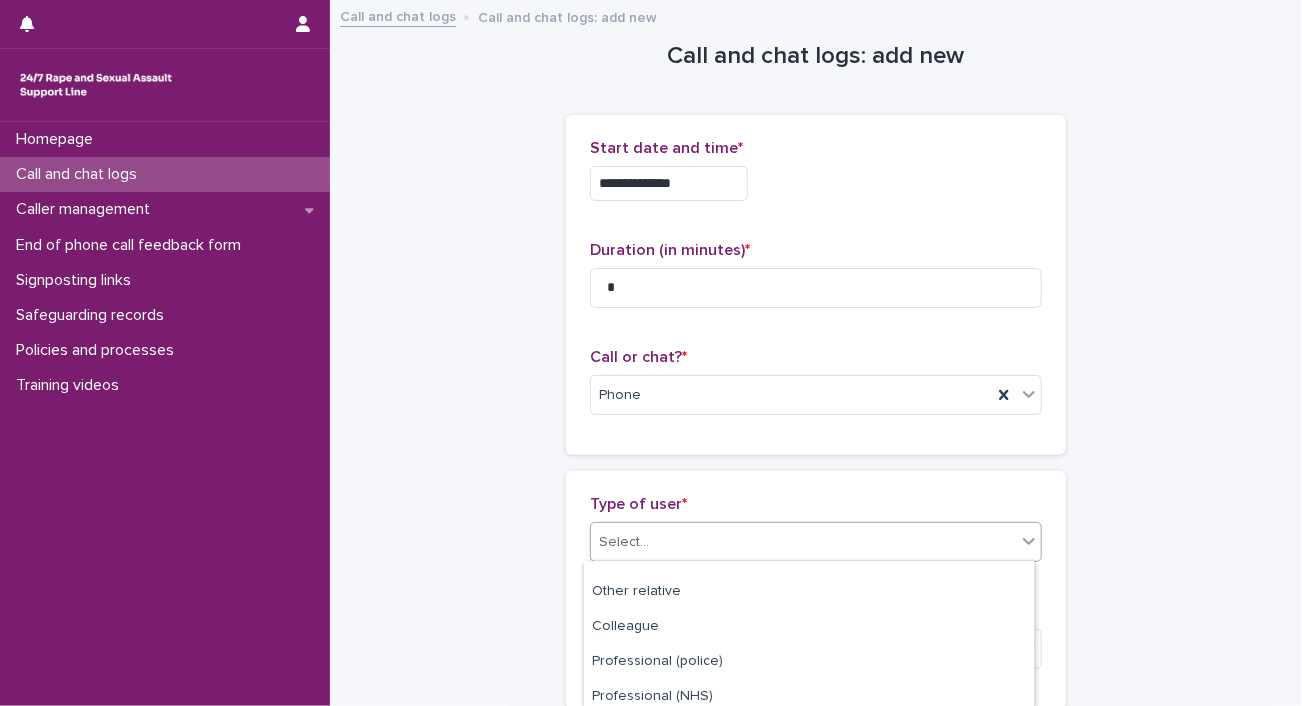scroll, scrollTop: 212, scrollLeft: 0, axis: vertical 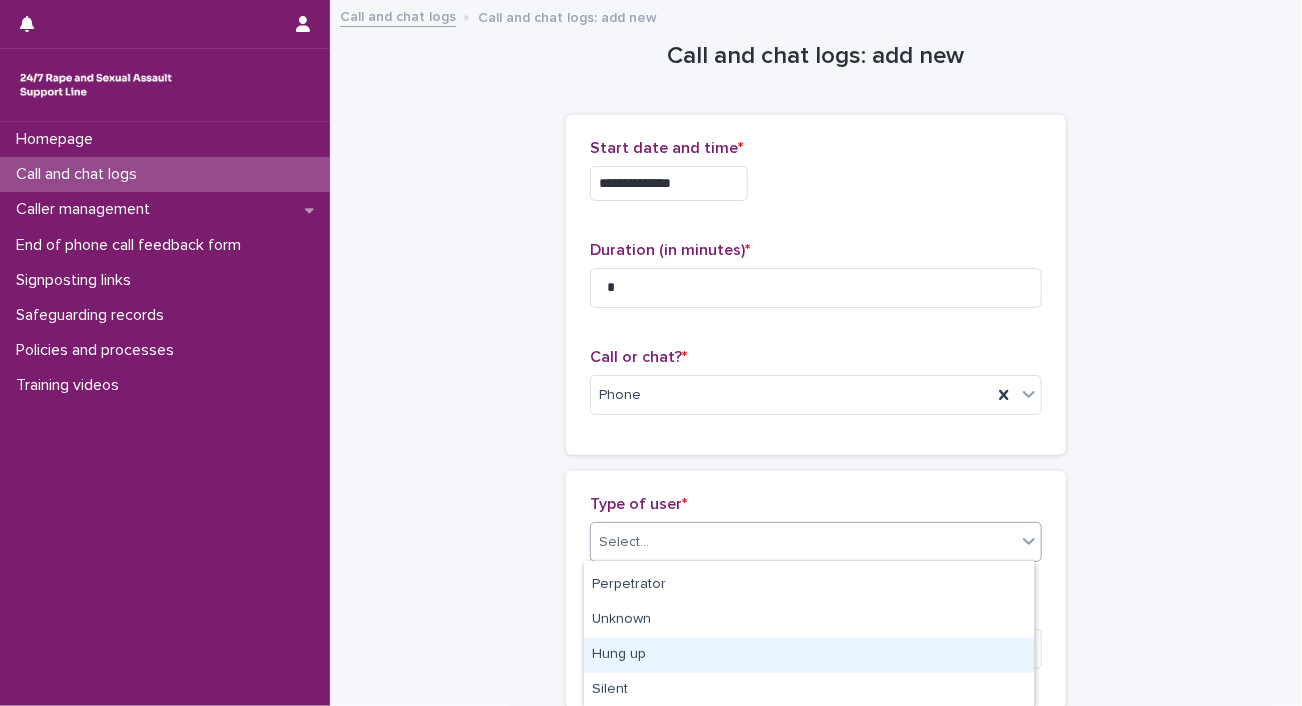 click on "Hung up" at bounding box center (809, 655) 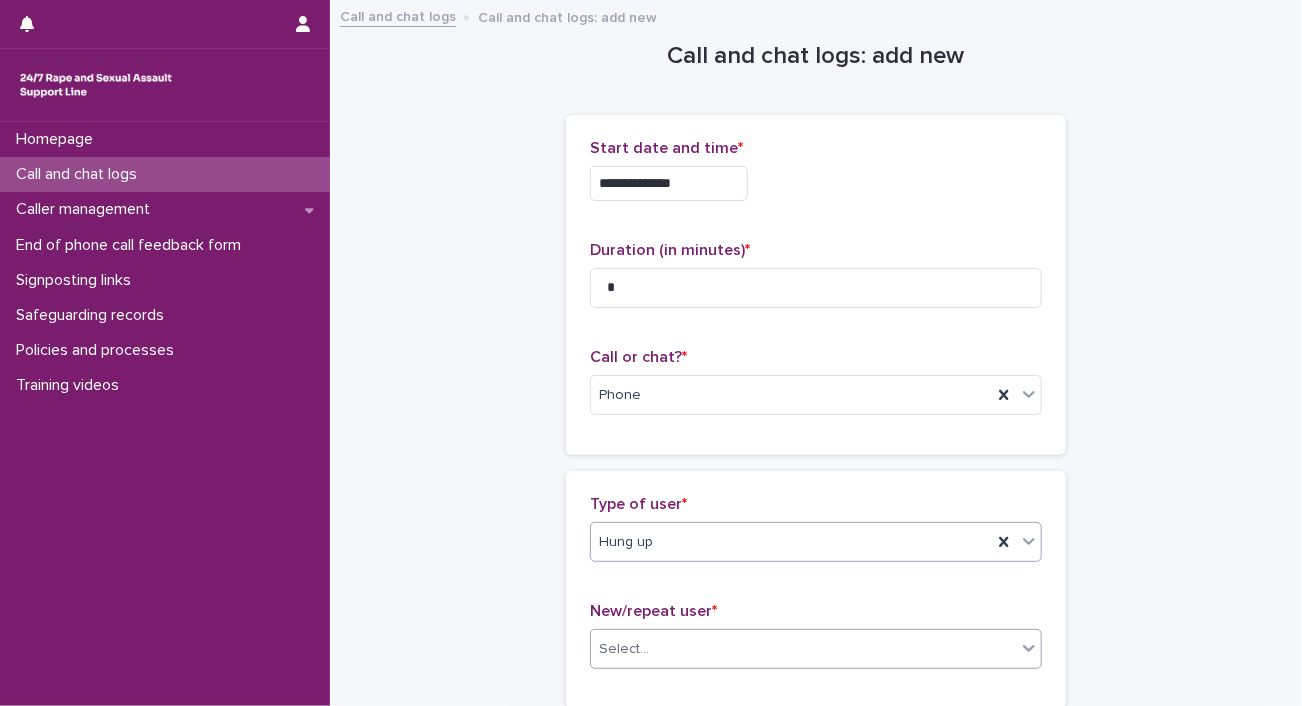 click 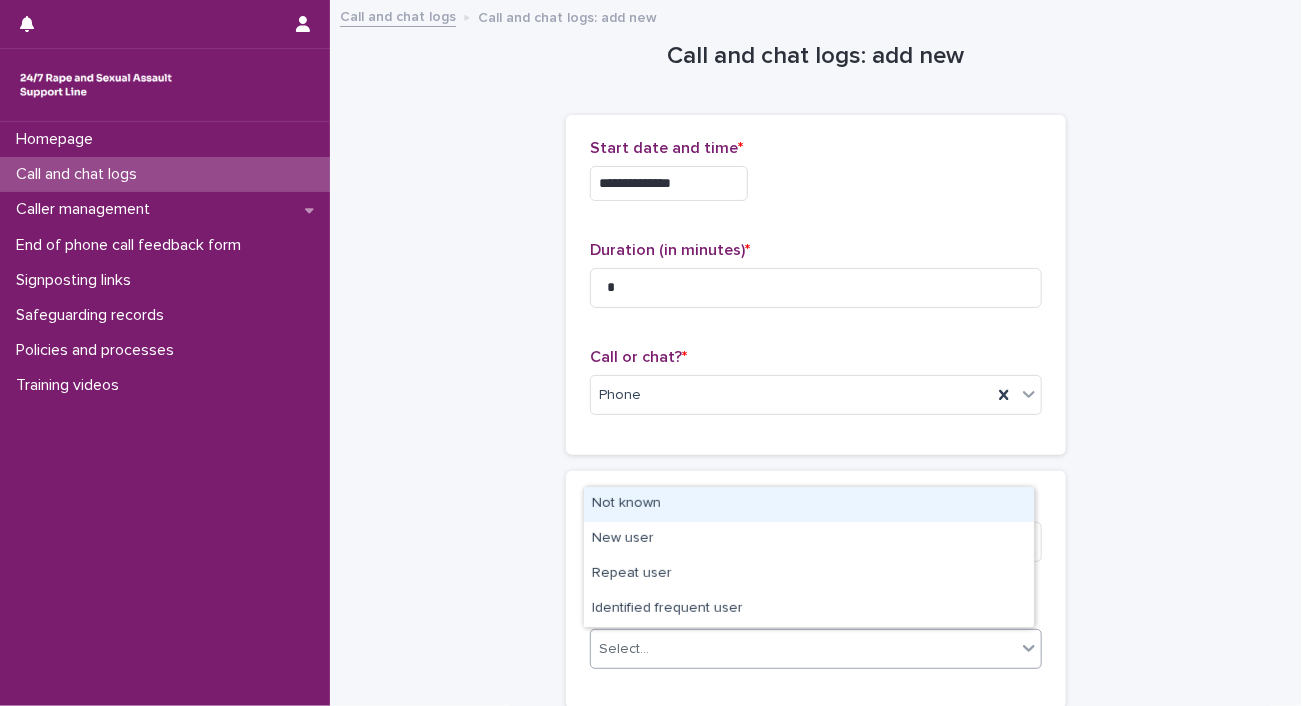 click on "Not known" at bounding box center (809, 504) 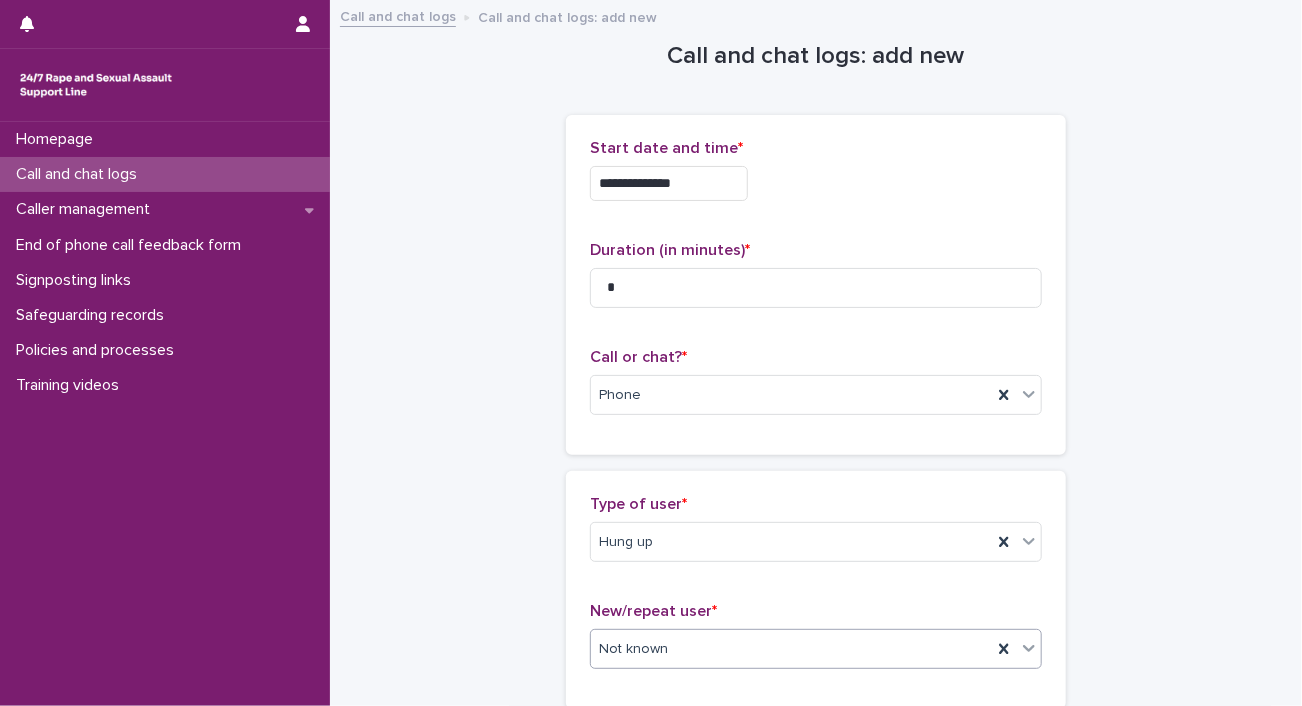 scroll, scrollTop: 356, scrollLeft: 0, axis: vertical 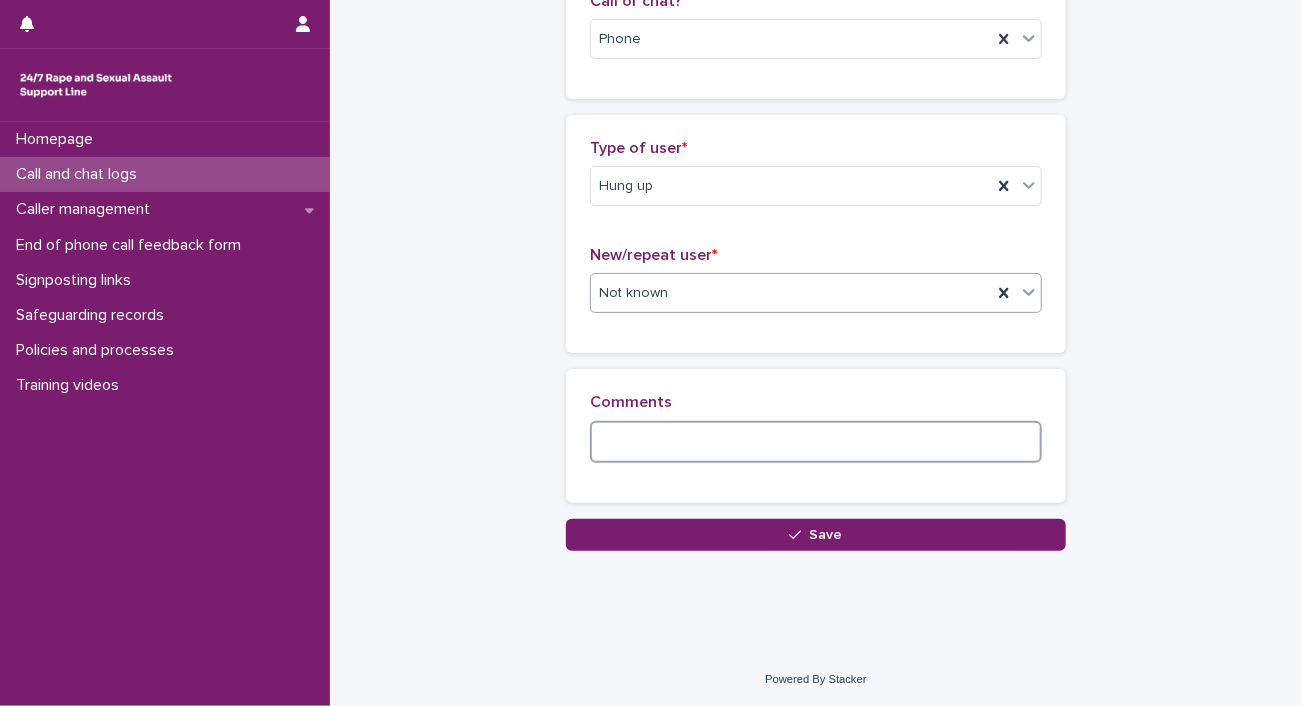 click at bounding box center [816, 442] 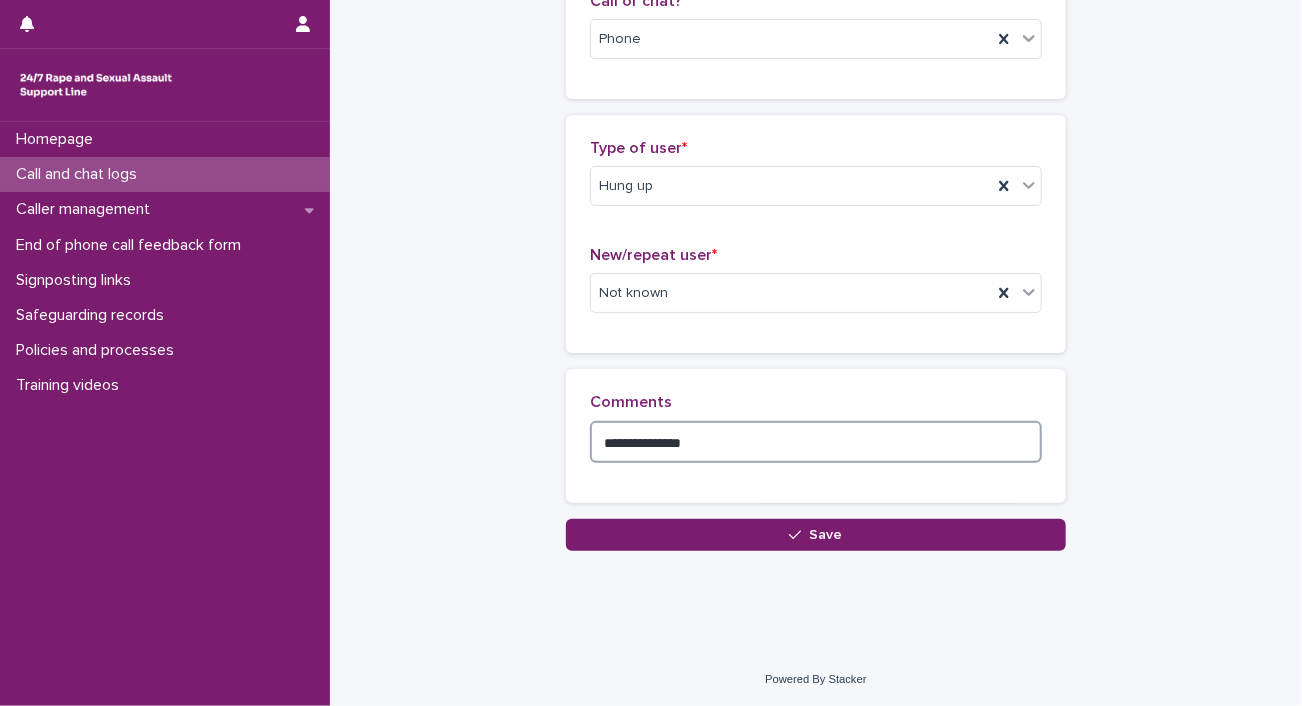 scroll, scrollTop: 0, scrollLeft: 0, axis: both 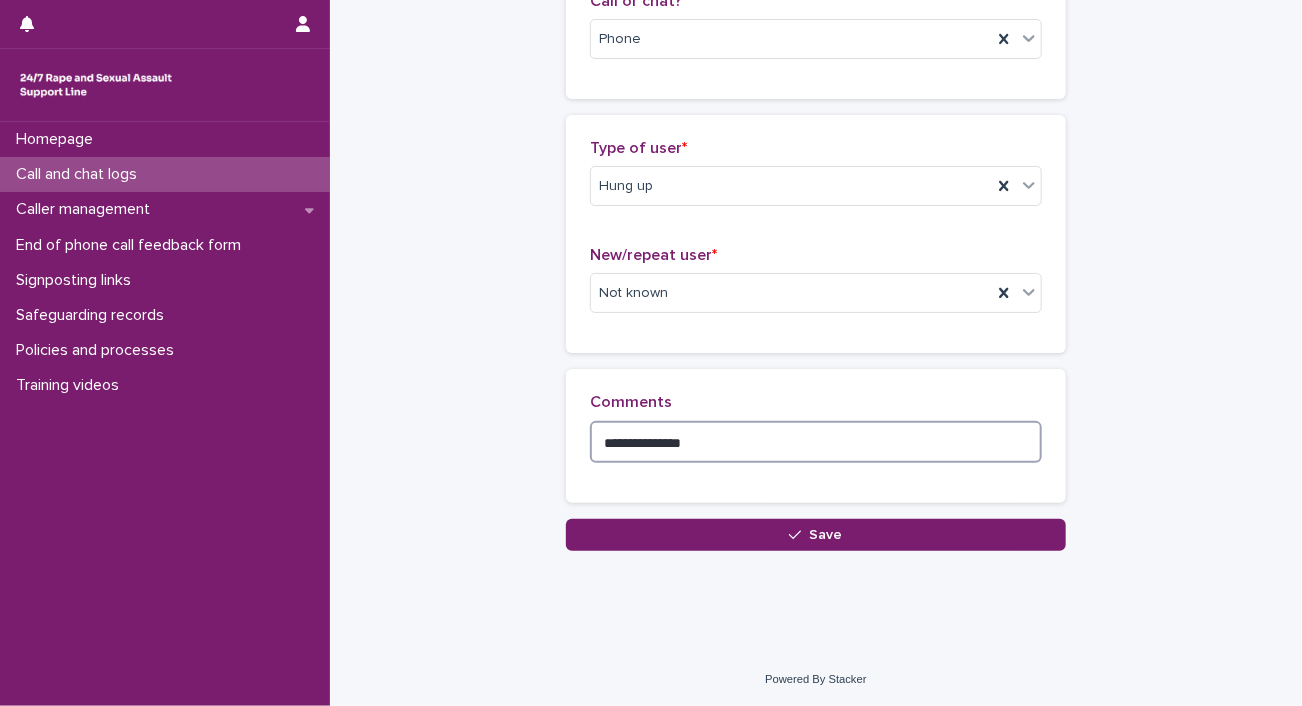 type on "**********" 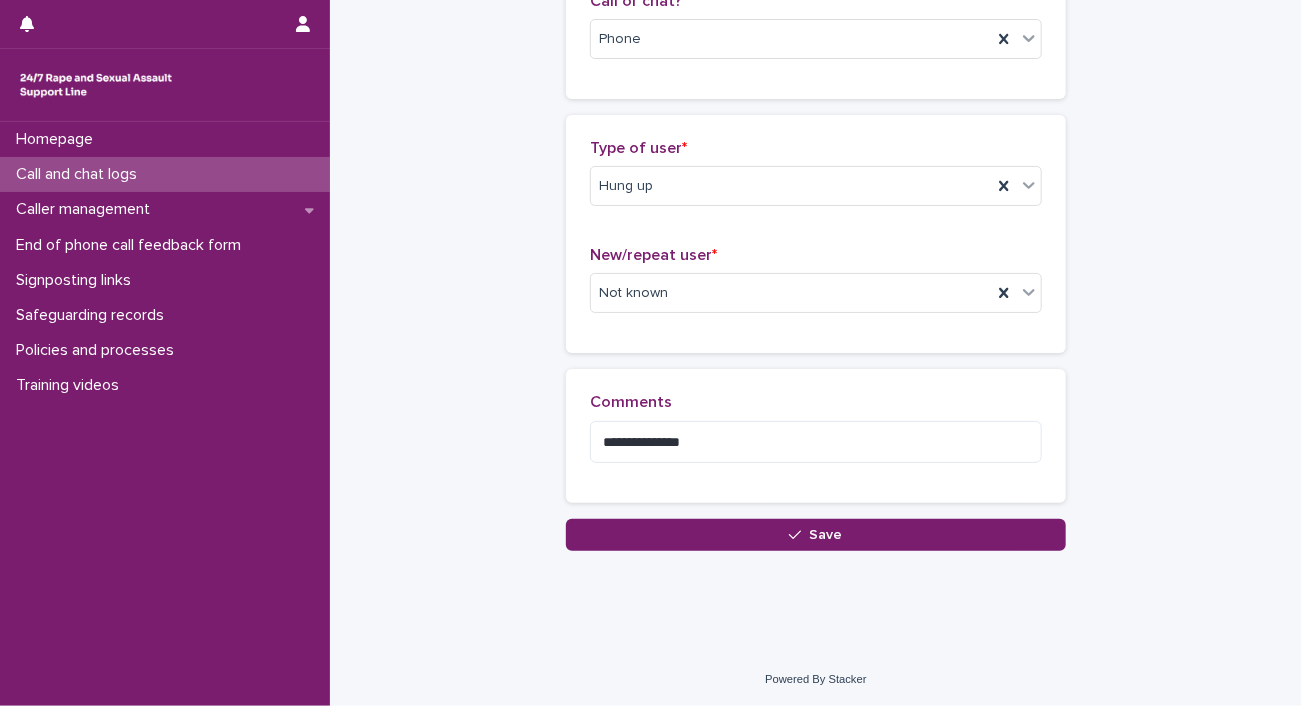click on "Save" at bounding box center [826, 535] 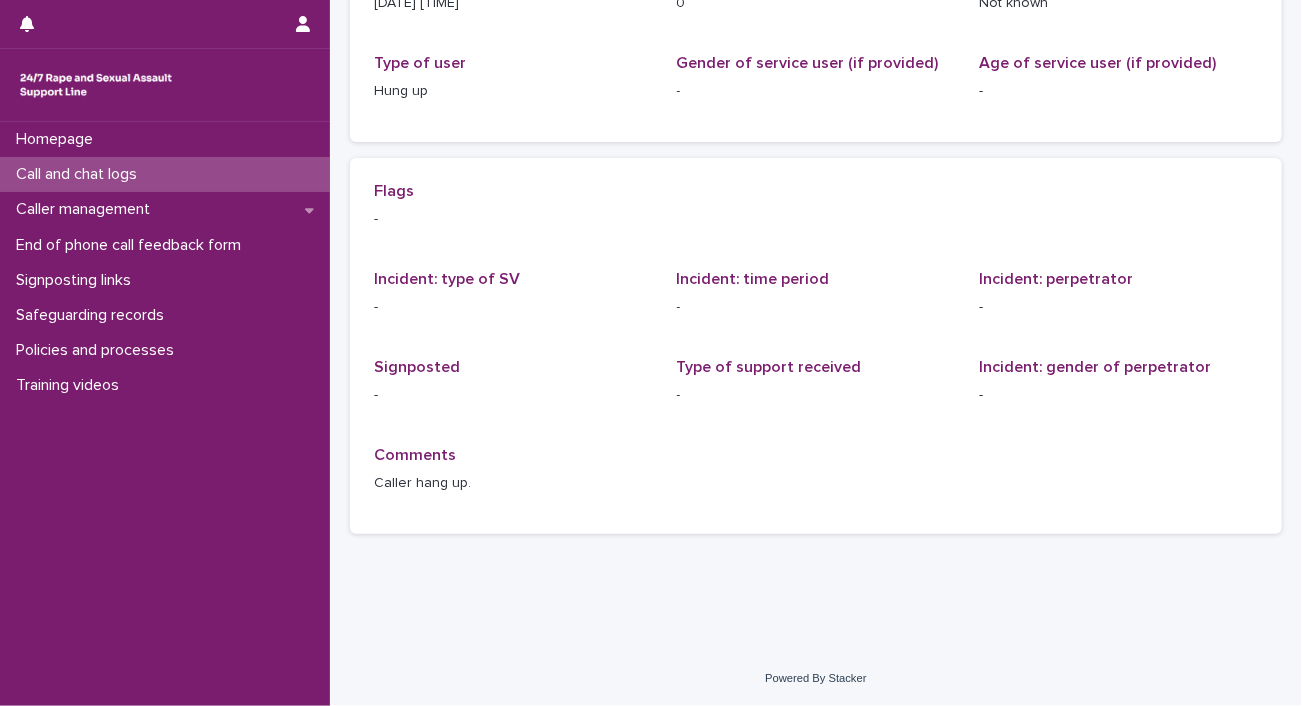 scroll, scrollTop: 0, scrollLeft: 0, axis: both 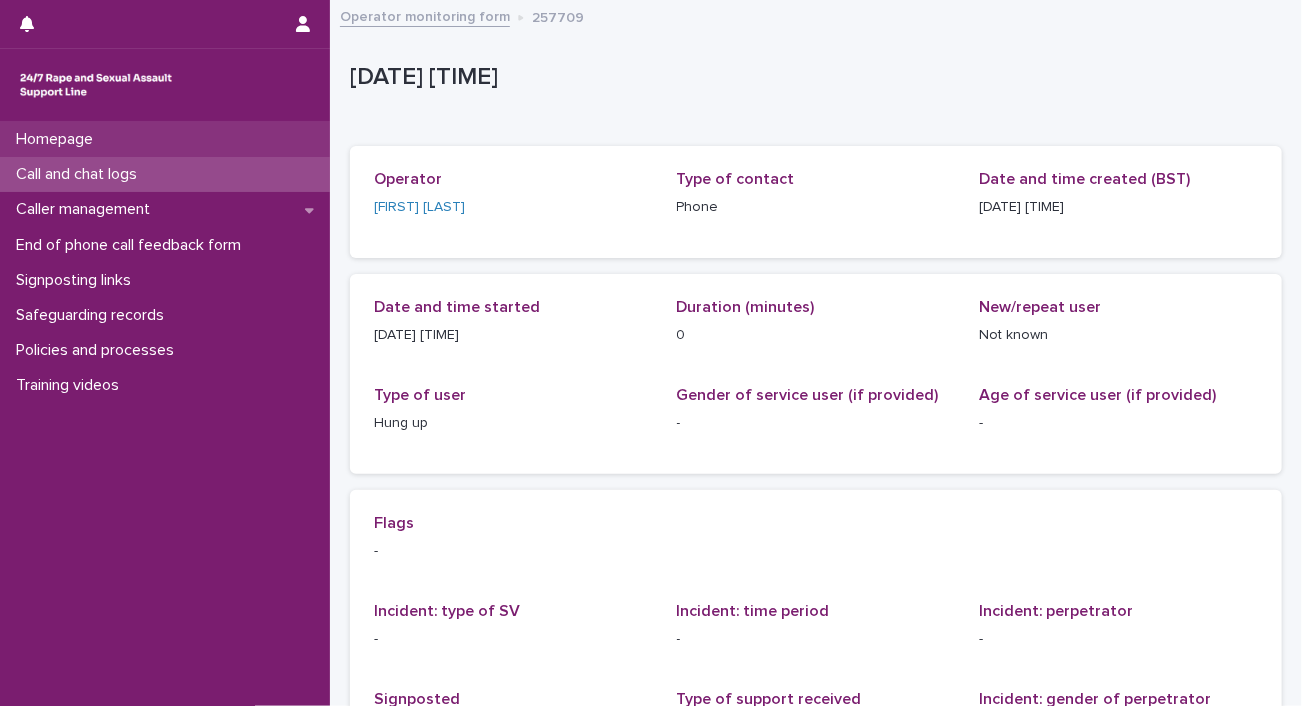click on "Homepage" at bounding box center (165, 139) 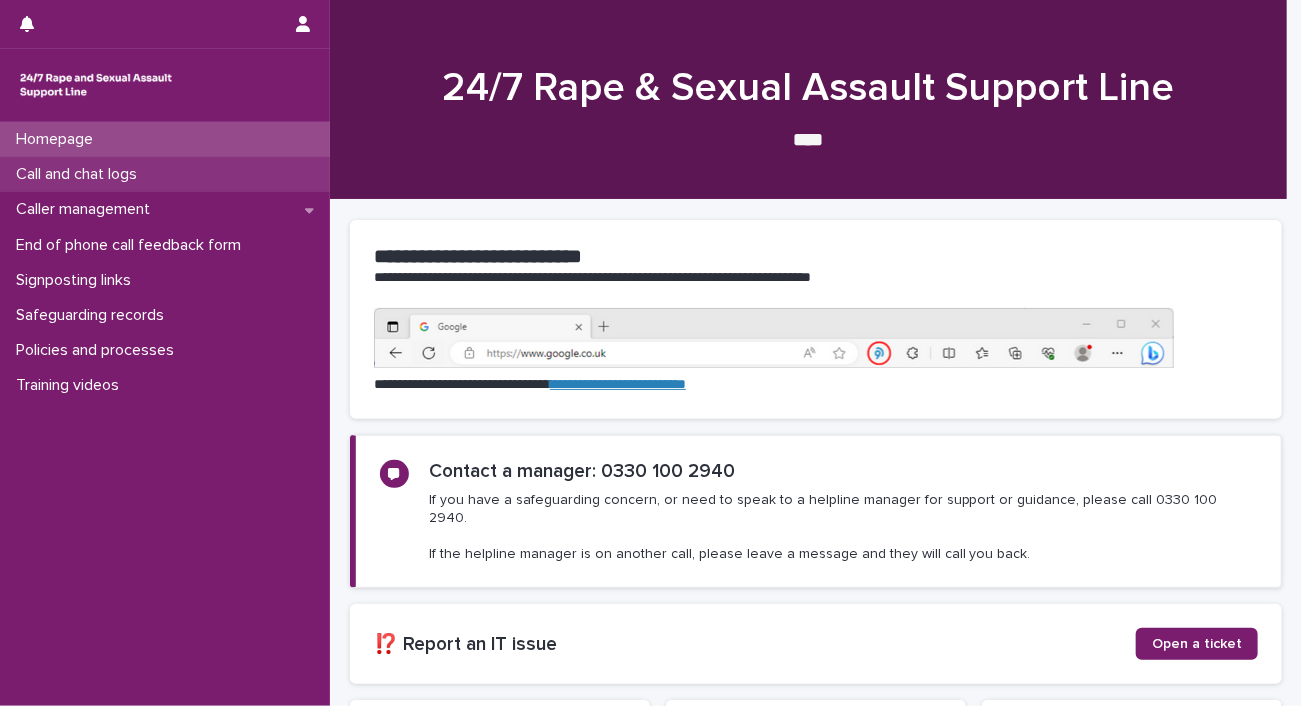 click on "Call and chat logs" at bounding box center [80, 174] 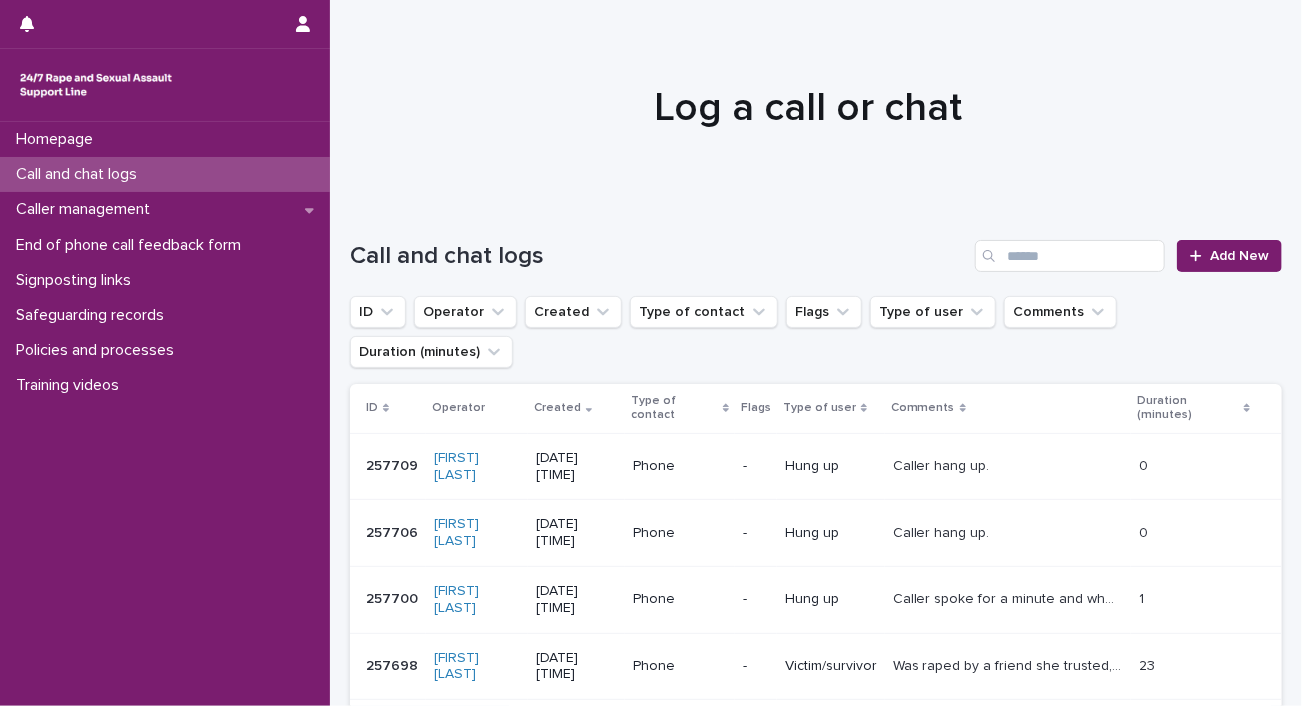 scroll, scrollTop: 577, scrollLeft: 0, axis: vertical 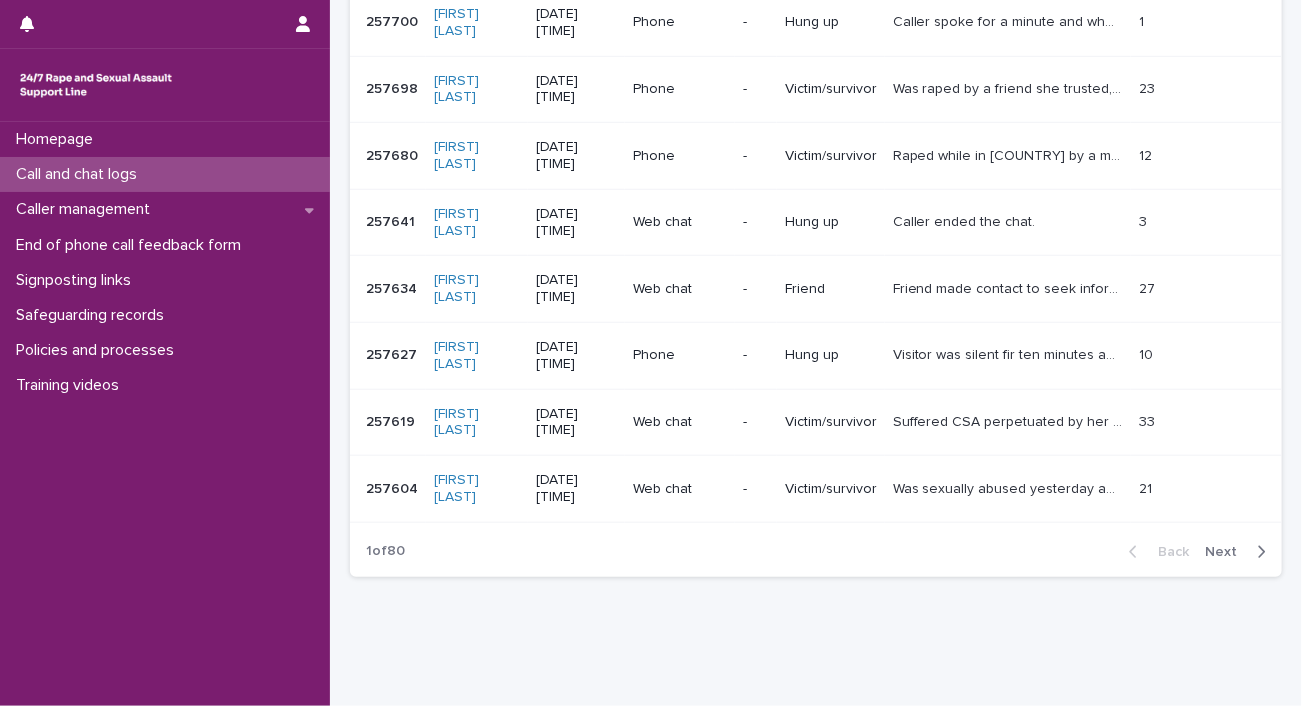 click 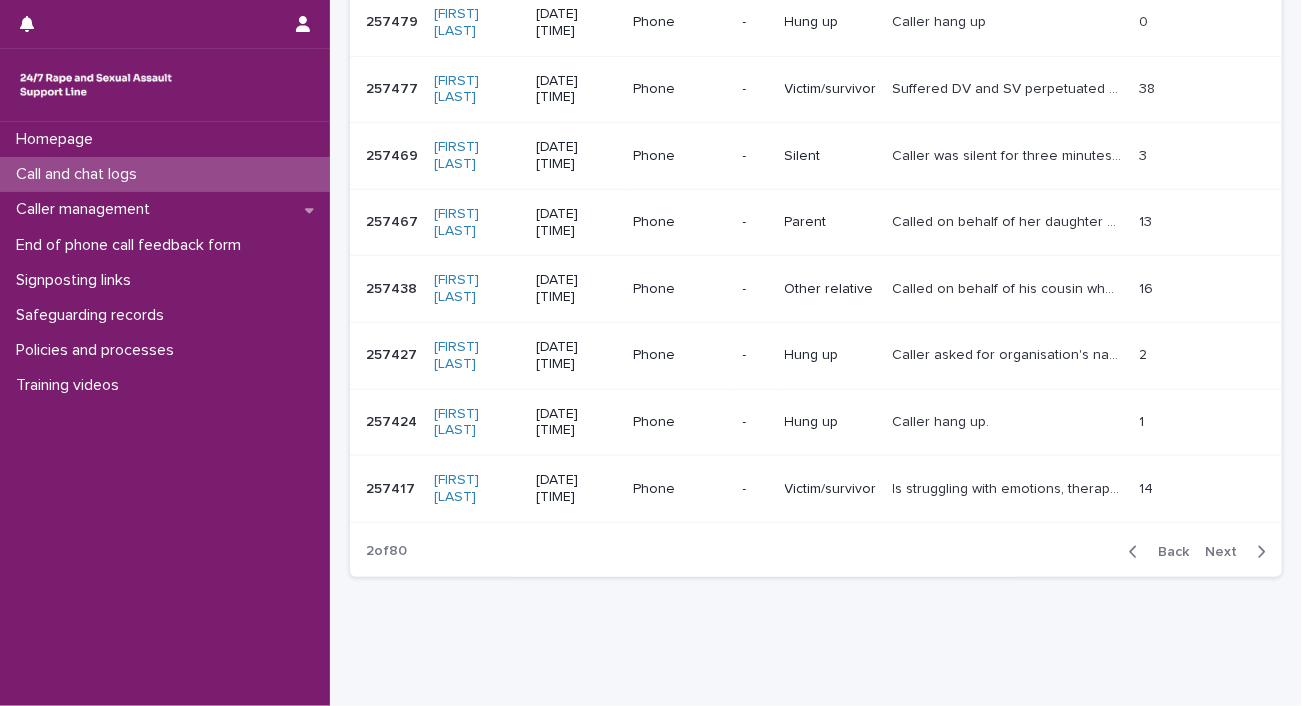 scroll, scrollTop: 0, scrollLeft: 0, axis: both 